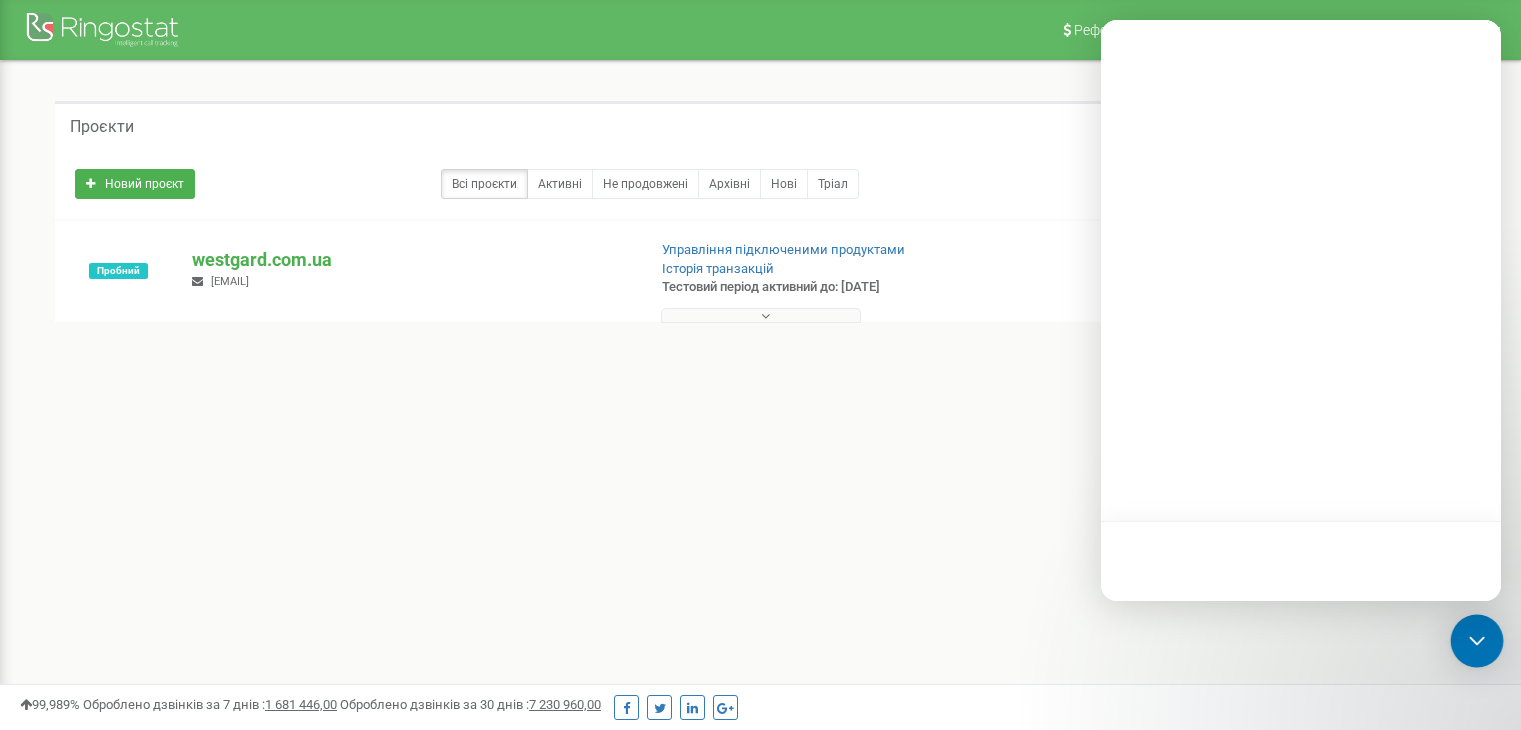 scroll, scrollTop: 0, scrollLeft: 0, axis: both 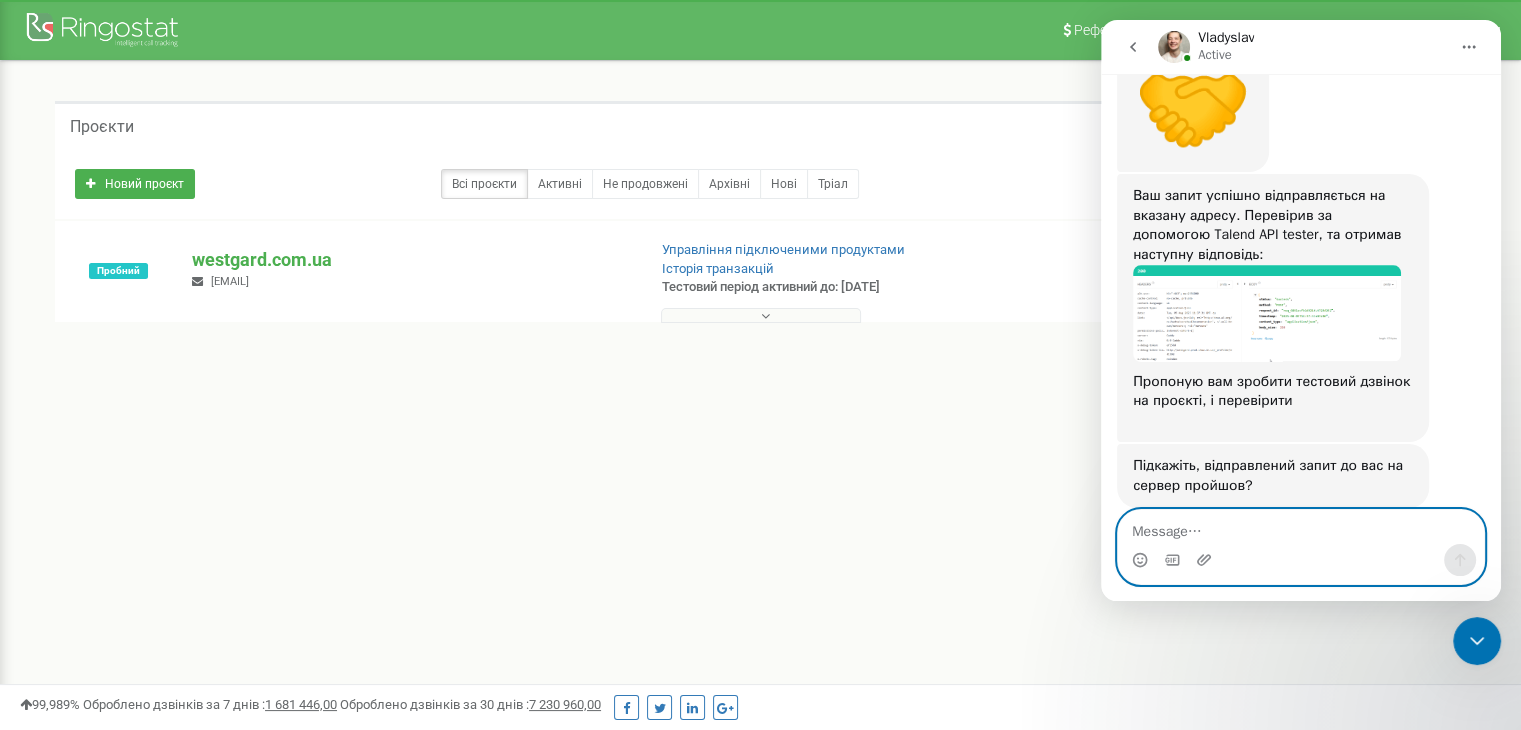 click at bounding box center [1301, 527] 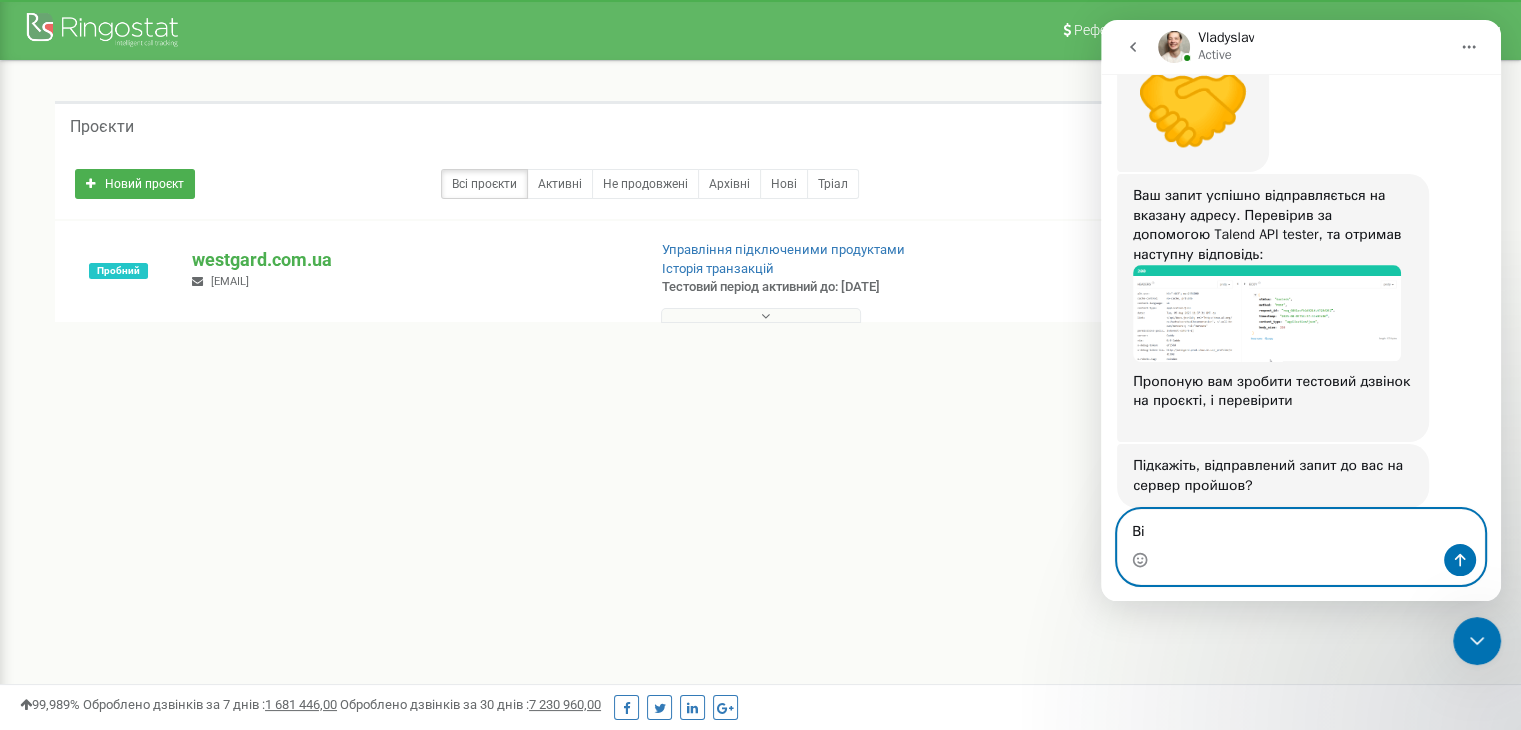 type on "В" 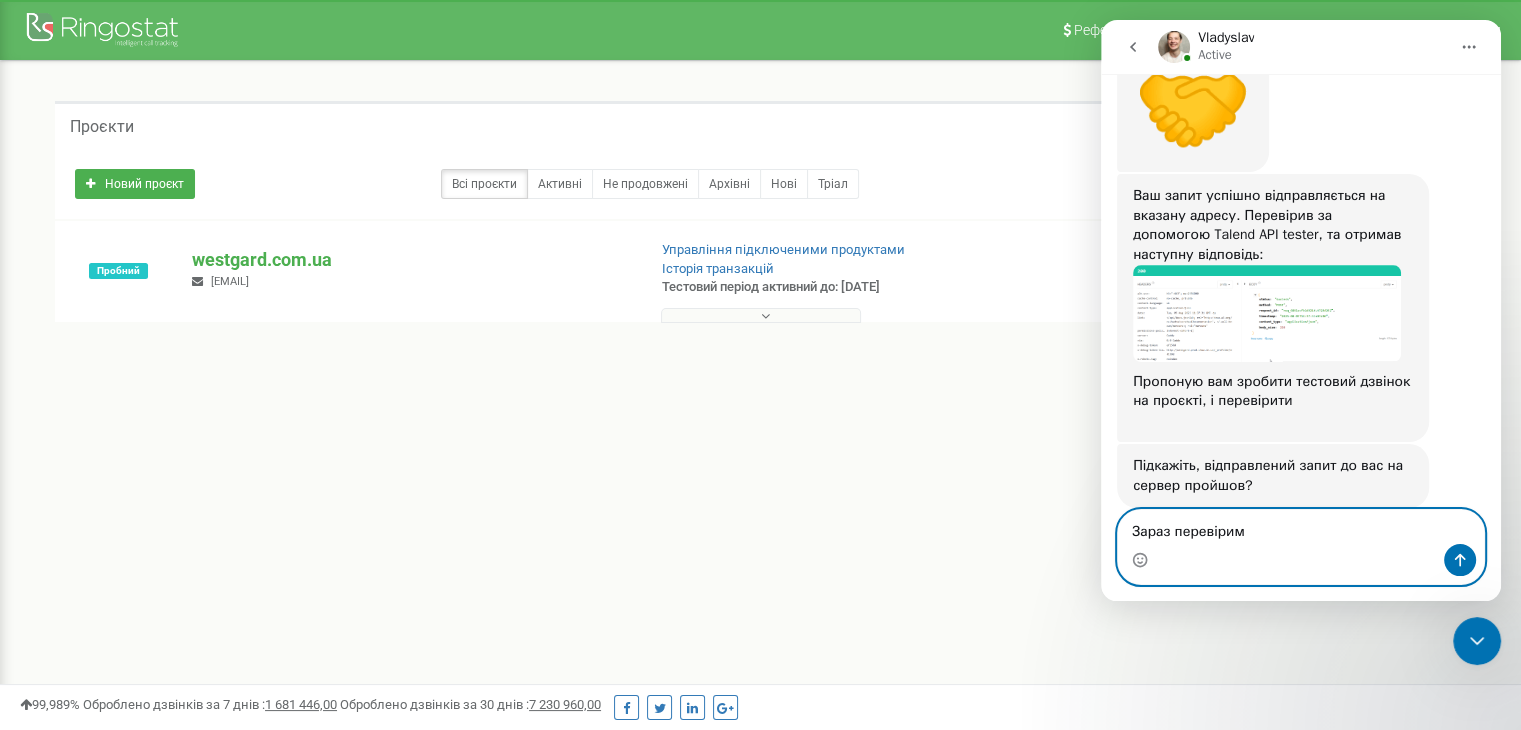 type on "Зараз перевіримо" 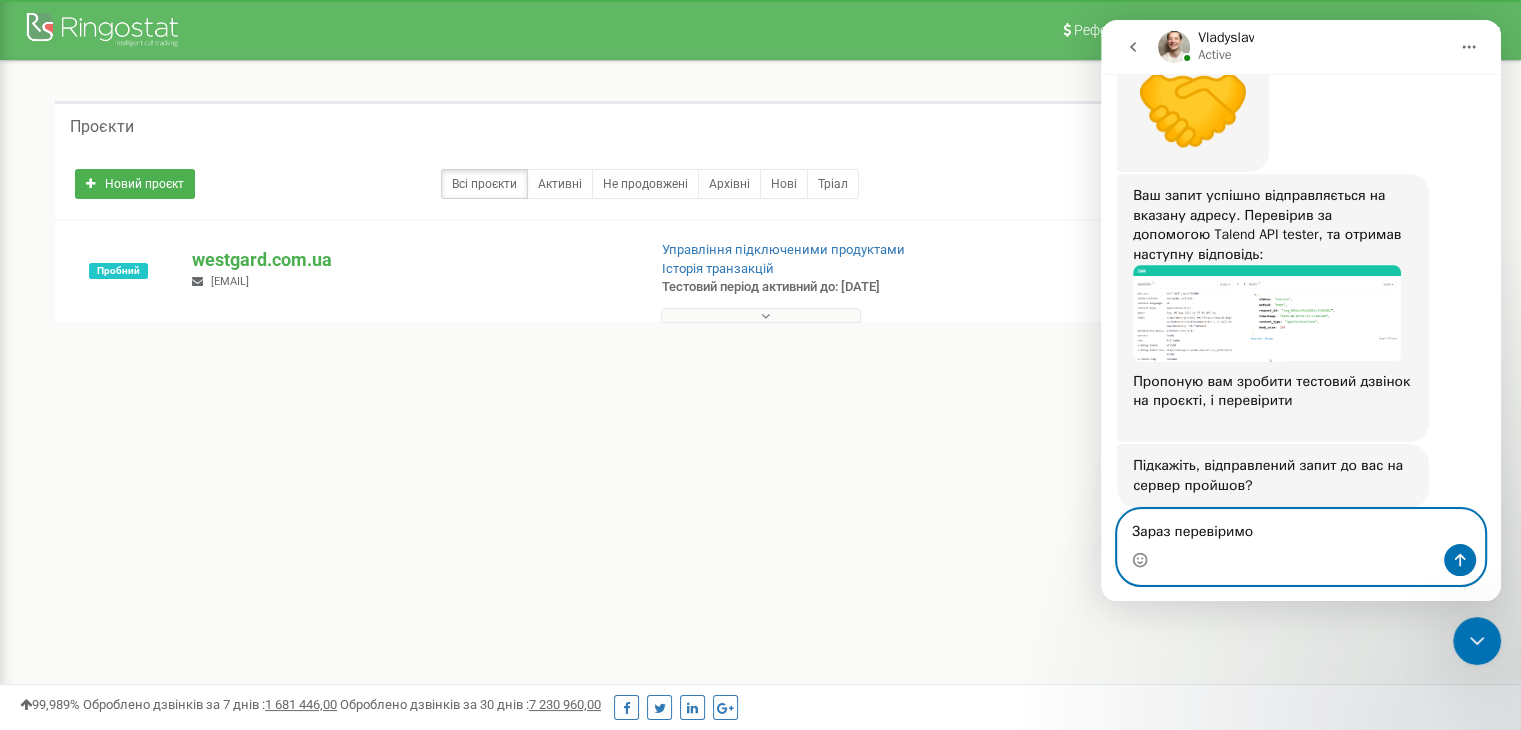 type 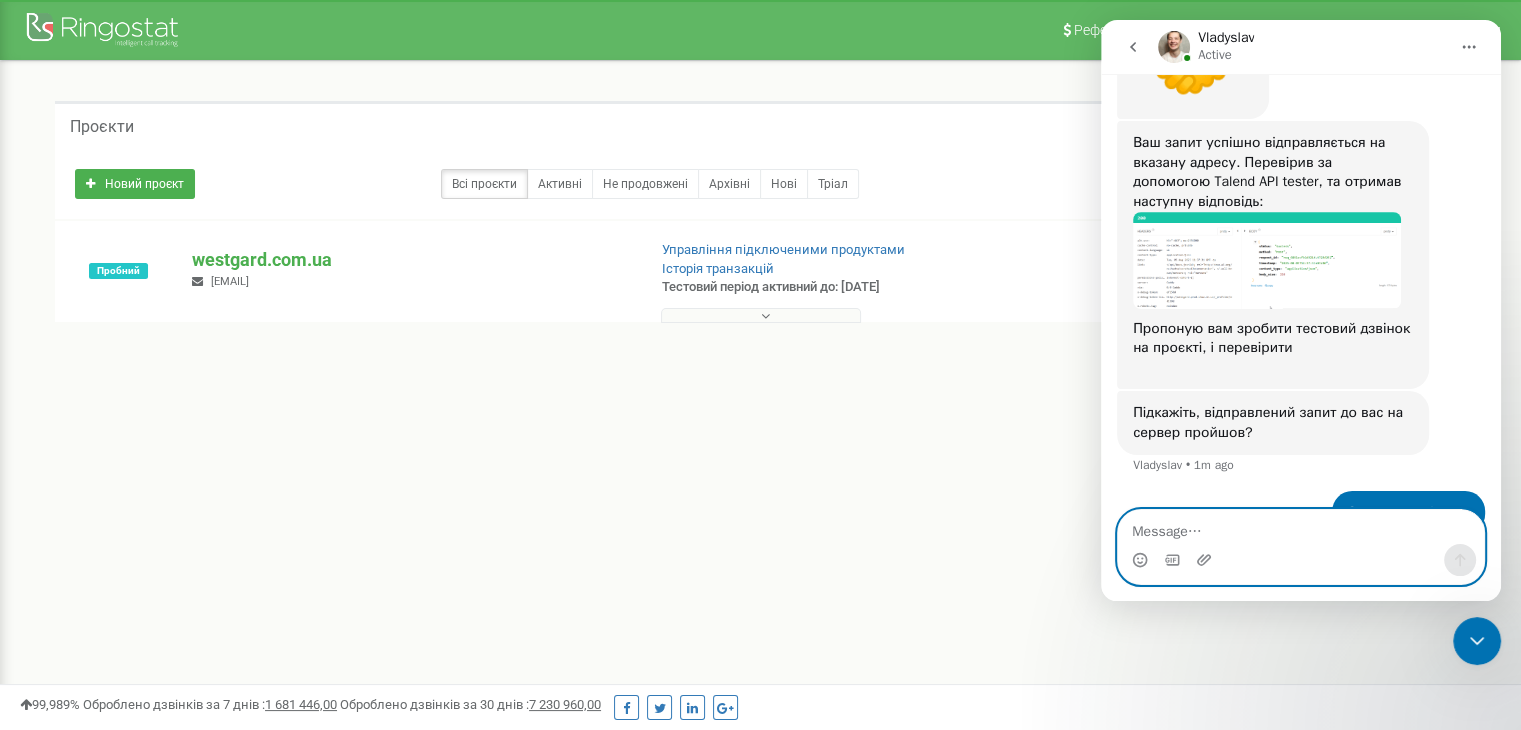 scroll, scrollTop: 2509, scrollLeft: 0, axis: vertical 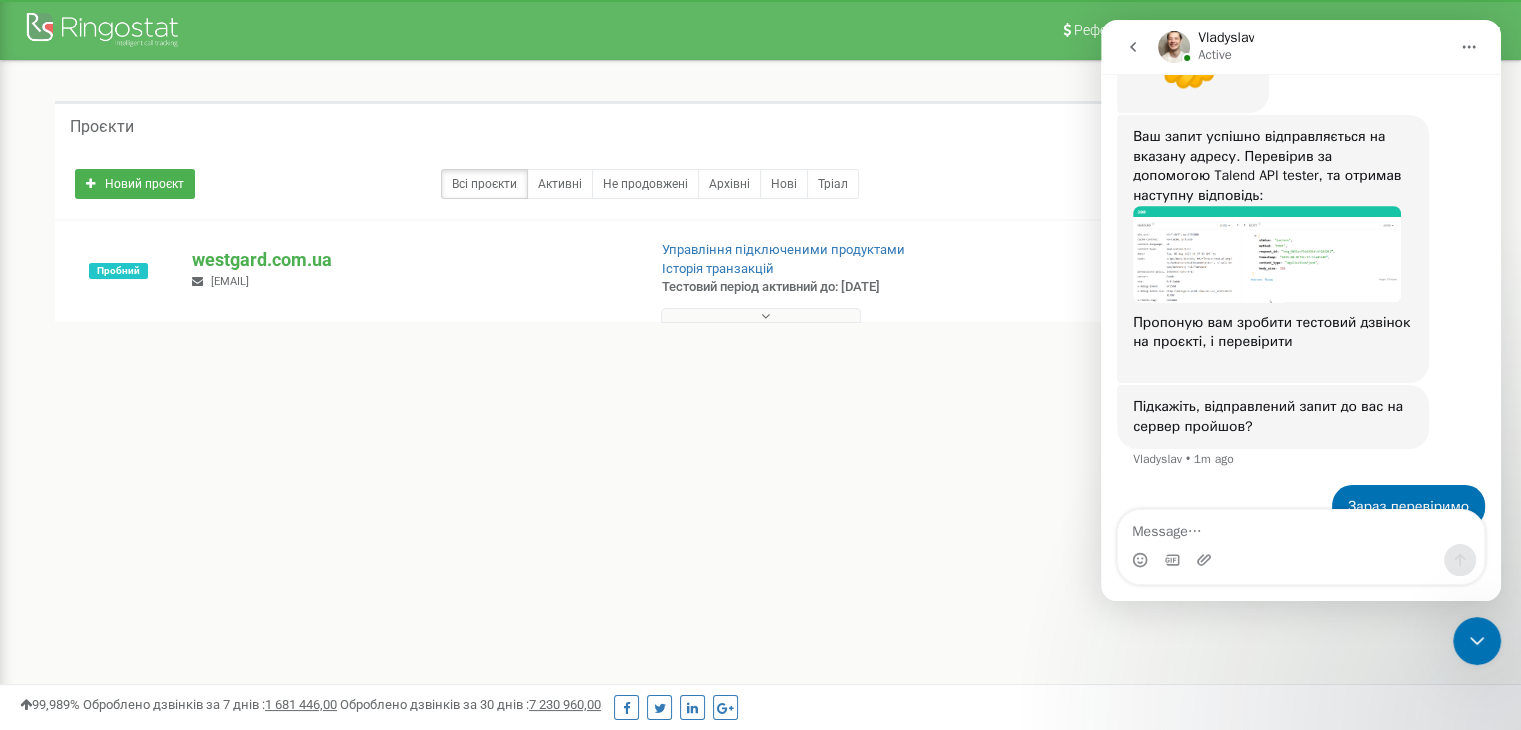 click at bounding box center [1267, 254] 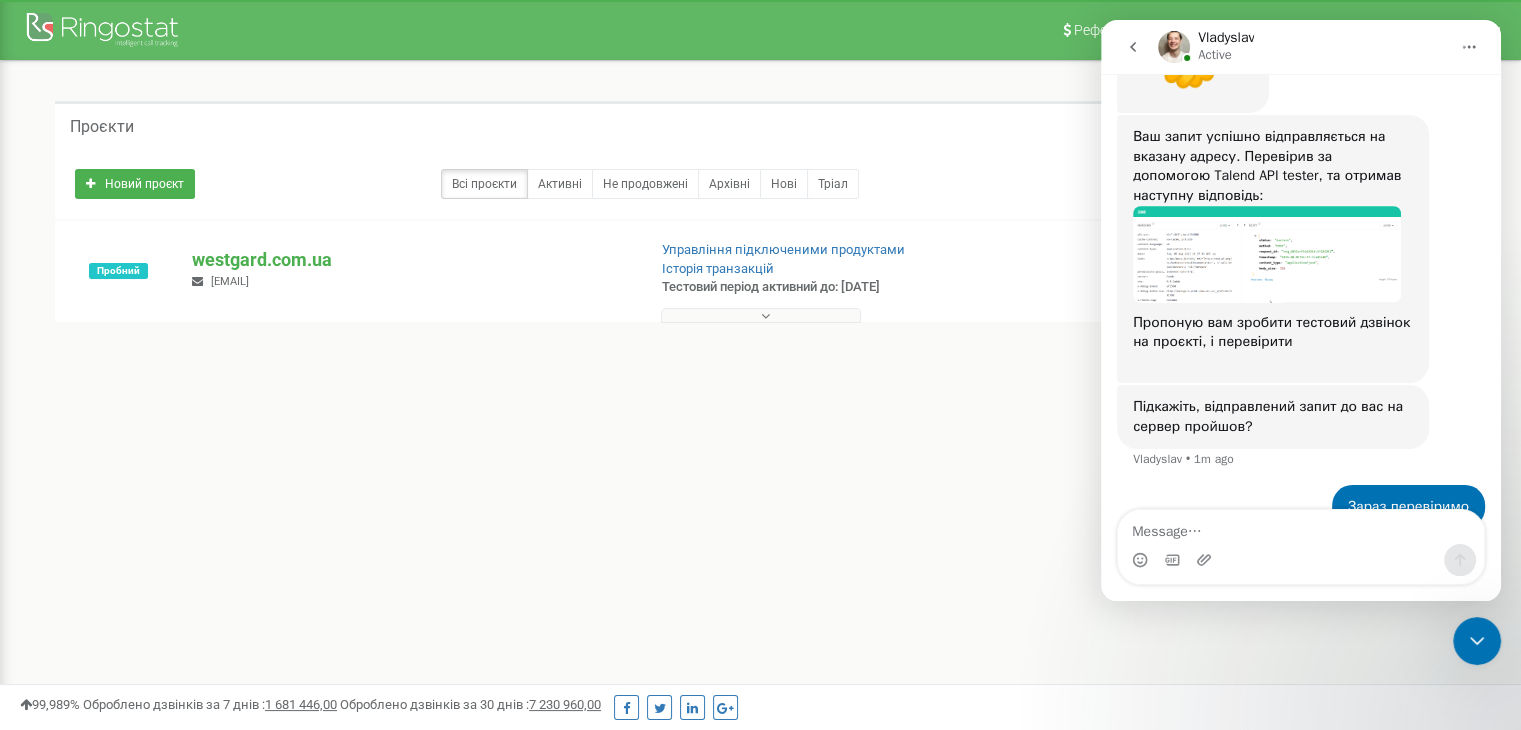 scroll, scrollTop: 0, scrollLeft: 0, axis: both 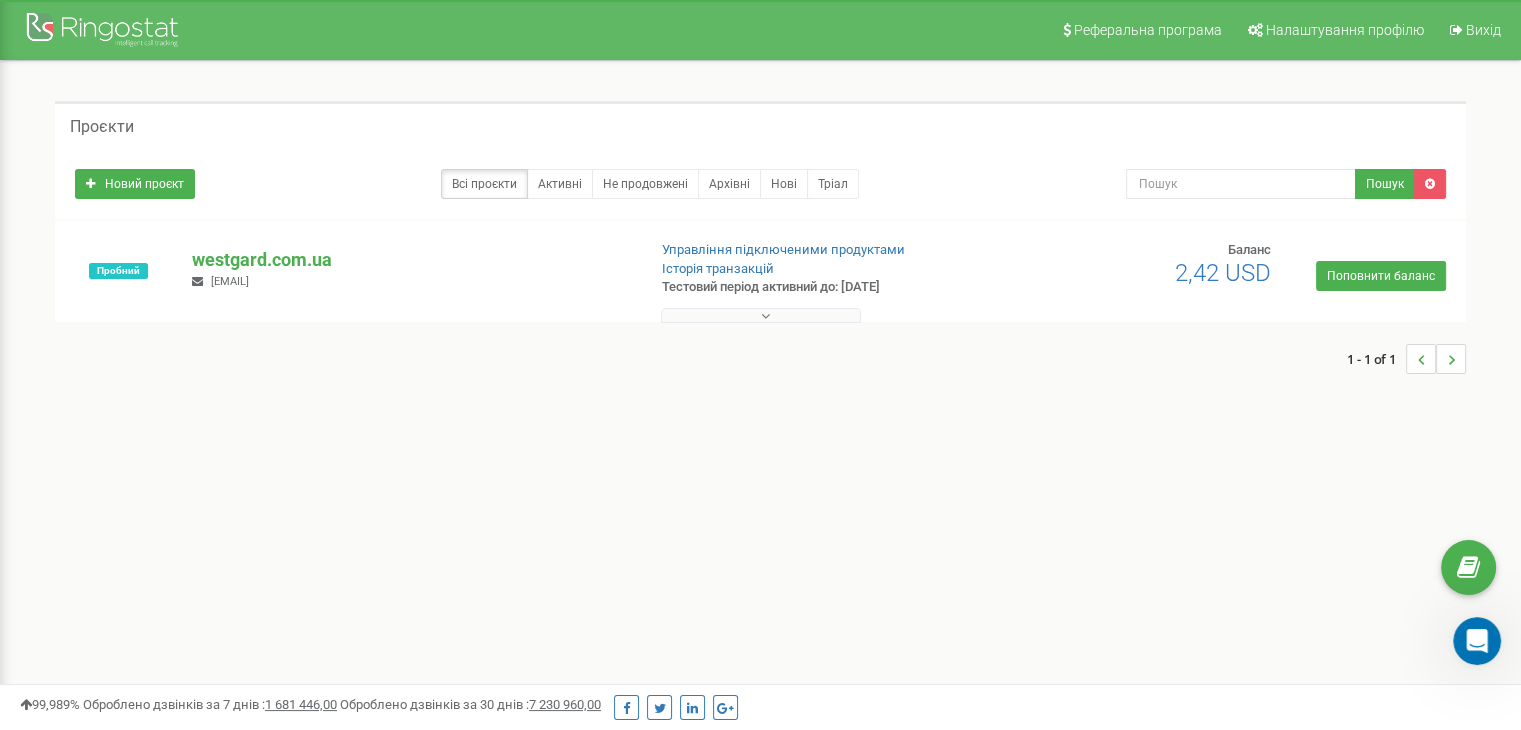 click 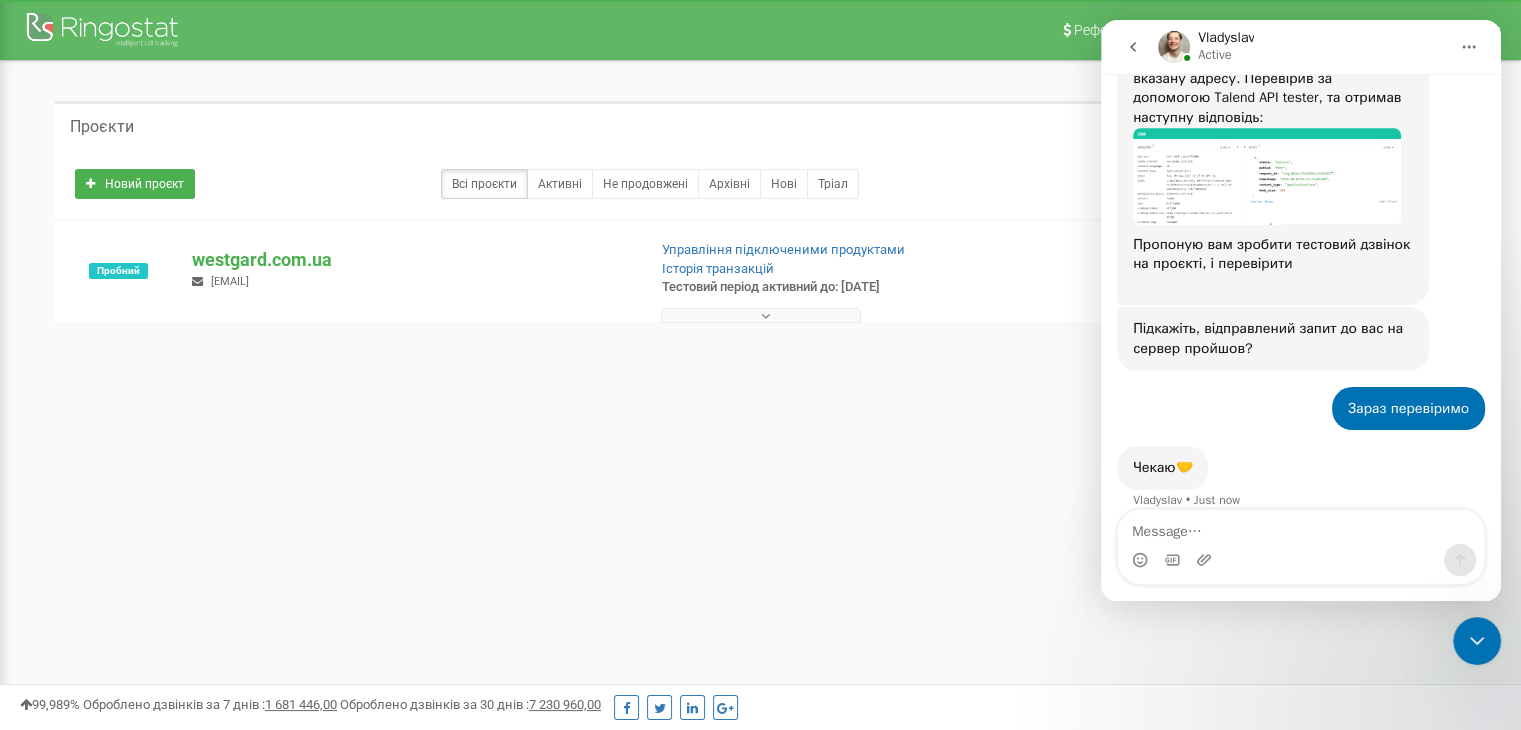 scroll, scrollTop: 2647, scrollLeft: 0, axis: vertical 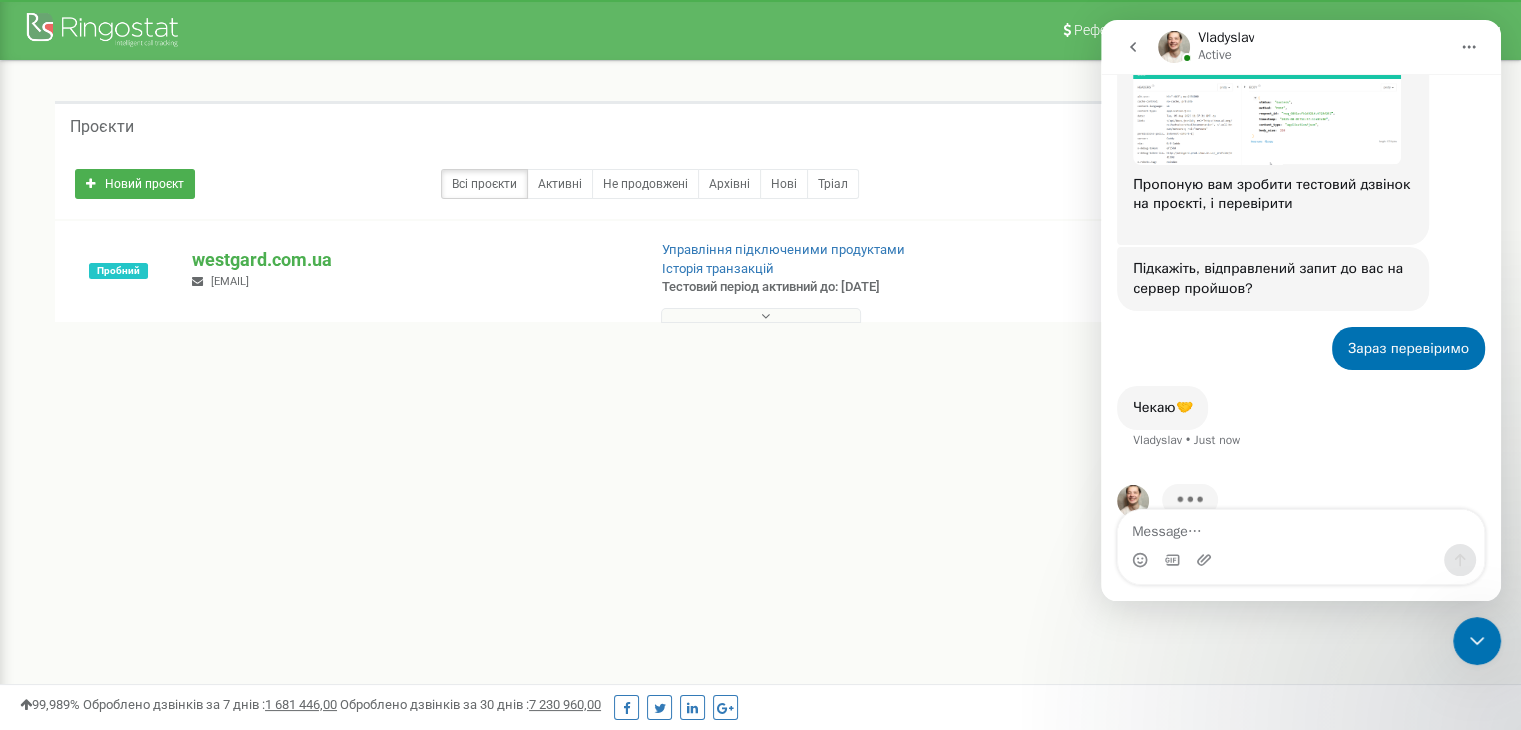click on "Чекаю🤝 Vladyslav    •   Just now" at bounding box center (1301, 430) 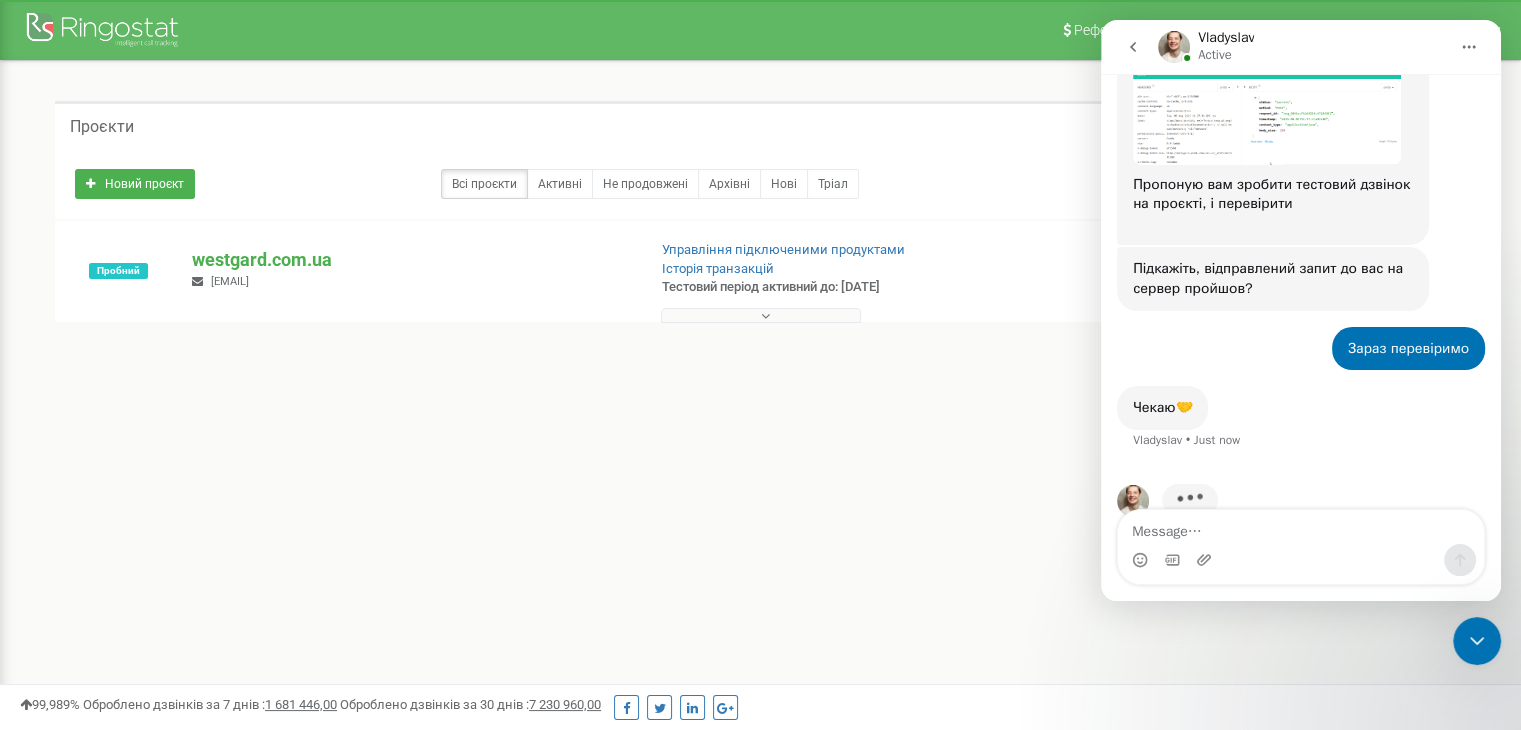 scroll, scrollTop: 2569, scrollLeft: 0, axis: vertical 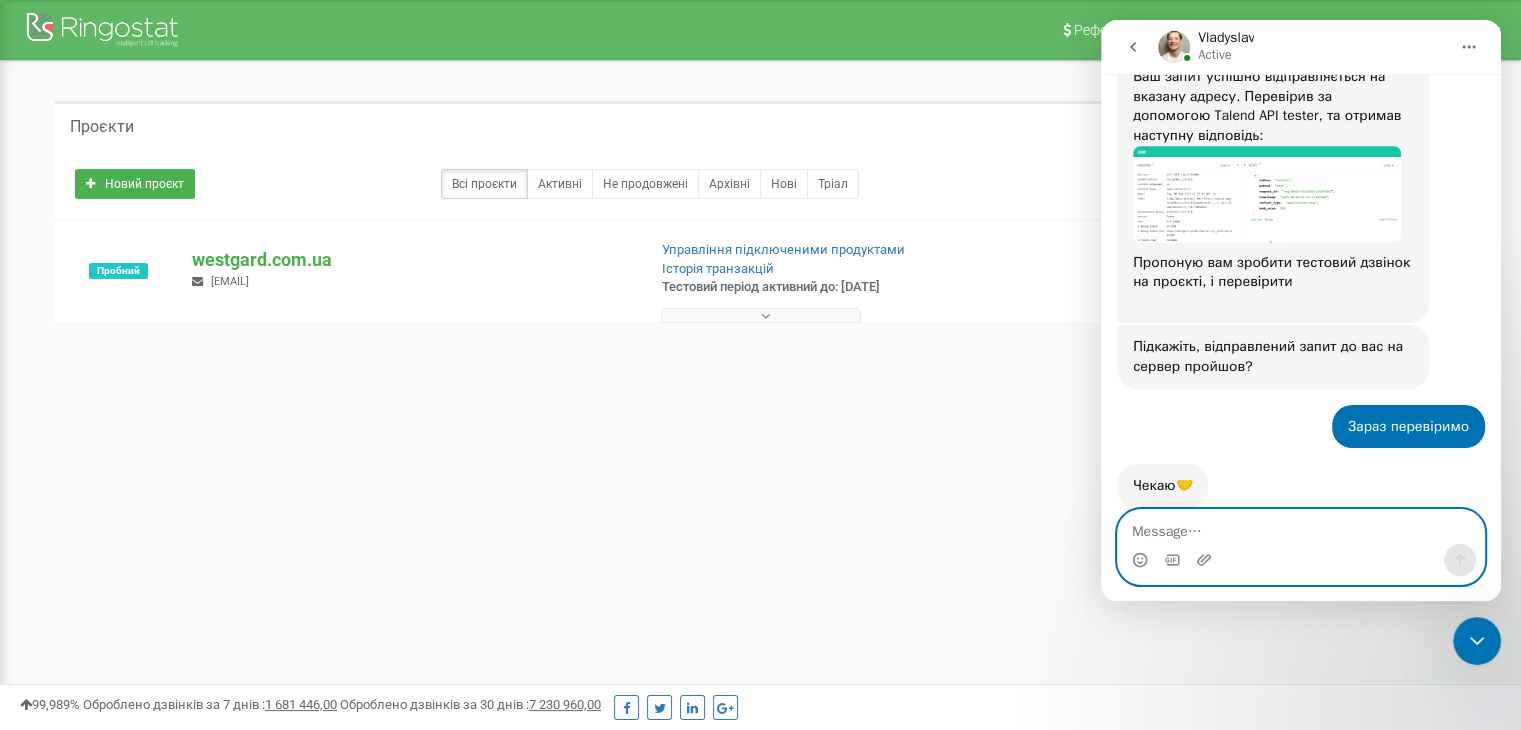 click at bounding box center (1301, 527) 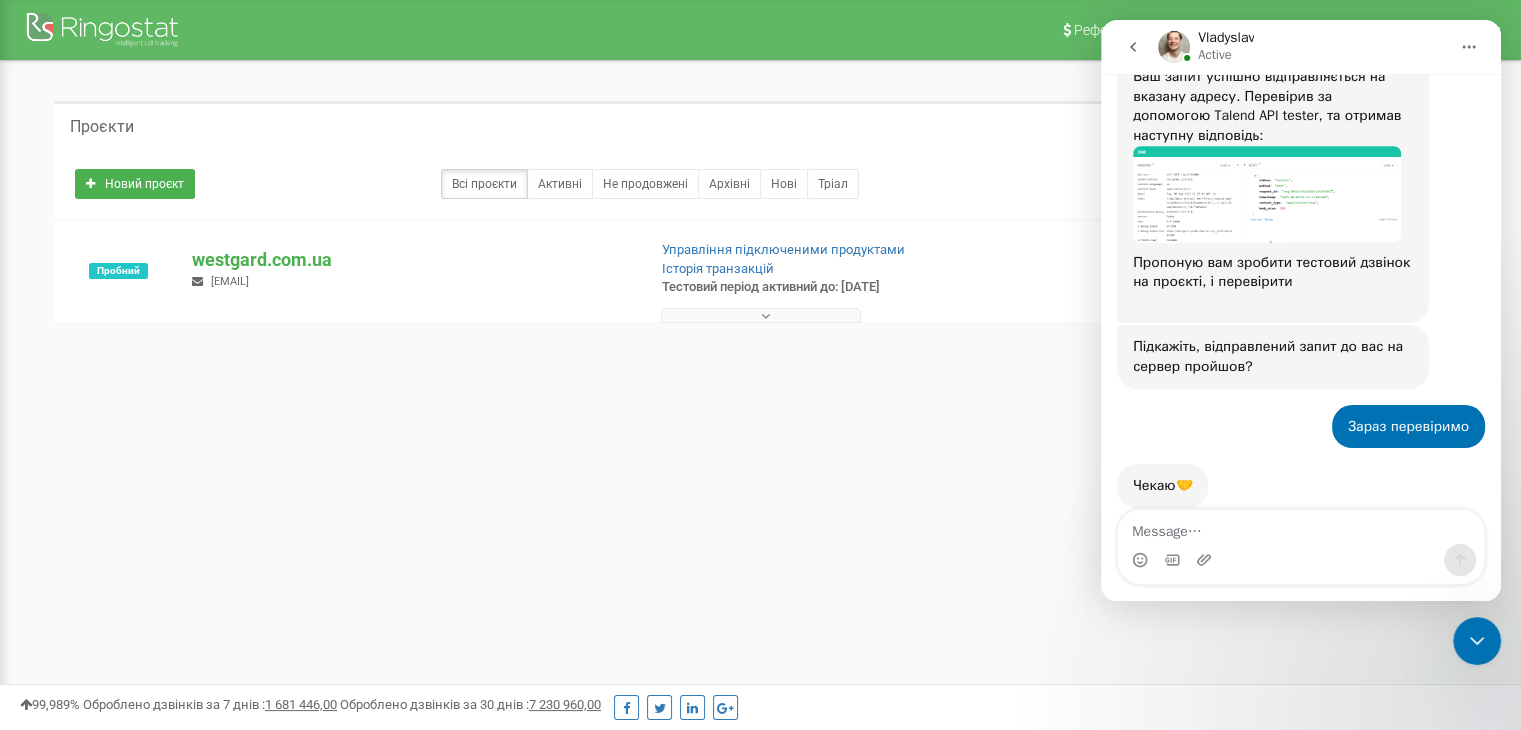 click on "Проєкти" at bounding box center (760, 125) 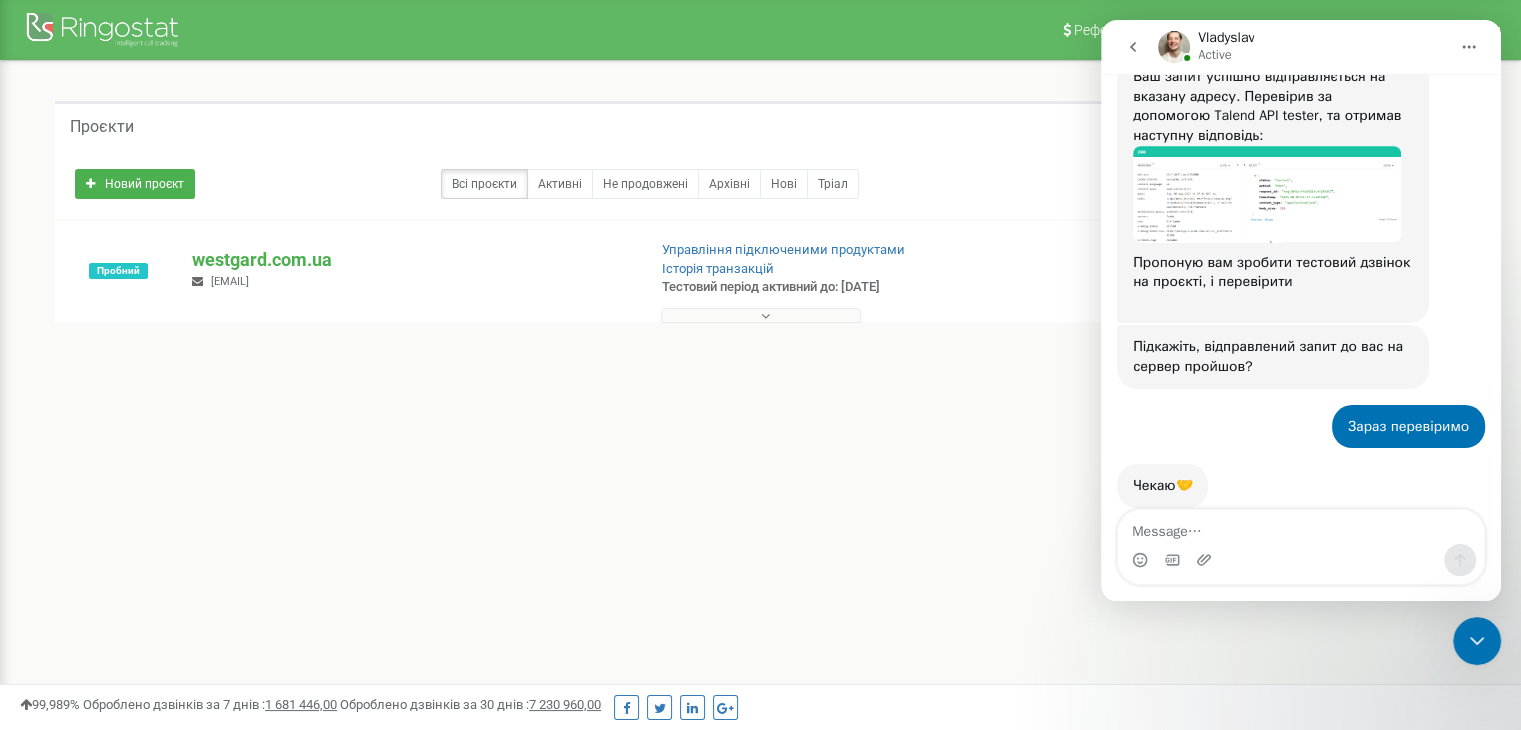 click on "Проєкти
Новий проєкт
Всі проєкти
Активні
Не продовжені
Архівні
Нові
Тріал
Пошук" at bounding box center [760, 247] 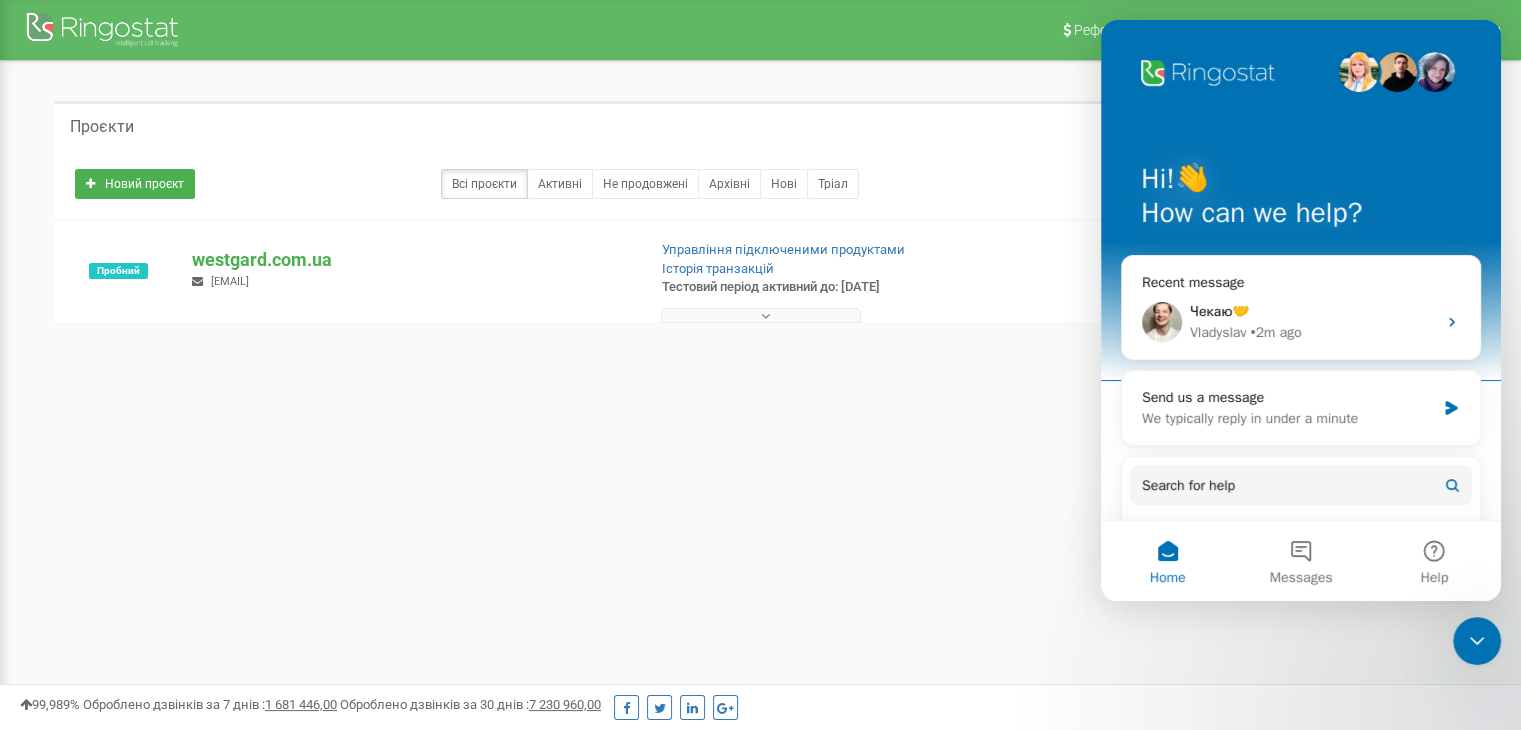 scroll, scrollTop: 0, scrollLeft: 0, axis: both 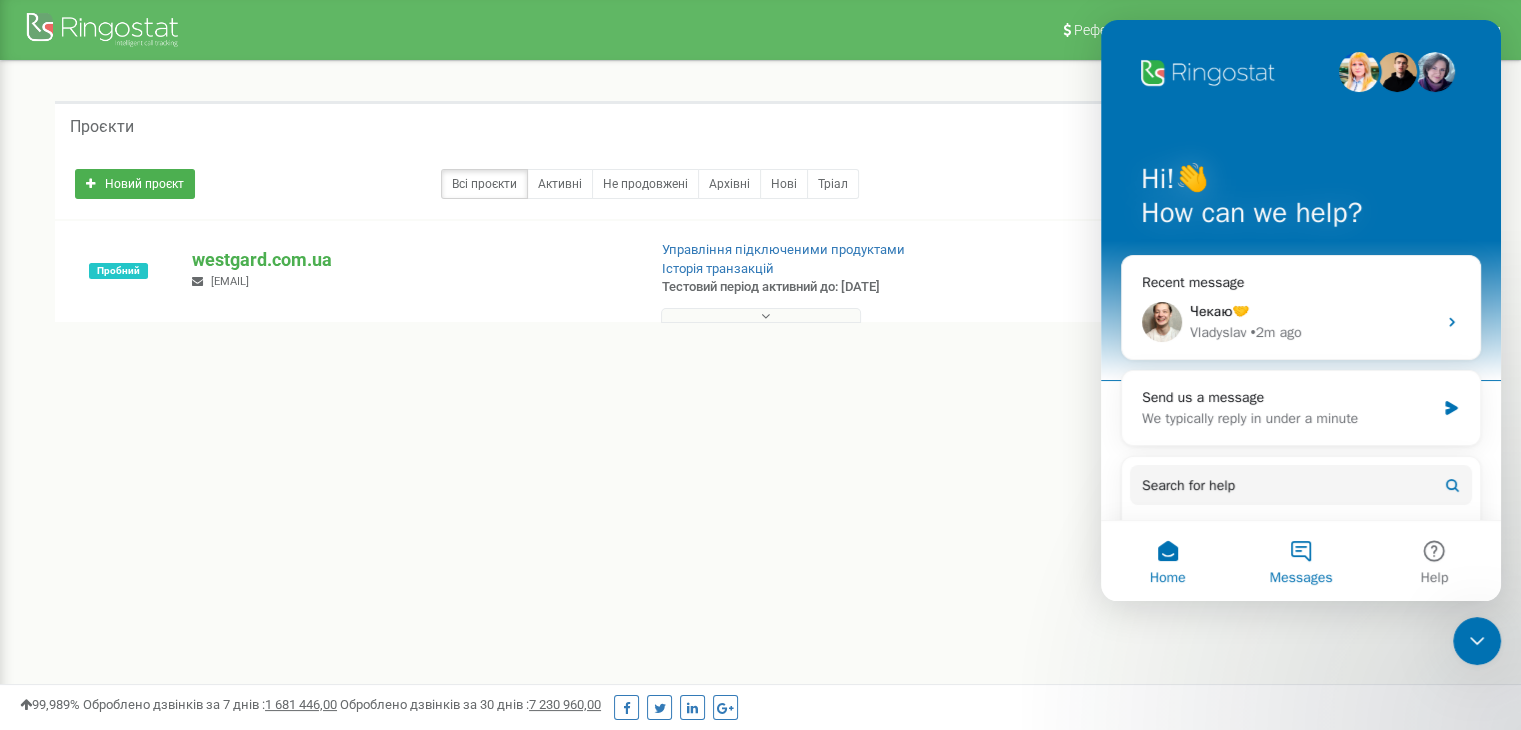 click on "Messages" at bounding box center (1301, 578) 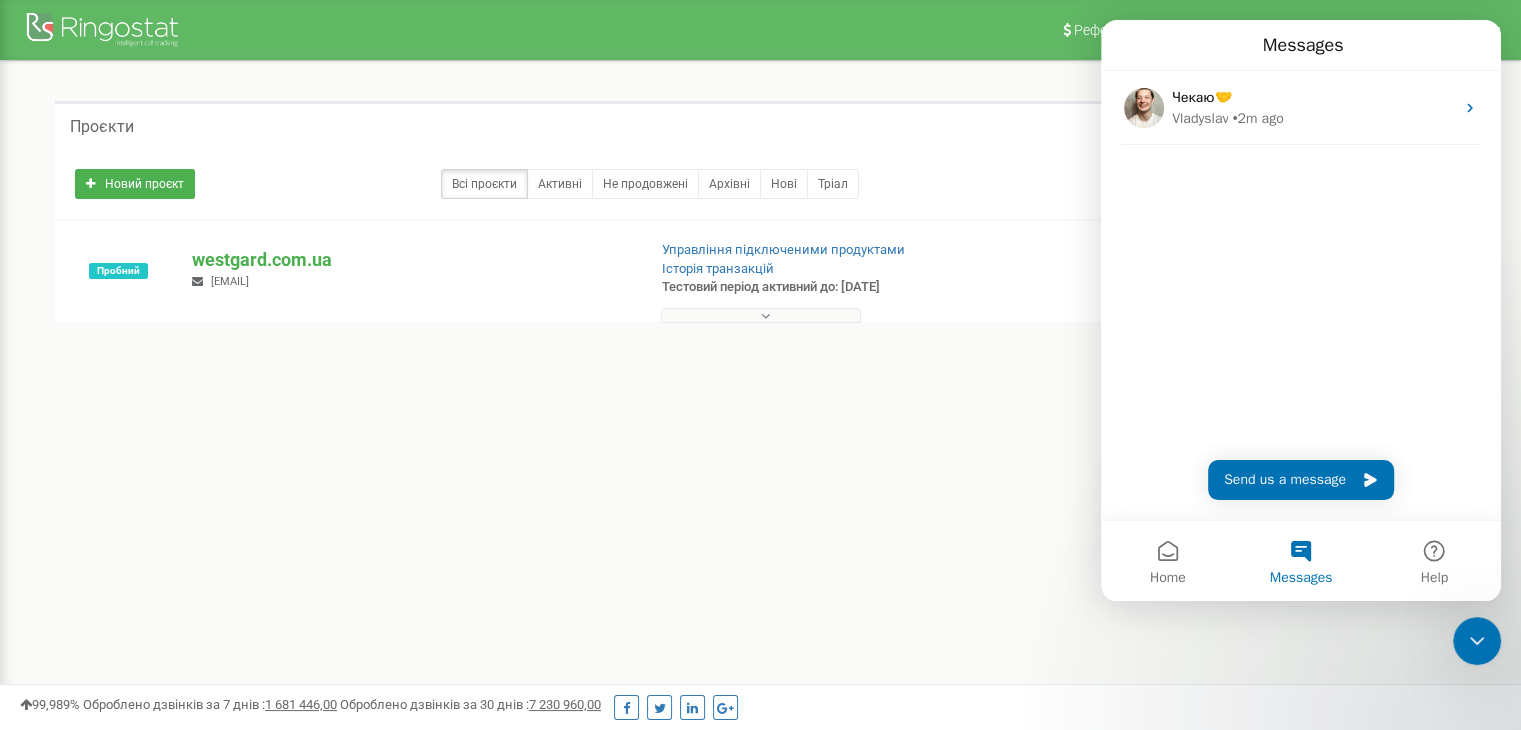 click on "Проєкти
Новий проєкт
Всі проєкти
Активні
Не продовжені
Архівні
Нові
Тріал
Пошук" at bounding box center [760, 247] 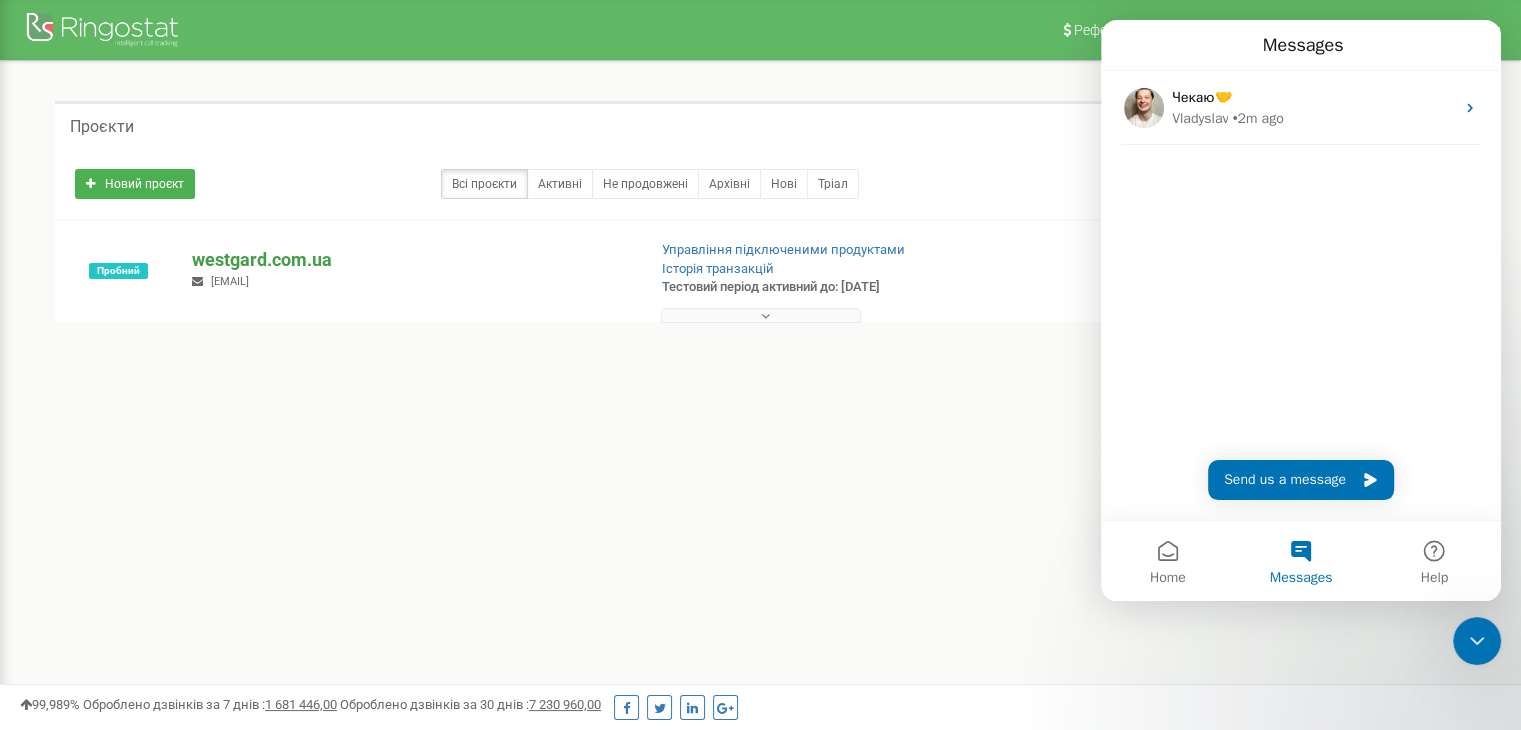 click on "westgard.com.ua" at bounding box center [410, 260] 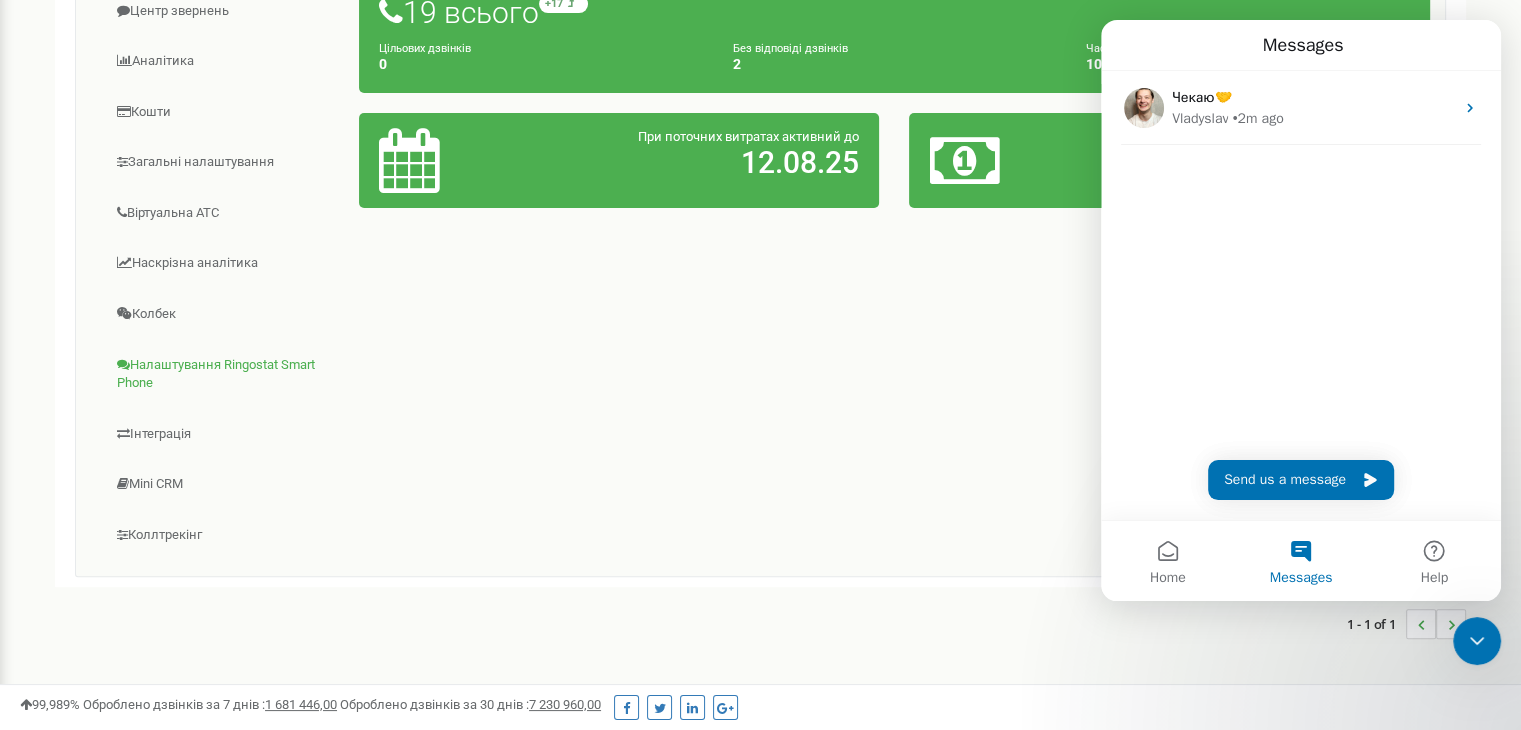 scroll, scrollTop: 403, scrollLeft: 0, axis: vertical 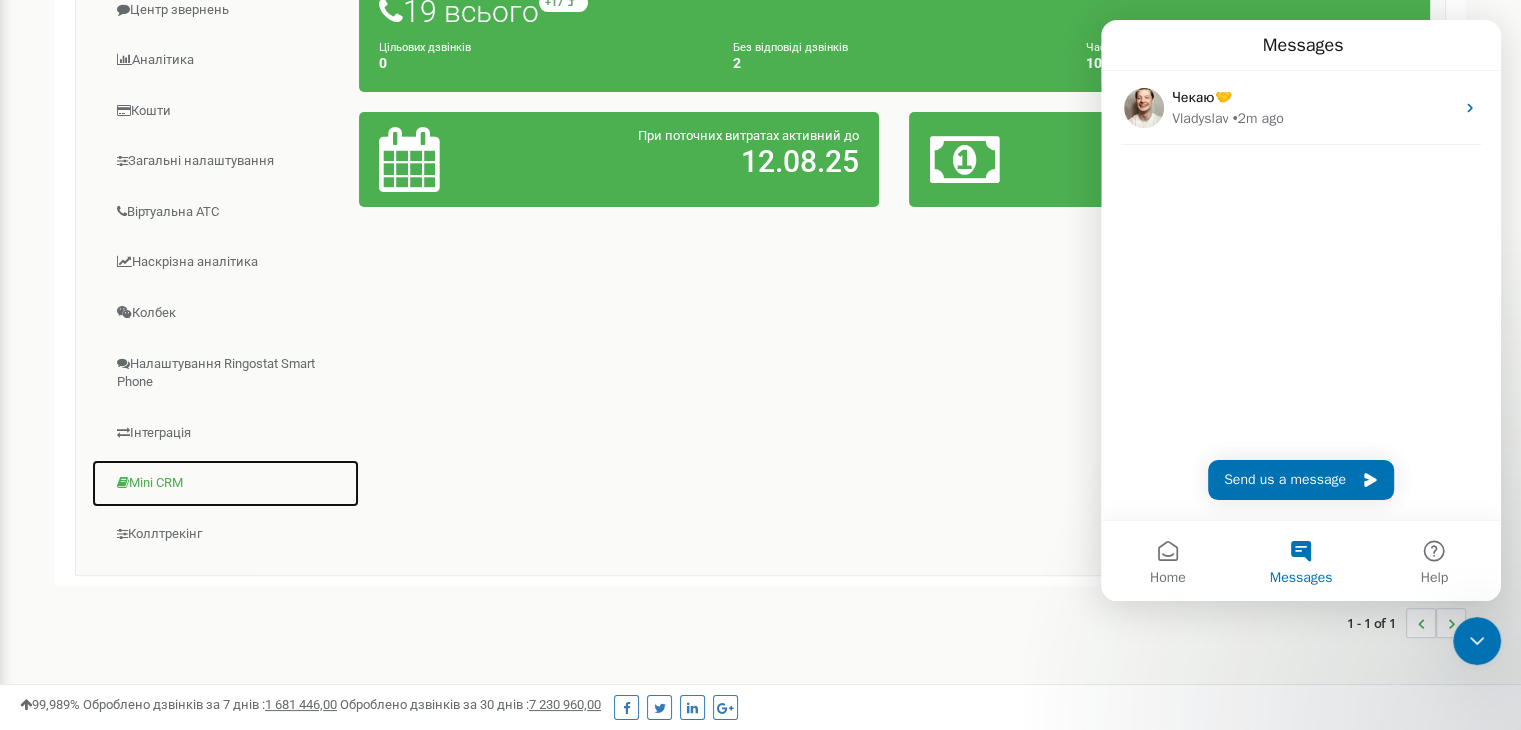click on "Mini CRM" at bounding box center [225, 483] 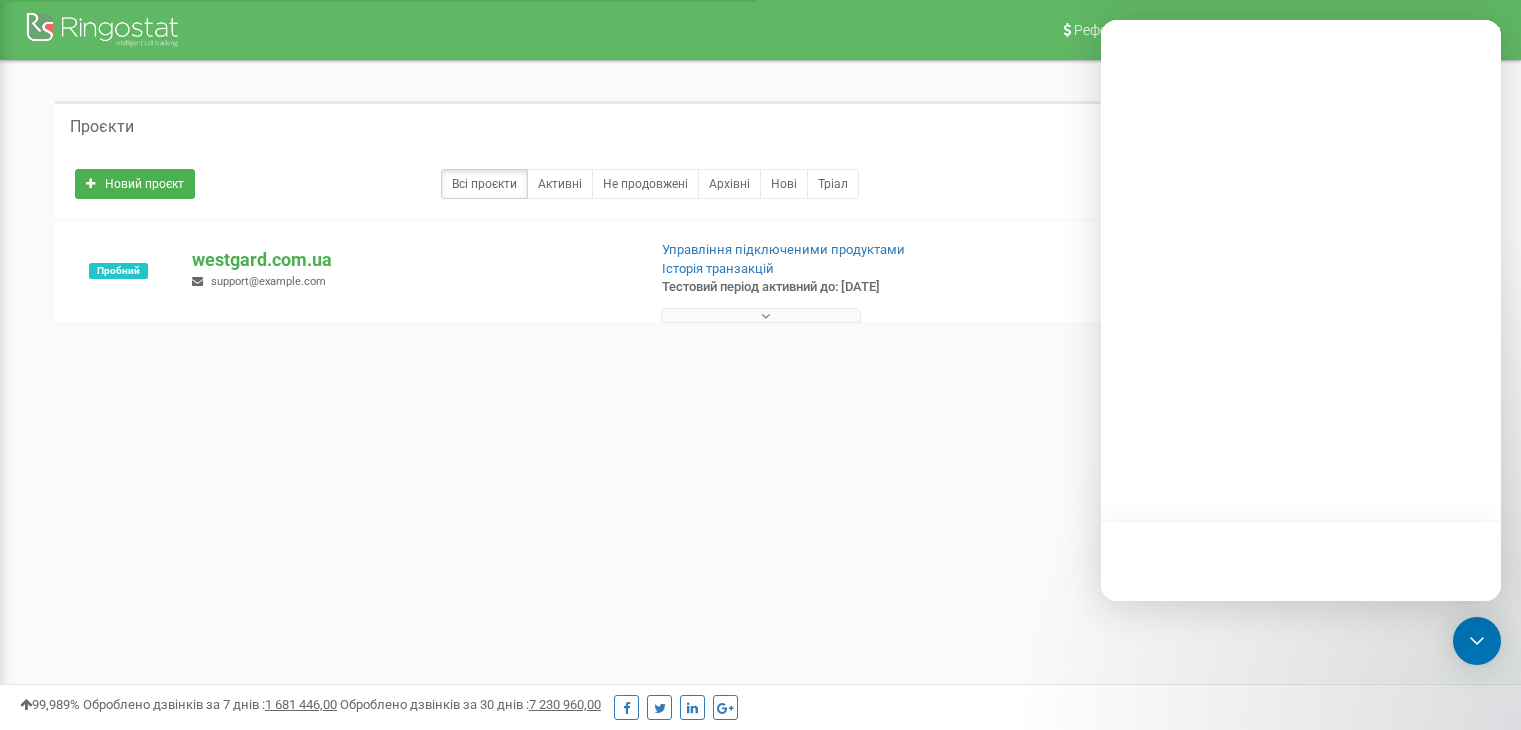 scroll, scrollTop: 0, scrollLeft: 0, axis: both 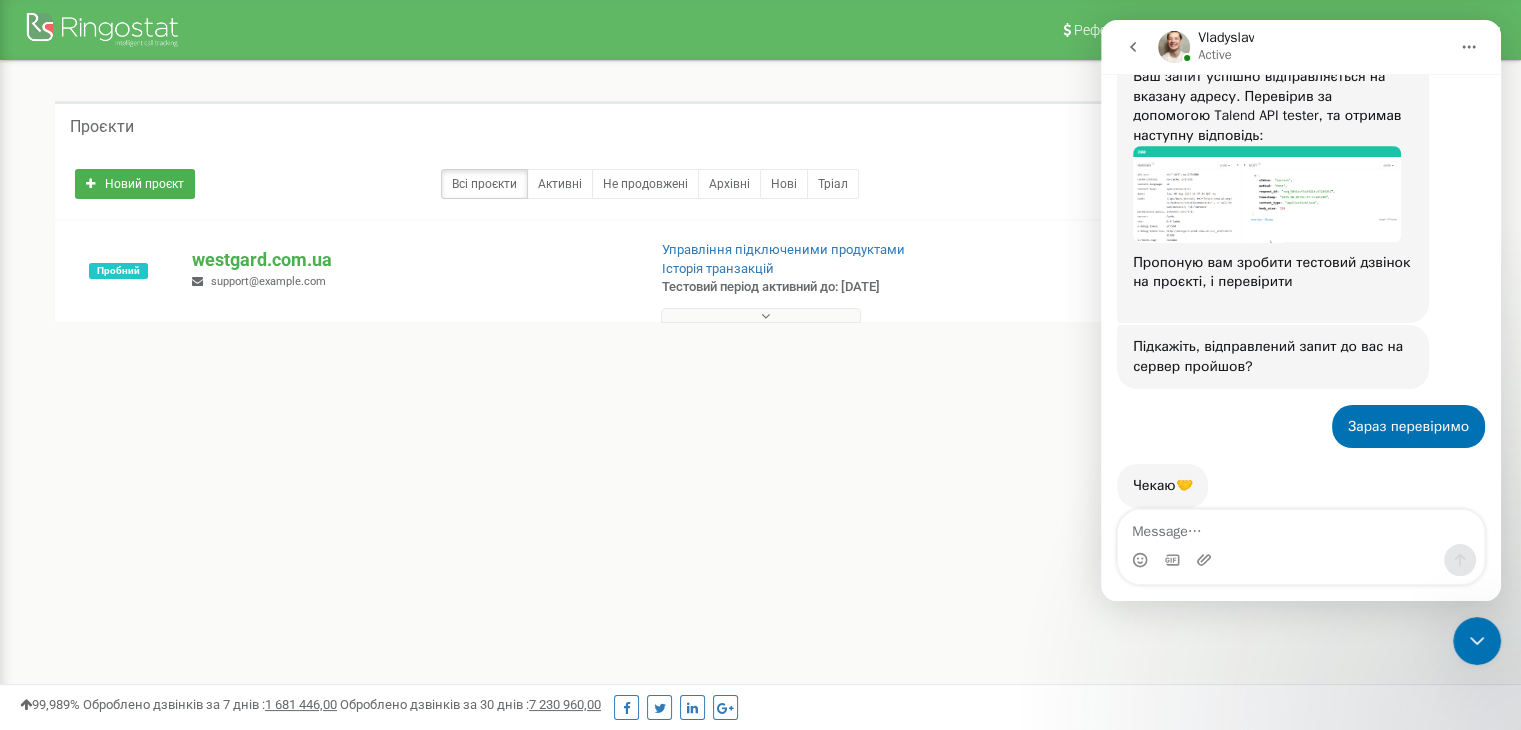 click 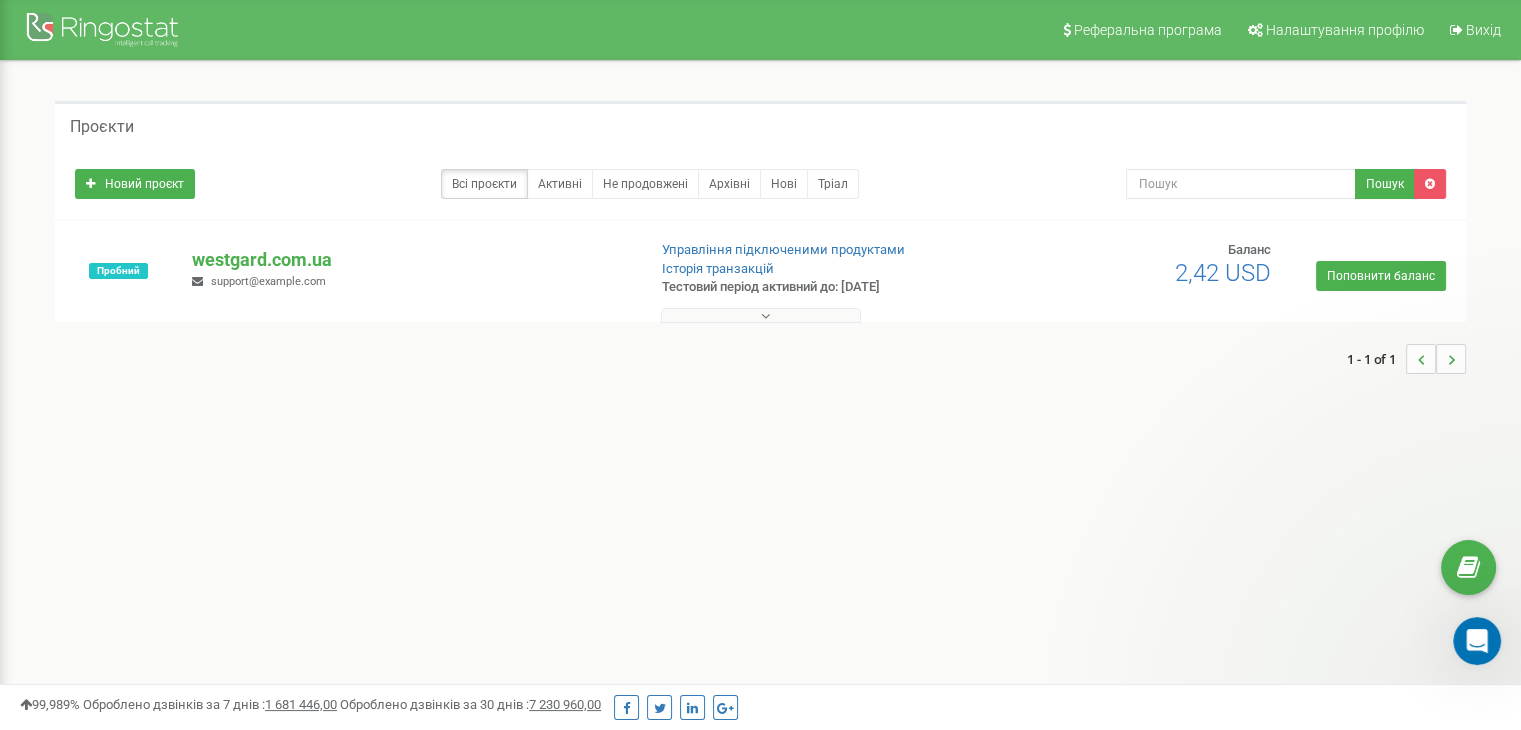 scroll, scrollTop: 0, scrollLeft: 0, axis: both 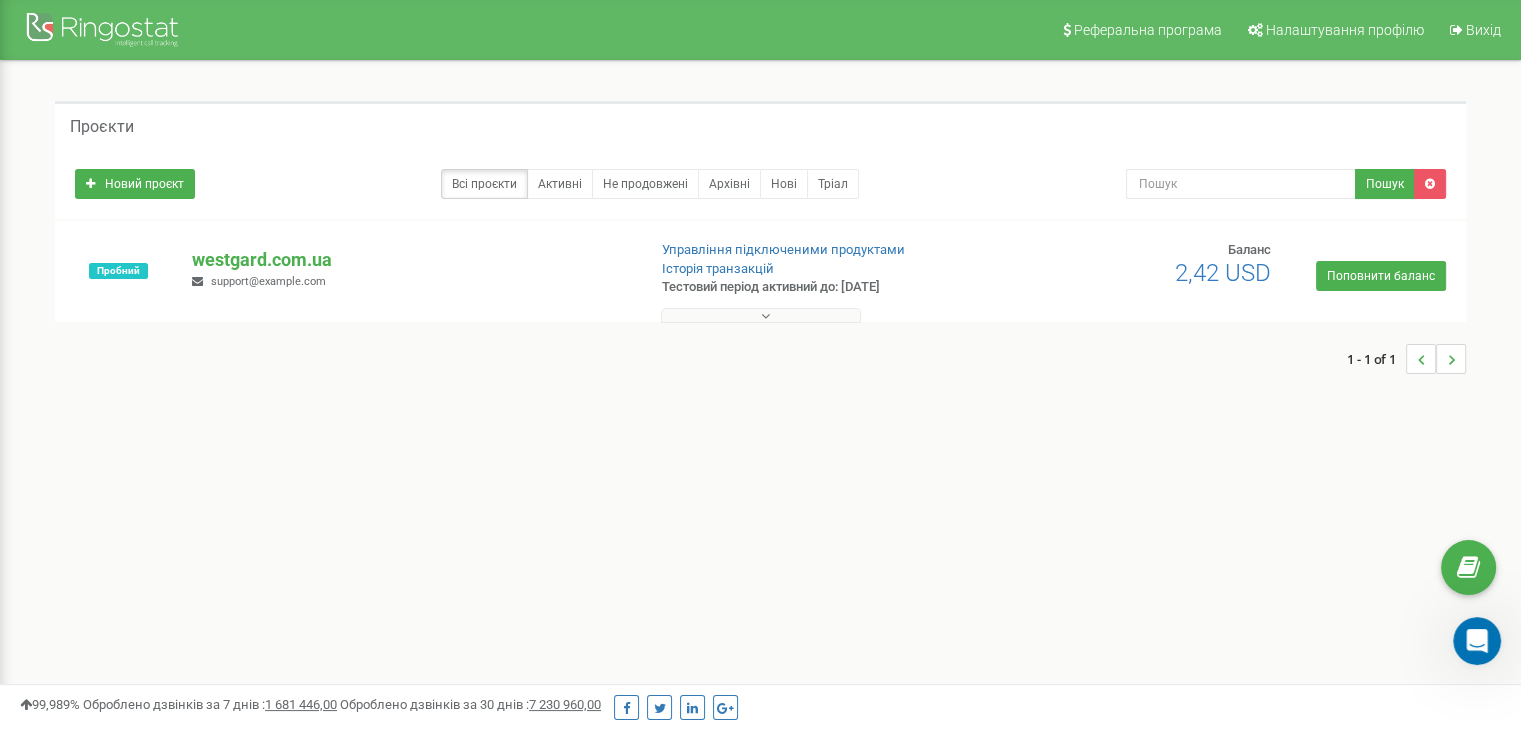 click 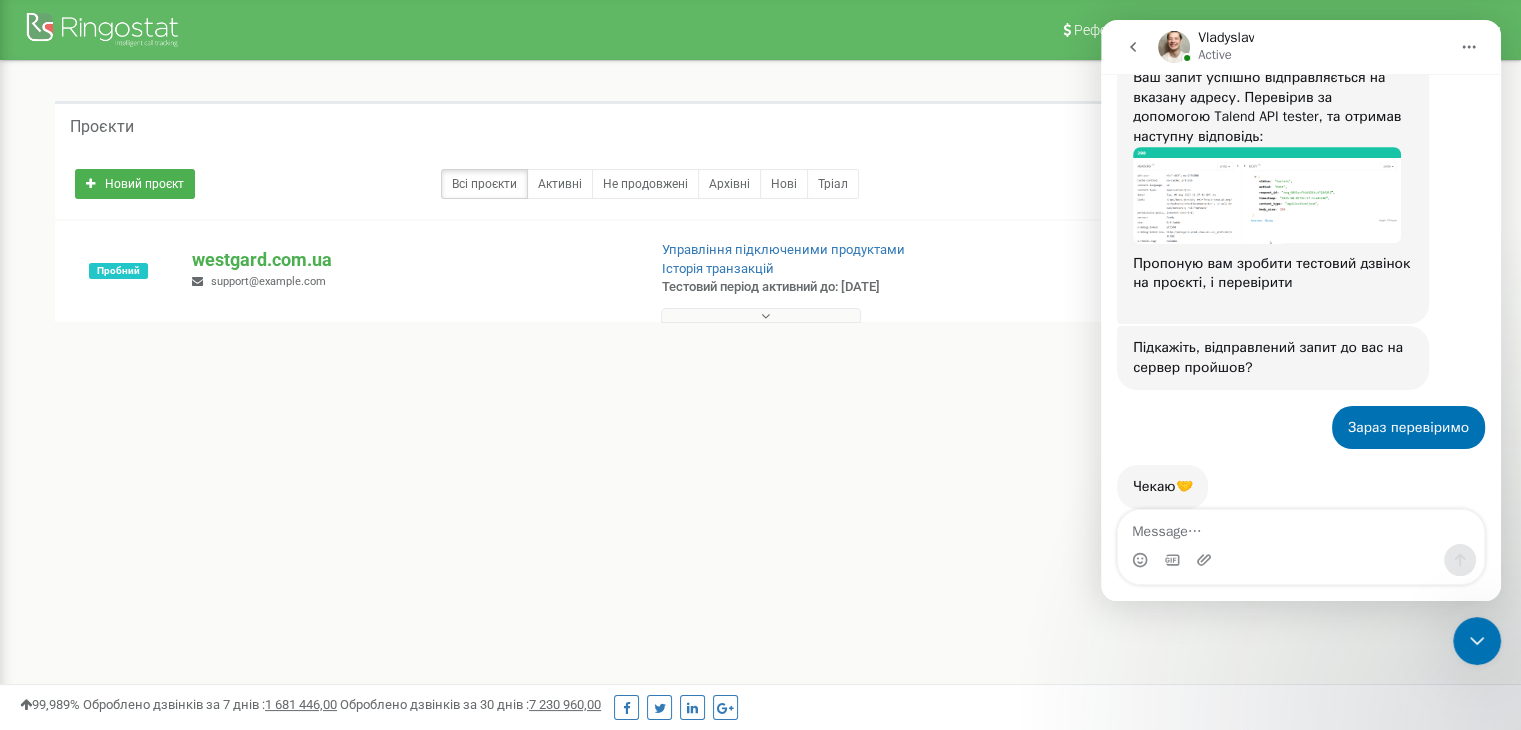 scroll, scrollTop: 2569, scrollLeft: 0, axis: vertical 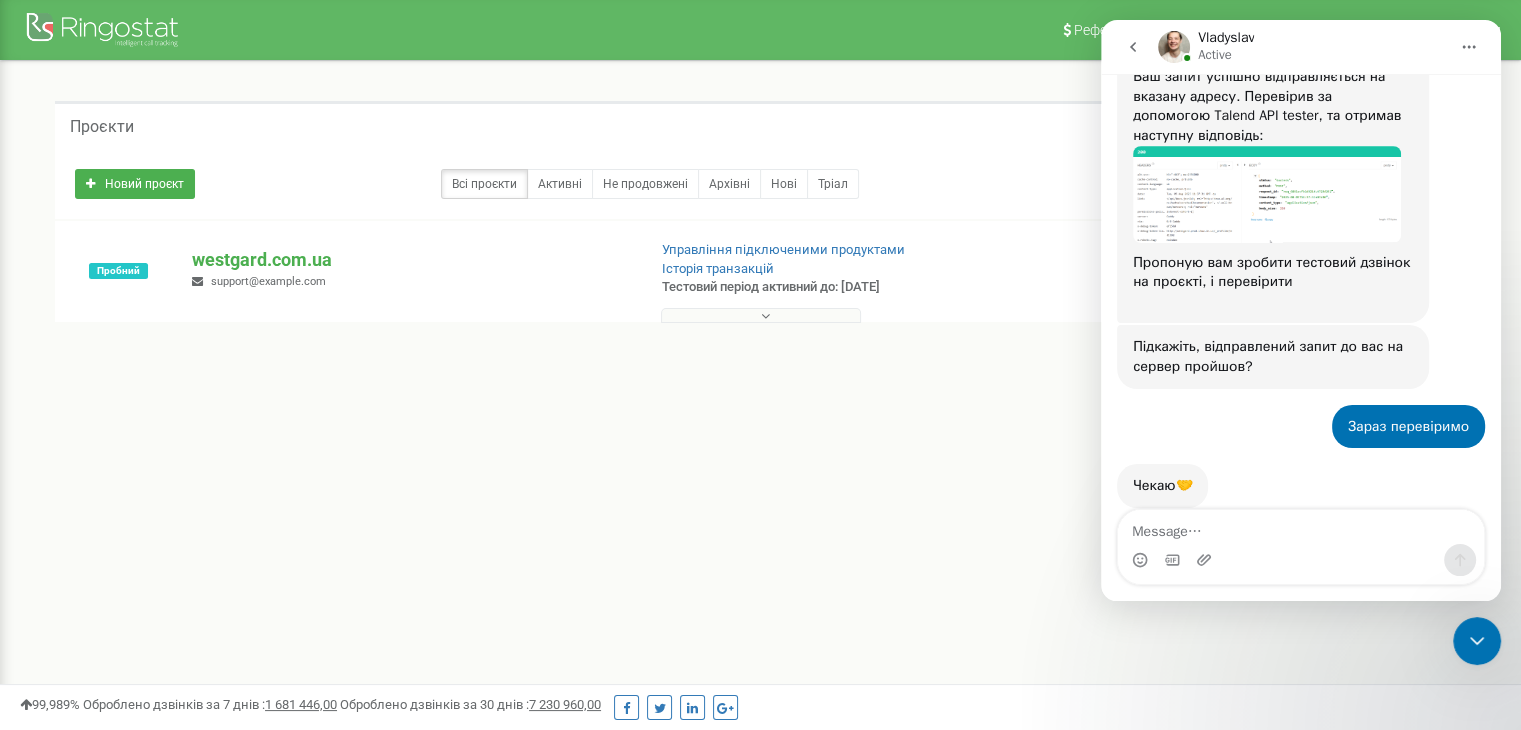 click on "1 - 1 of 1" at bounding box center [760, 359] 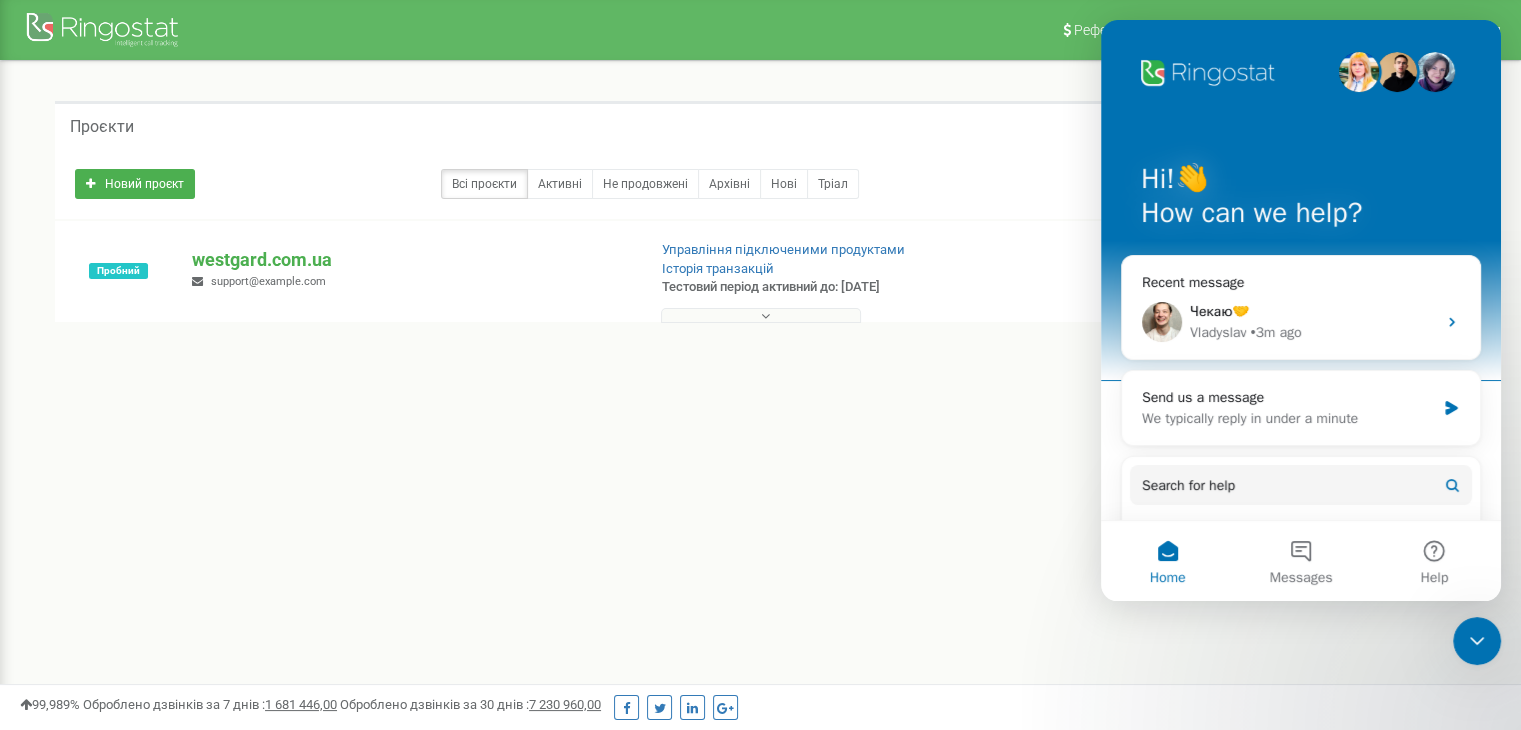 scroll, scrollTop: 0, scrollLeft: 0, axis: both 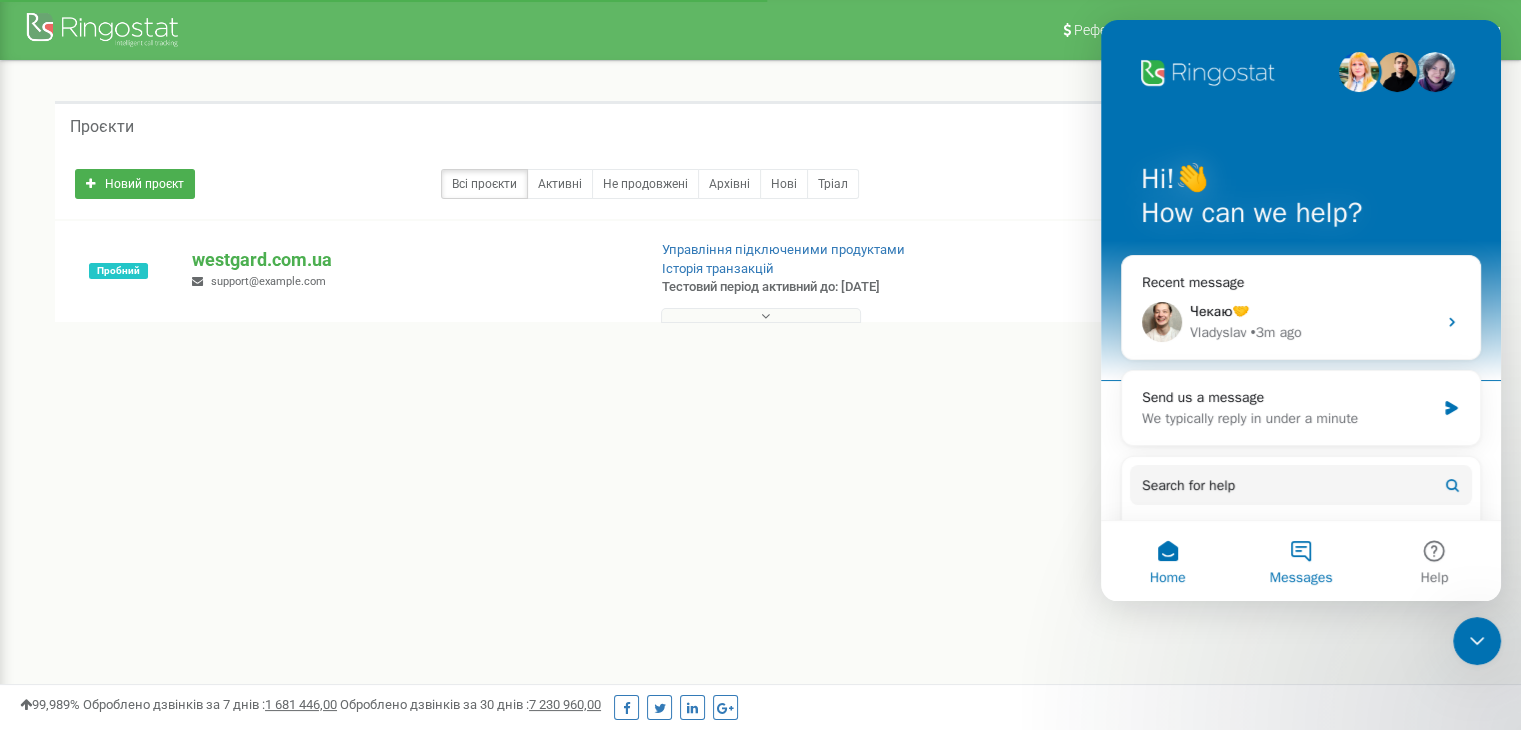 click on "Messages" at bounding box center [1300, 561] 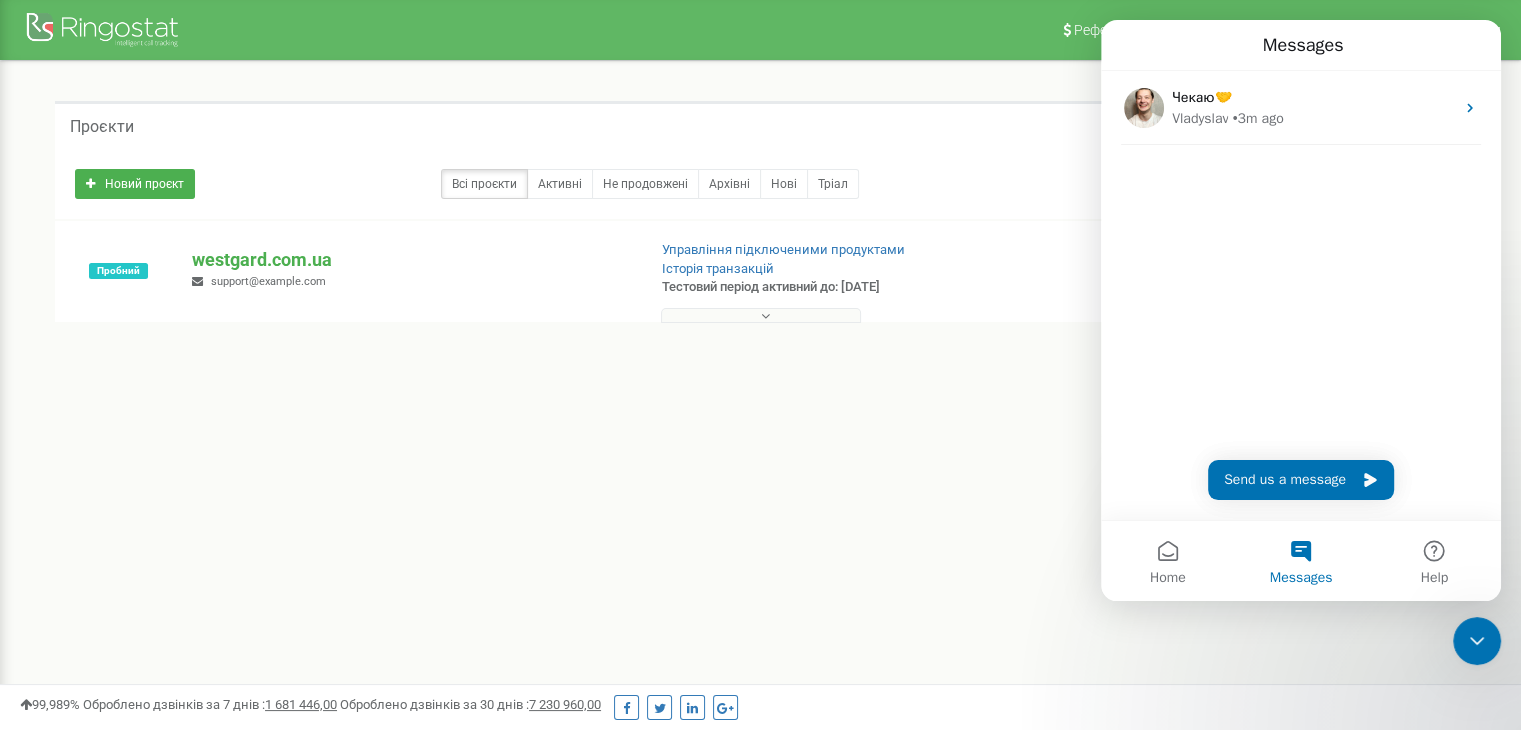 click on "Реферальна програма
Налаштування профілю
Вихід
Проєкти
Новий проєкт
Всі проєкти
Активні
Не продовжені
Архівні Нові Тріал" at bounding box center (760, 600) 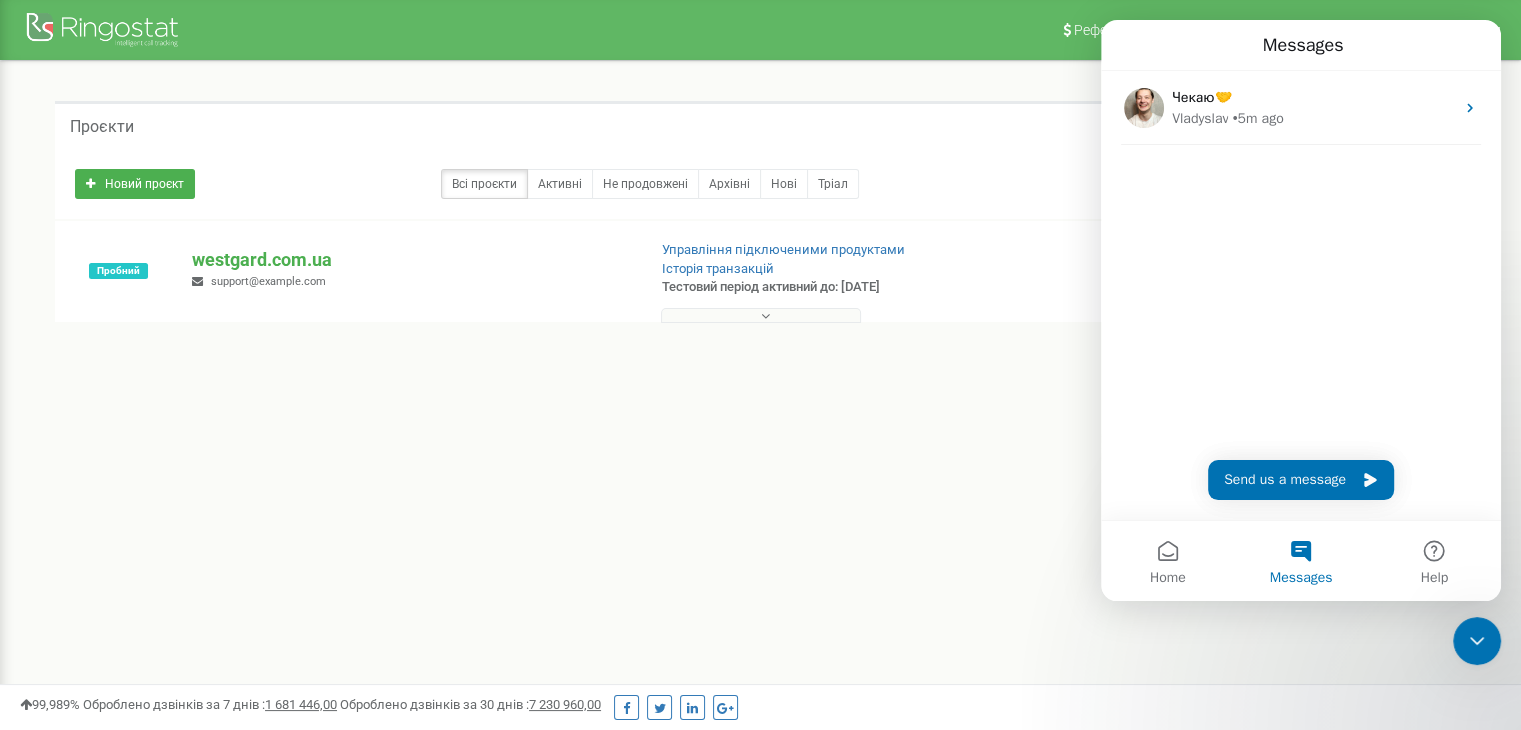 click on "Реферальна програма
Налаштування профілю
Вихід
Проєкти
Новий проєкт
Всі проєкти
Активні
Не продовжені
Архівні Нові Тріал" at bounding box center [760, 600] 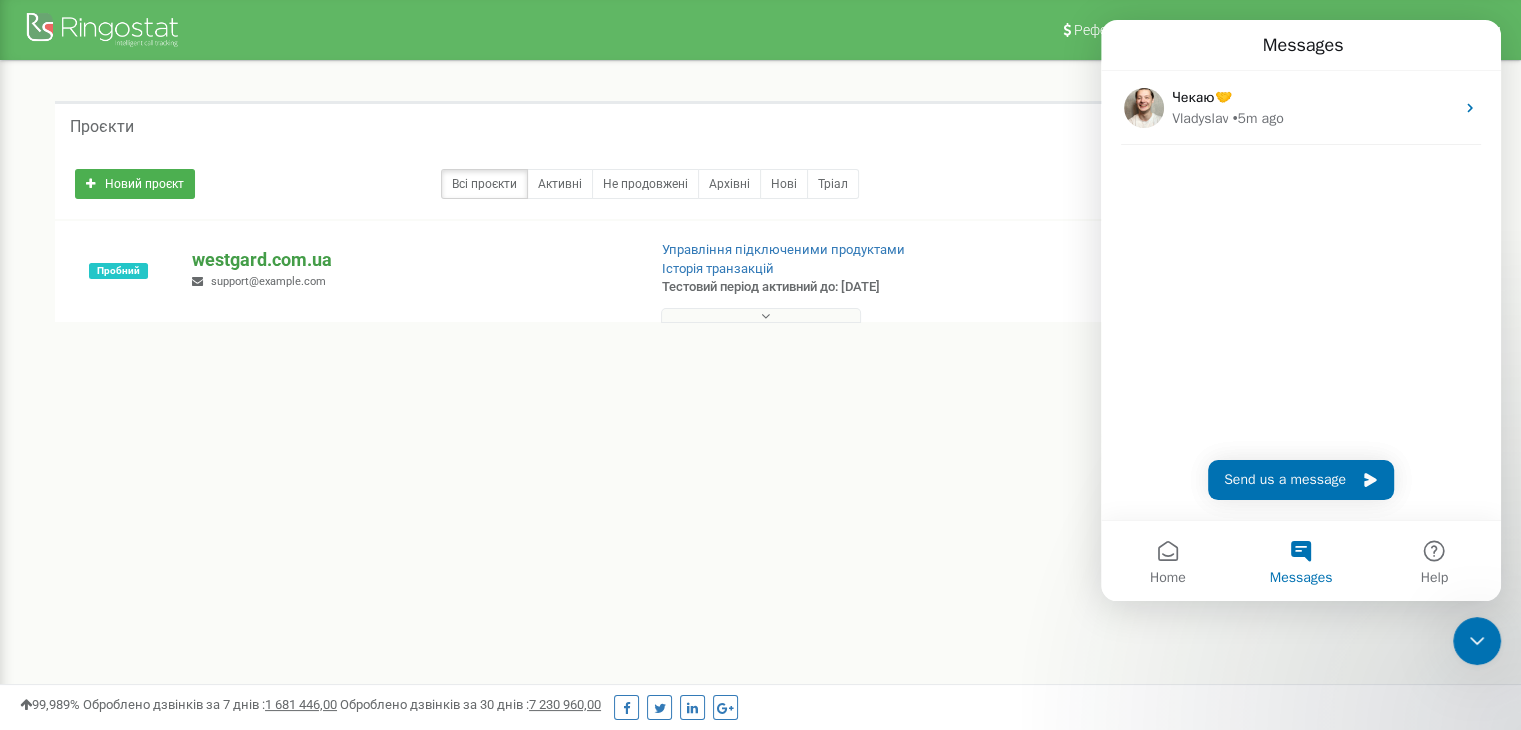 click on "westgard.com.ua" at bounding box center [410, 260] 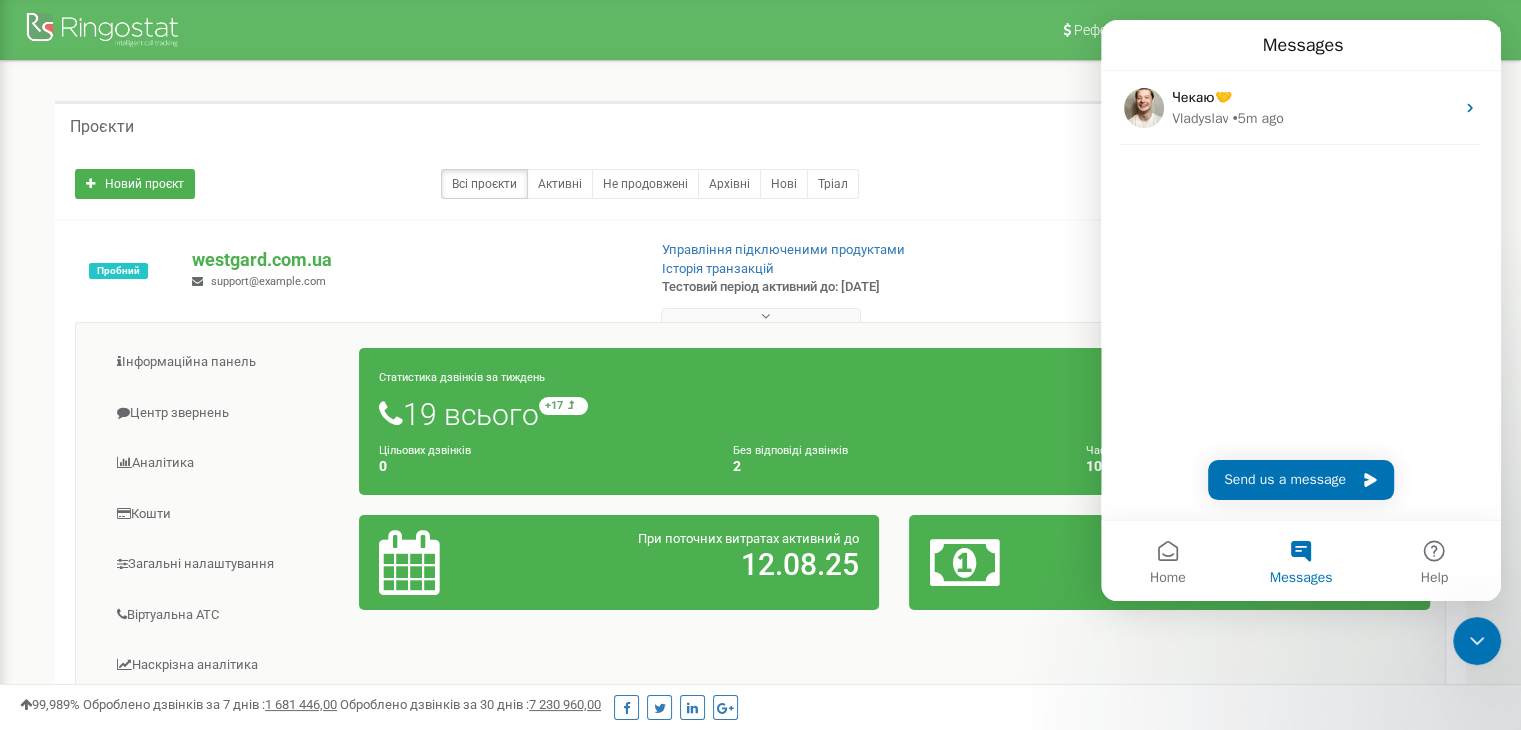 click 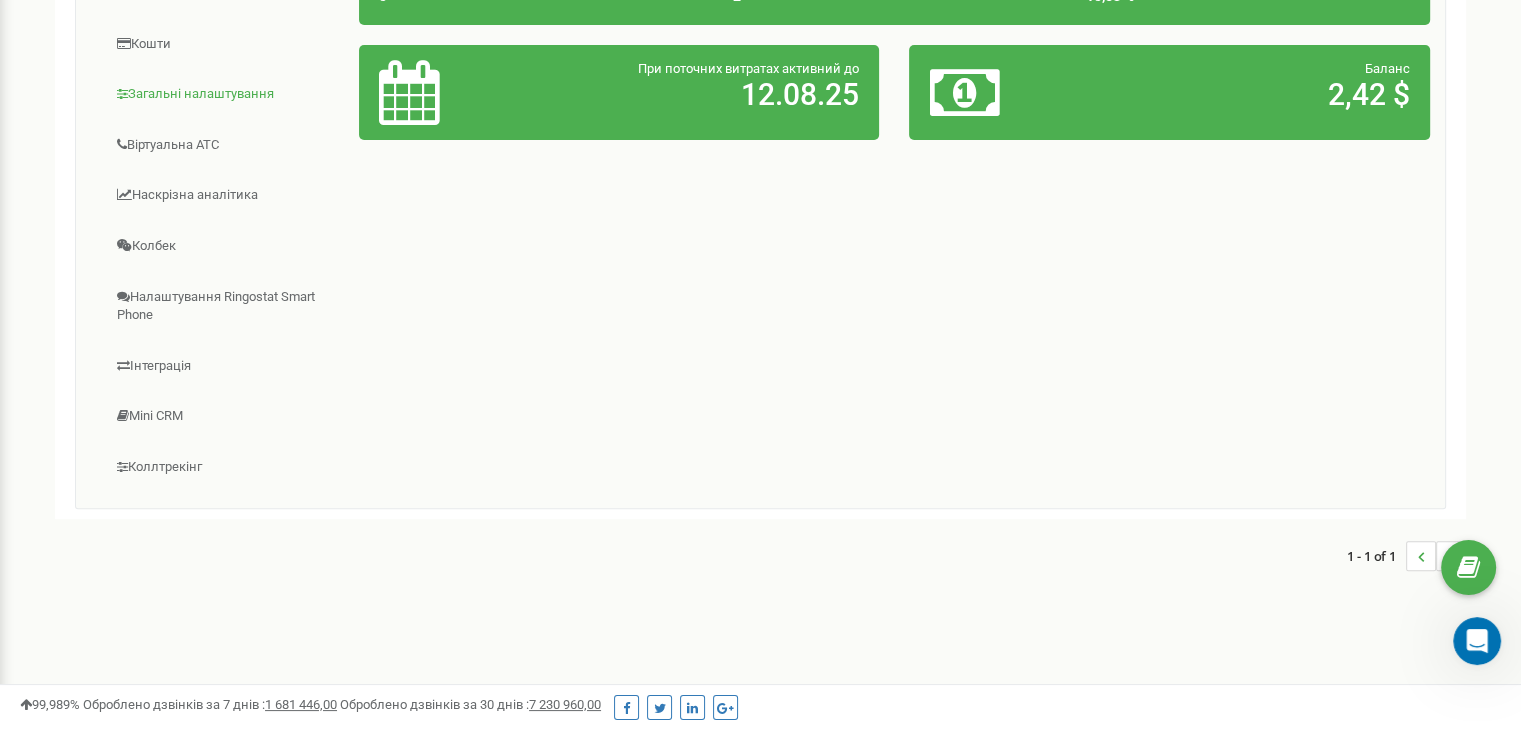 scroll, scrollTop: 229, scrollLeft: 0, axis: vertical 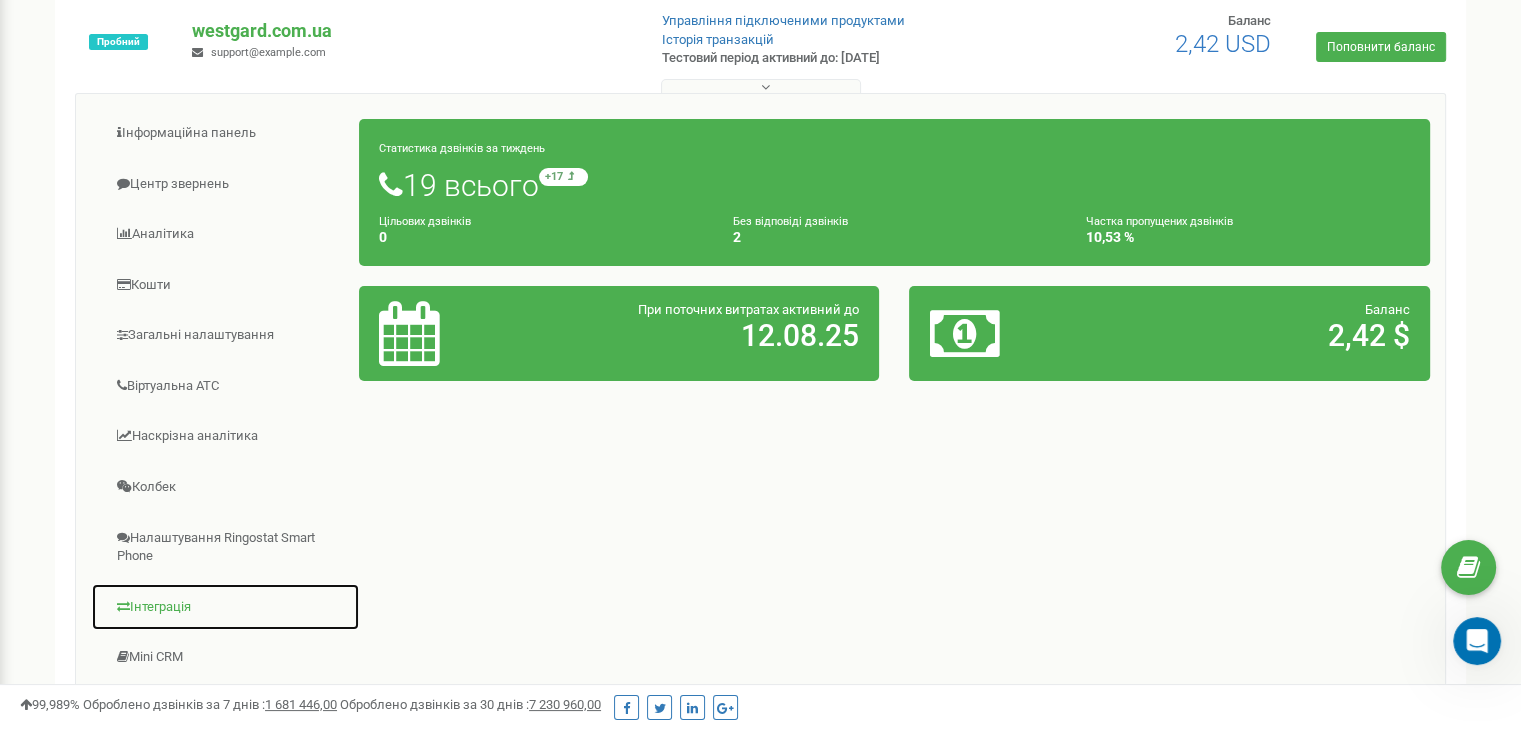 click on "Інтеграція" at bounding box center (225, 607) 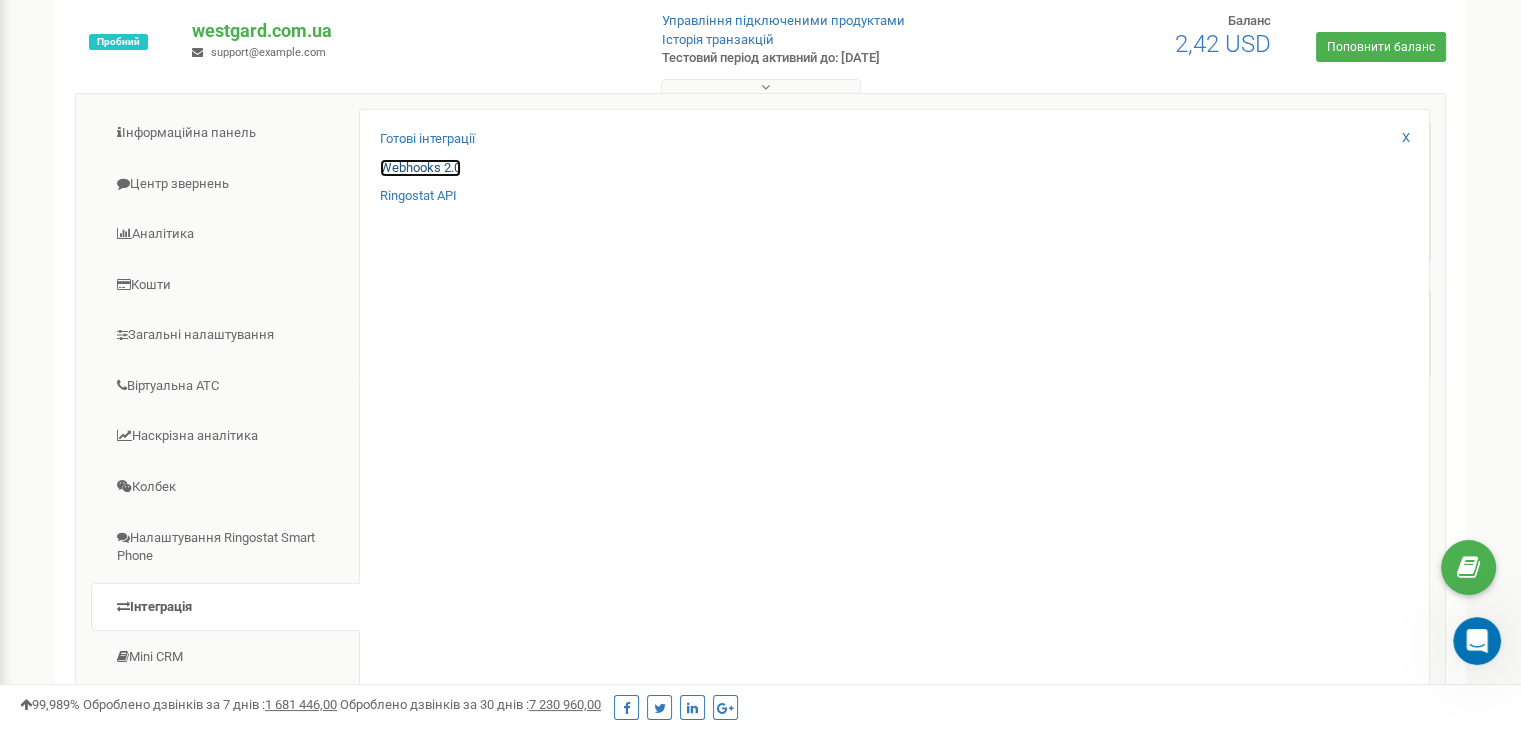 click on "Webhooks 2.0" at bounding box center (420, 168) 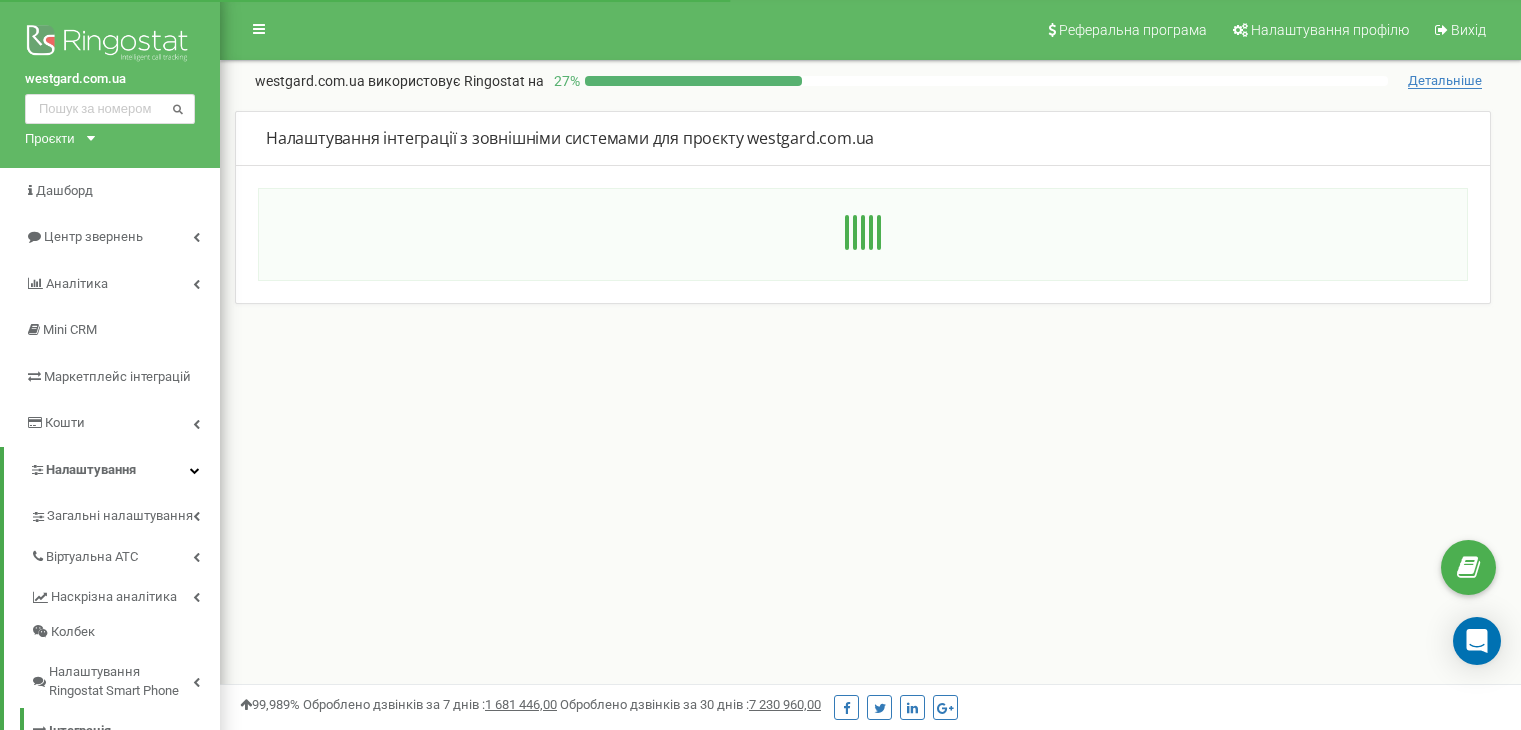 scroll, scrollTop: 0, scrollLeft: 0, axis: both 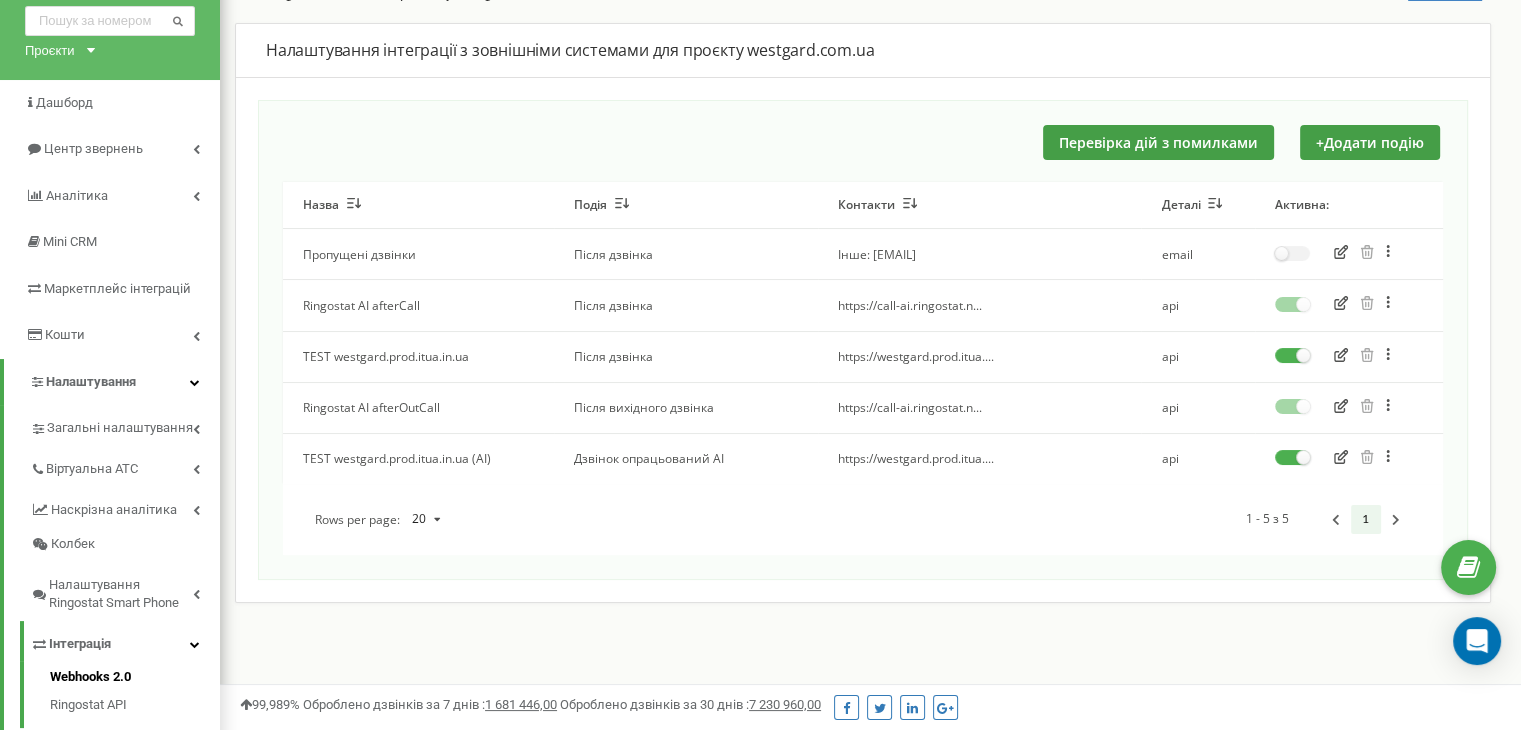 click 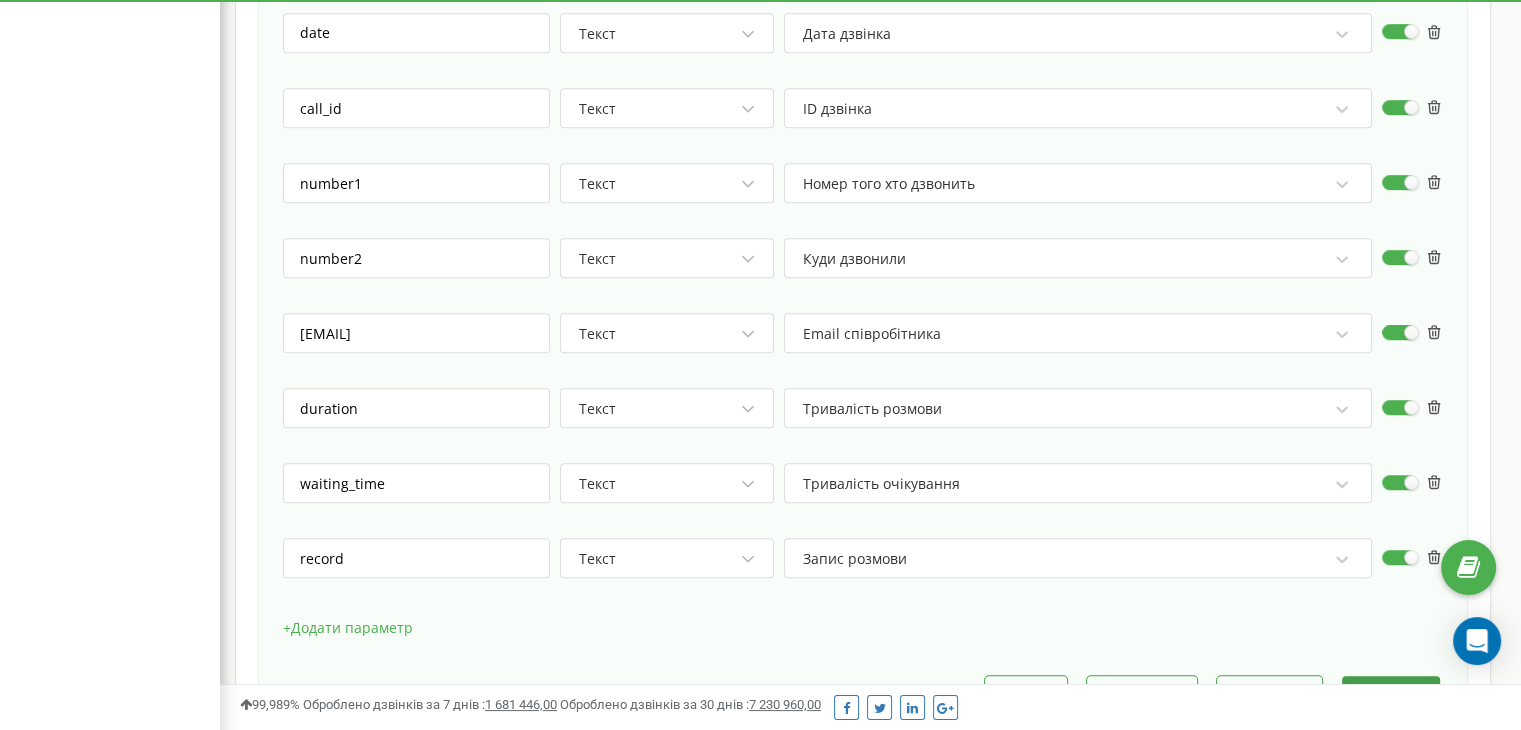scroll, scrollTop: 1337, scrollLeft: 0, axis: vertical 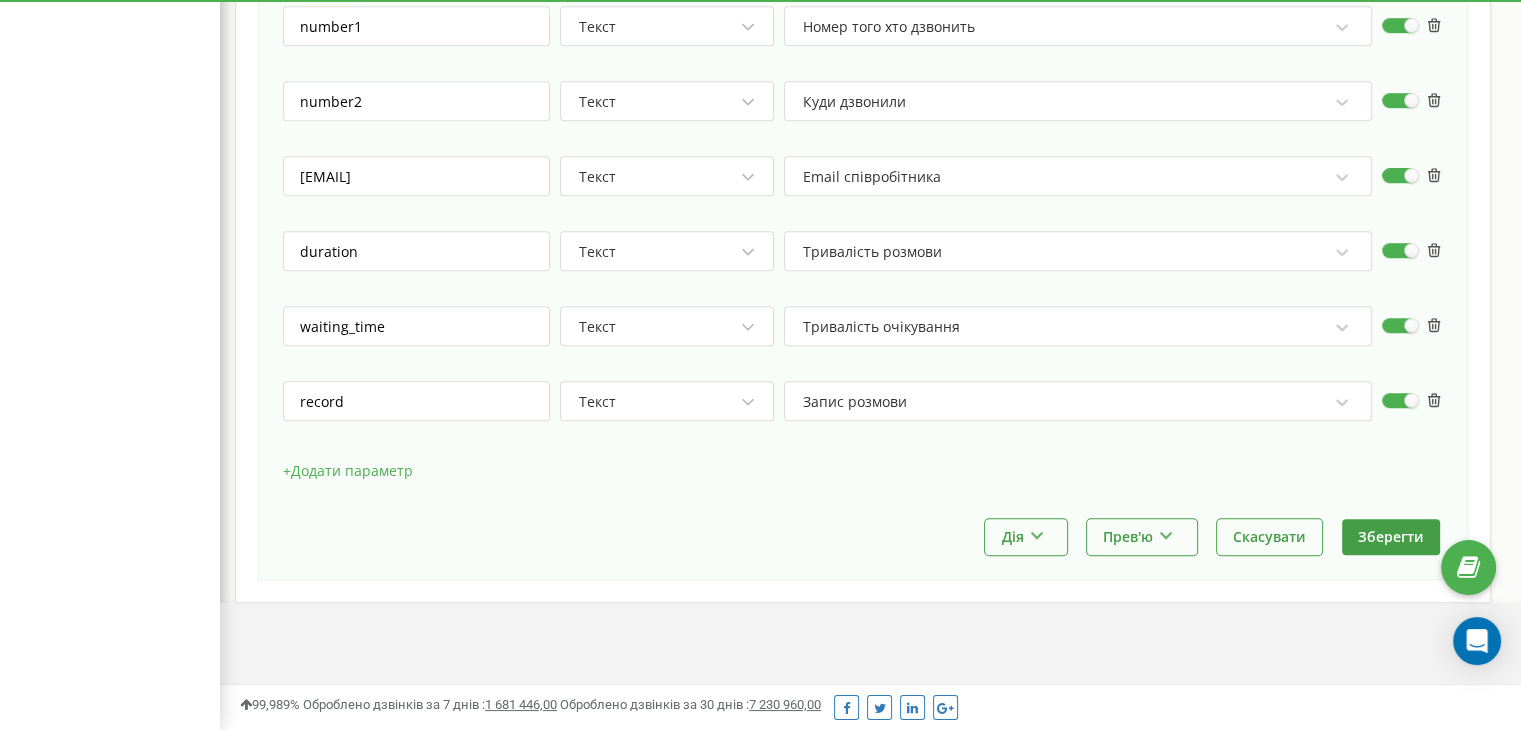 click on "westgard.com.ua Проєкти westgard.com.ua Дашборд Центр звернень Аналiтика Mini CRM Маркетплейс інтеграцій Кошти Налаштування Загальні налаштування Віртуальна АТС Наскрізна аналітика Колбек Налаштування Ringostat Smart Phone Інтеграція Webhooks 2.0 Ringostat API Коллтрекінг Журнал дзвінків Журнал повідомлень Звіт про пропущені необроблені дзвінки Дзвінки в реальному часі NEW Ваші звіти Звіт маркетолога Звіти Looker Studio Розподіл дзвінків по дням тижня та погодинно Багатоканальні послідовності Статистика callback Звіт про ефективність роботи співробітників Співробітники у реальному часі NEW" at bounding box center [760, -302] 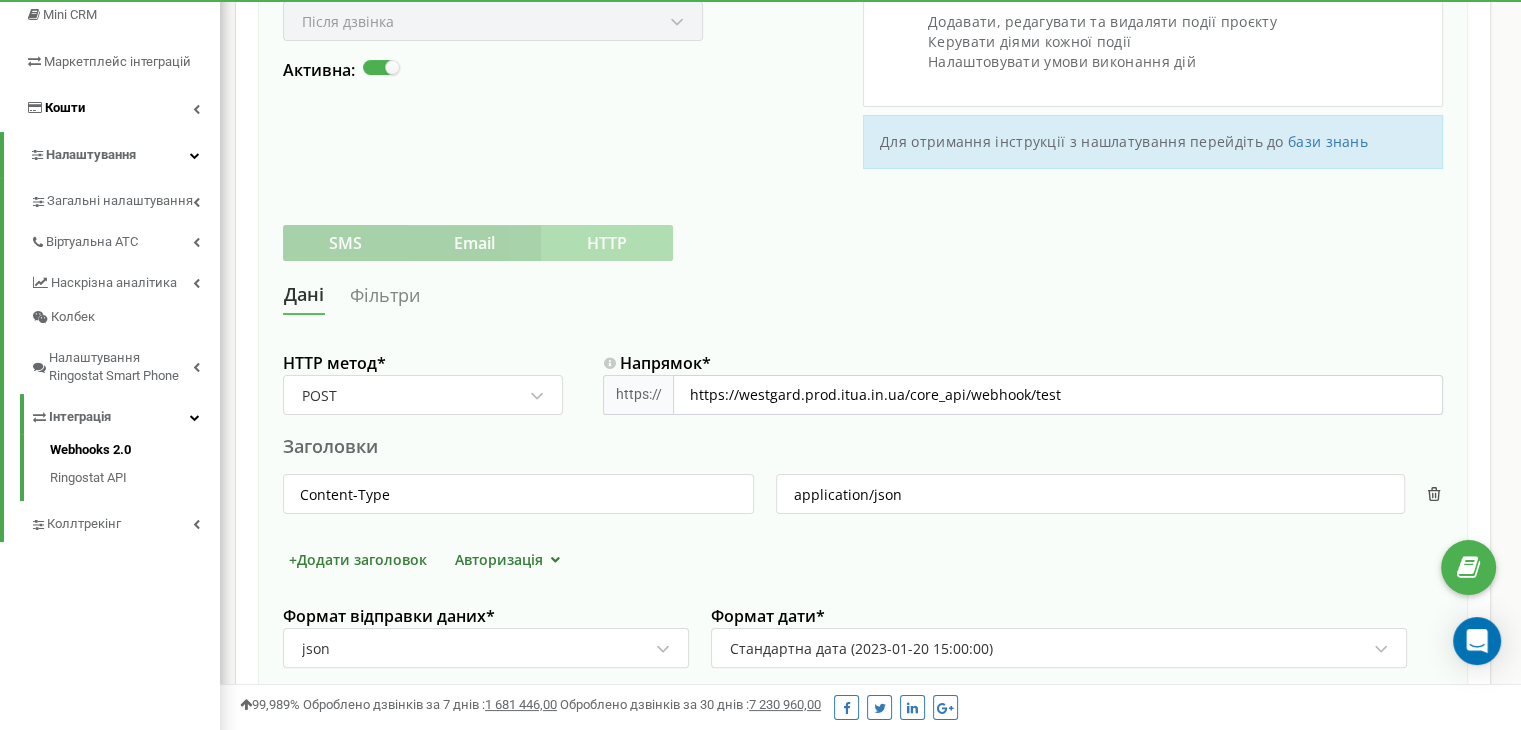 scroll, scrollTop: 436, scrollLeft: 0, axis: vertical 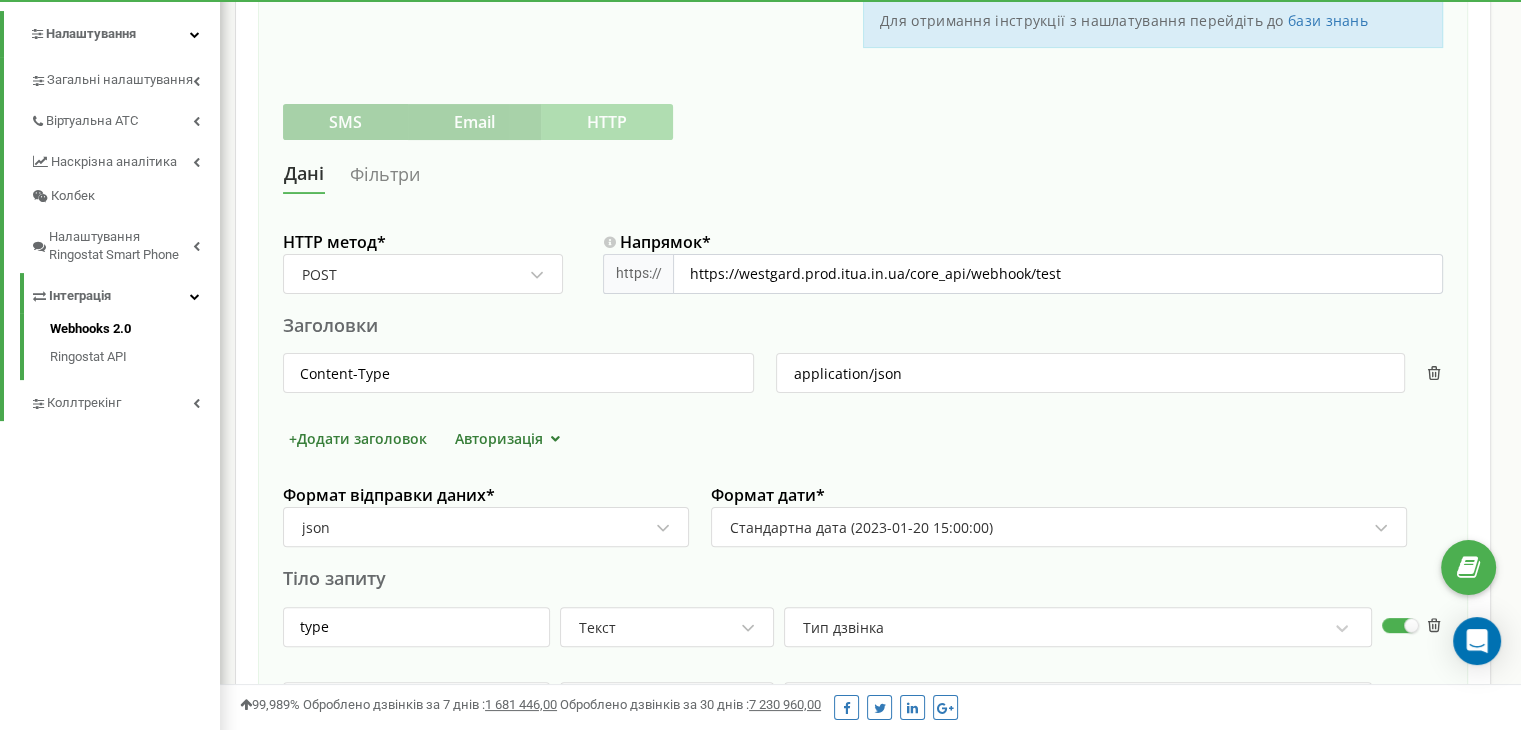 click on "Фільтри" at bounding box center [385, 174] 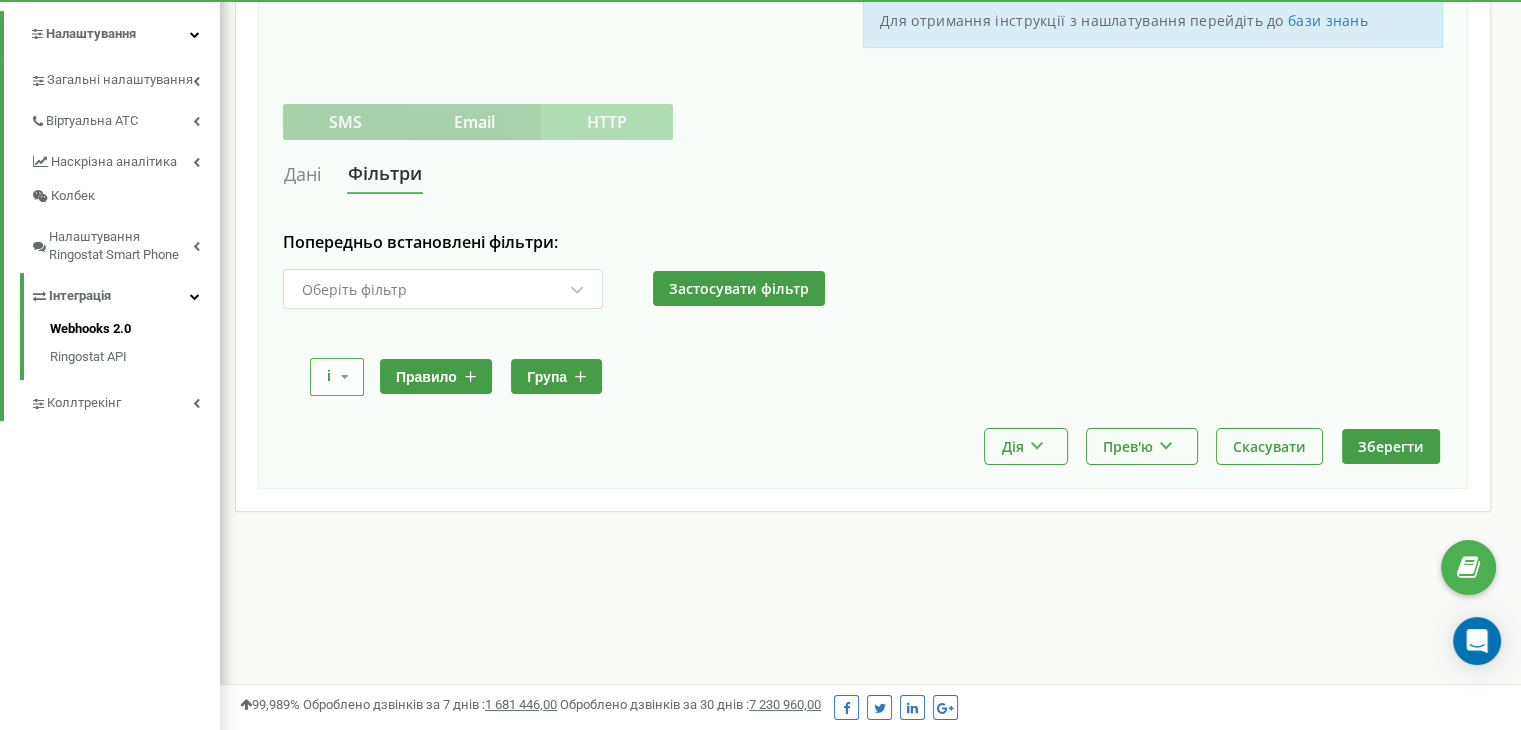click on "Дані" at bounding box center (303, 174) 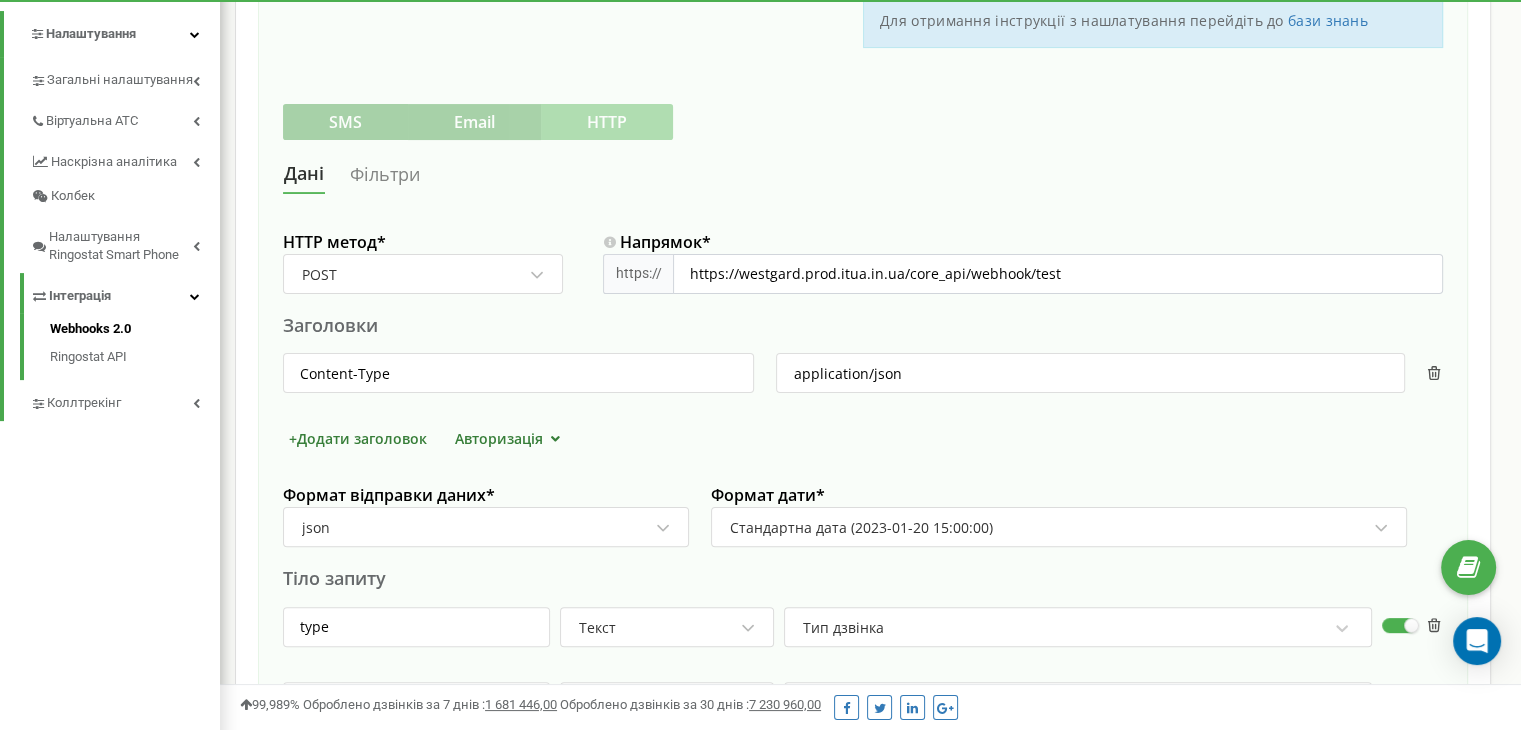 click on "SMS Email HTTP" at bounding box center (478, 122) 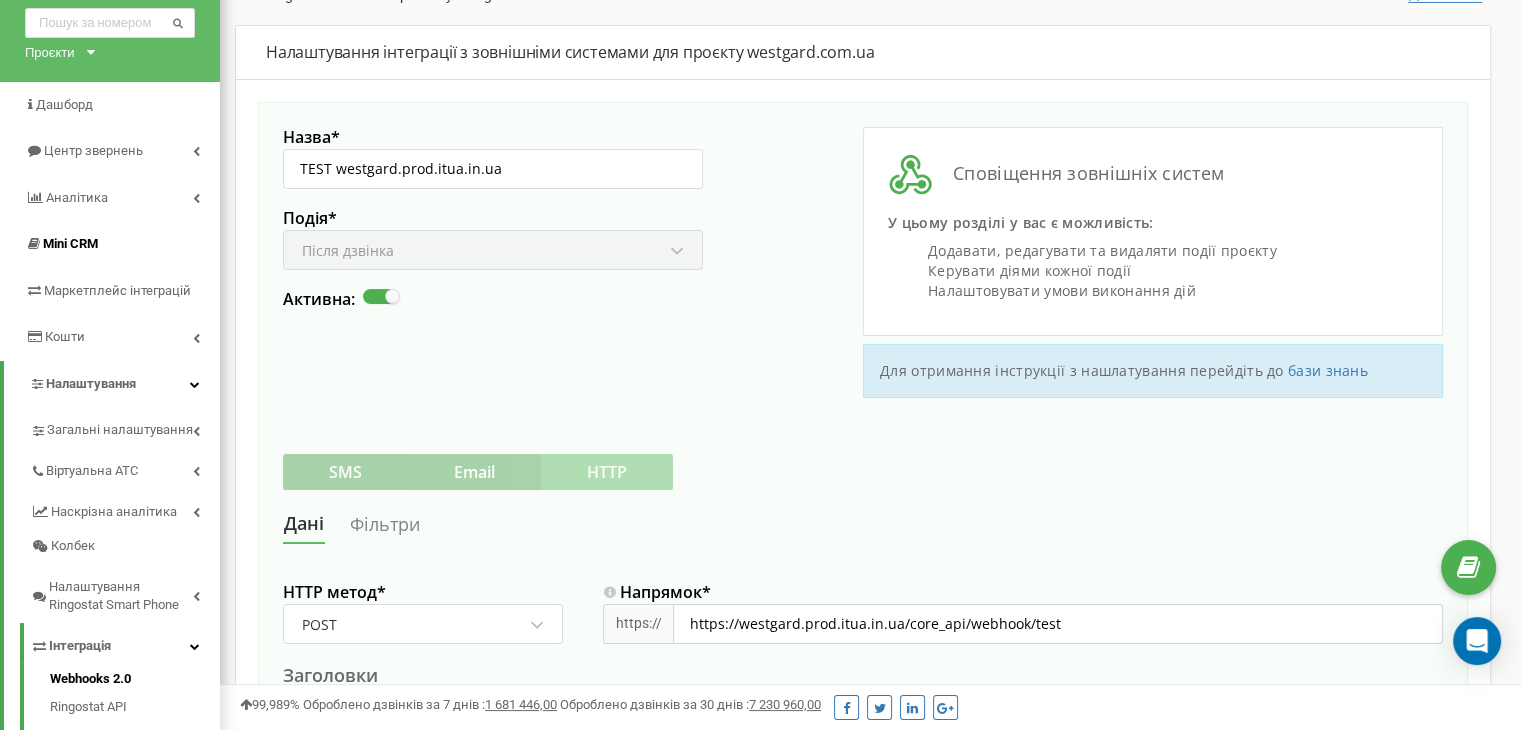 scroll, scrollTop: 0, scrollLeft: 0, axis: both 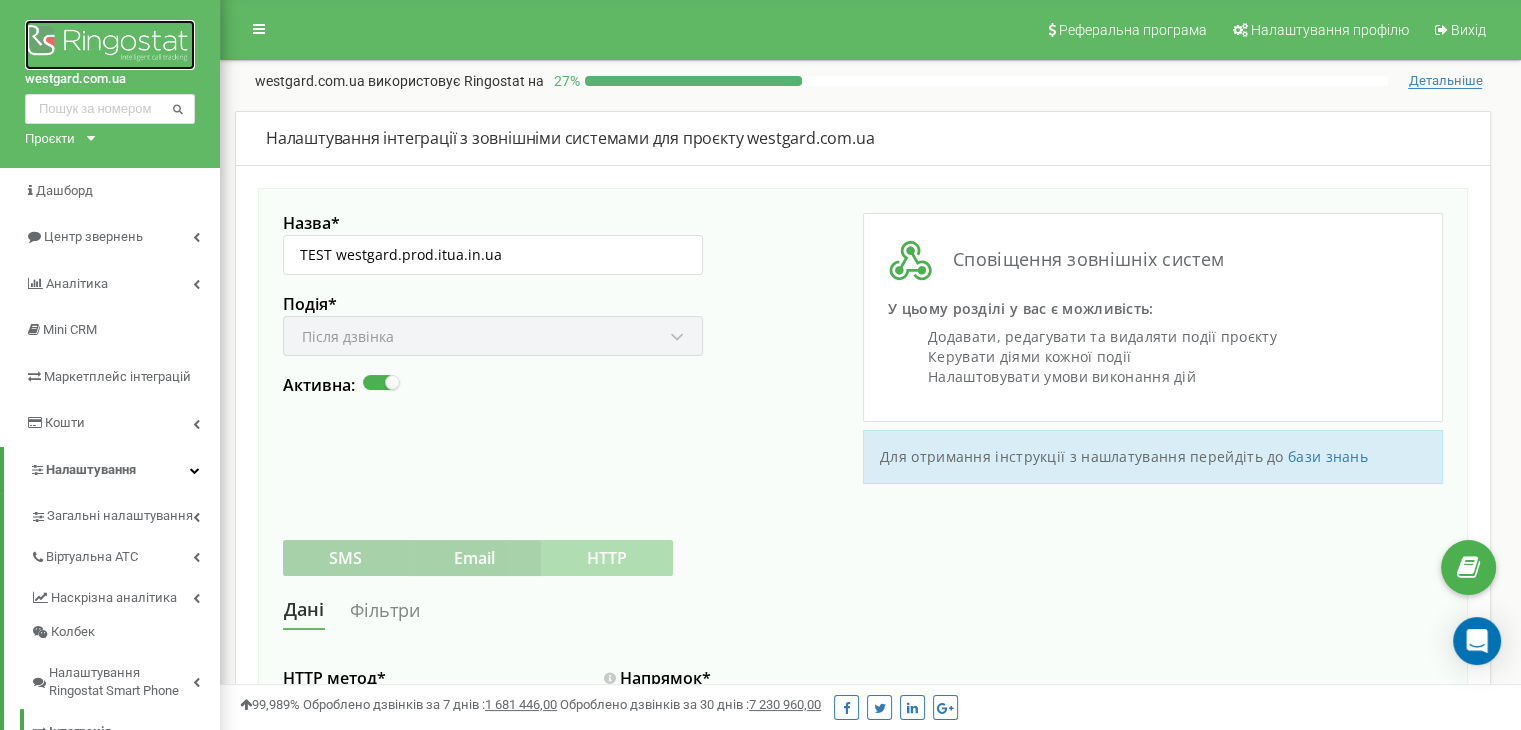 click at bounding box center [110, 45] 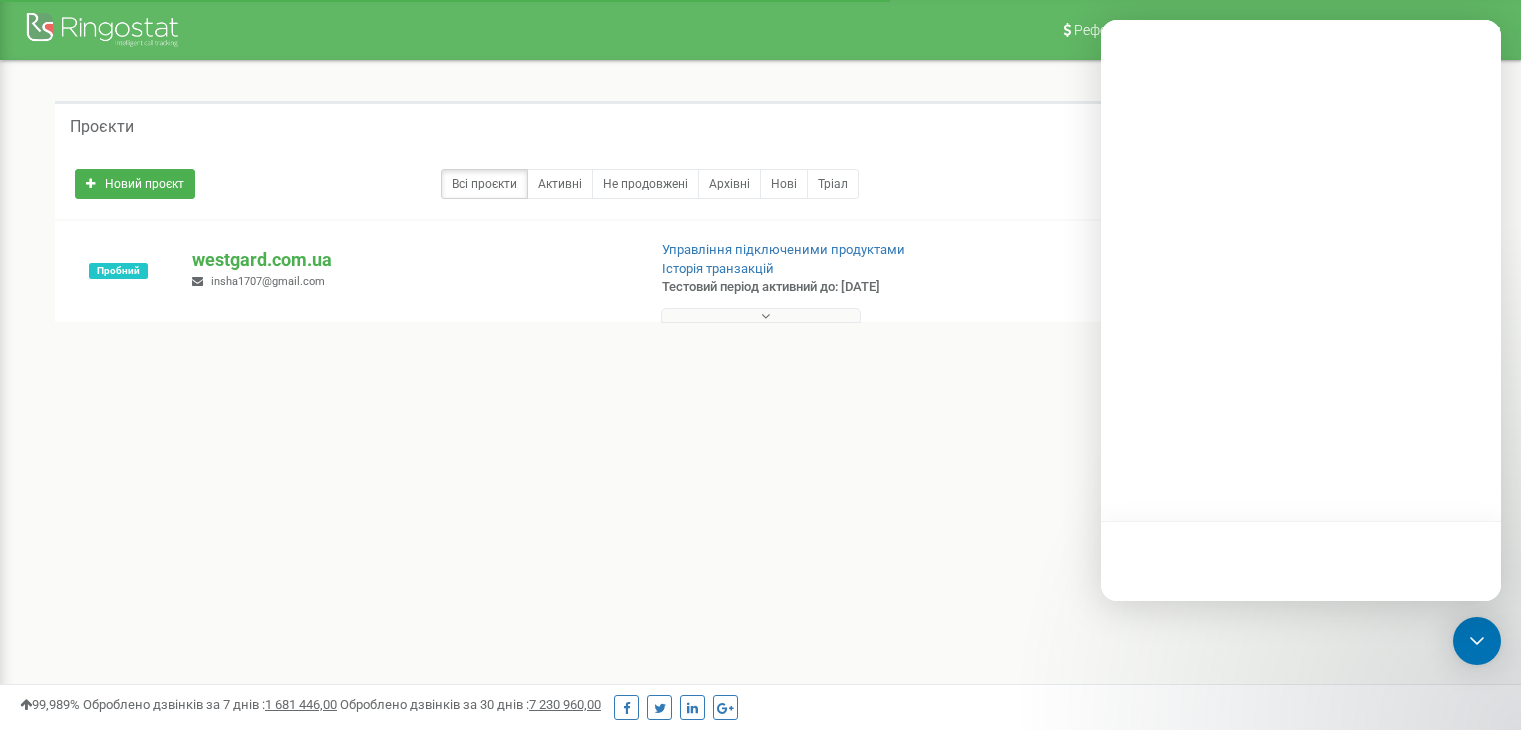 scroll, scrollTop: 0, scrollLeft: 0, axis: both 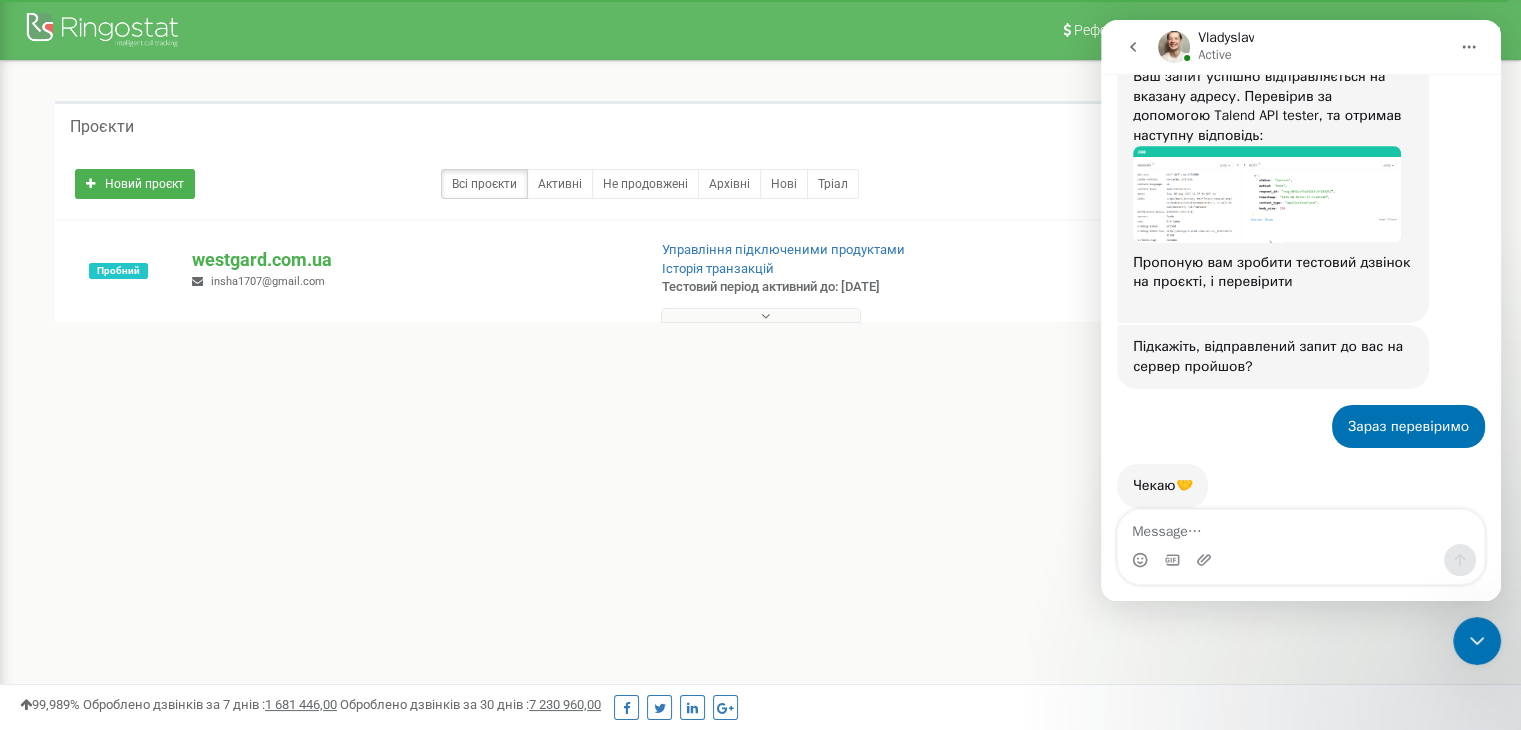 click on "Пробний
westgard.com.ua
insha1707@gmail.com
Управління підключеними продуктами
Історія транзакцій
Баланс" at bounding box center (760, 281) 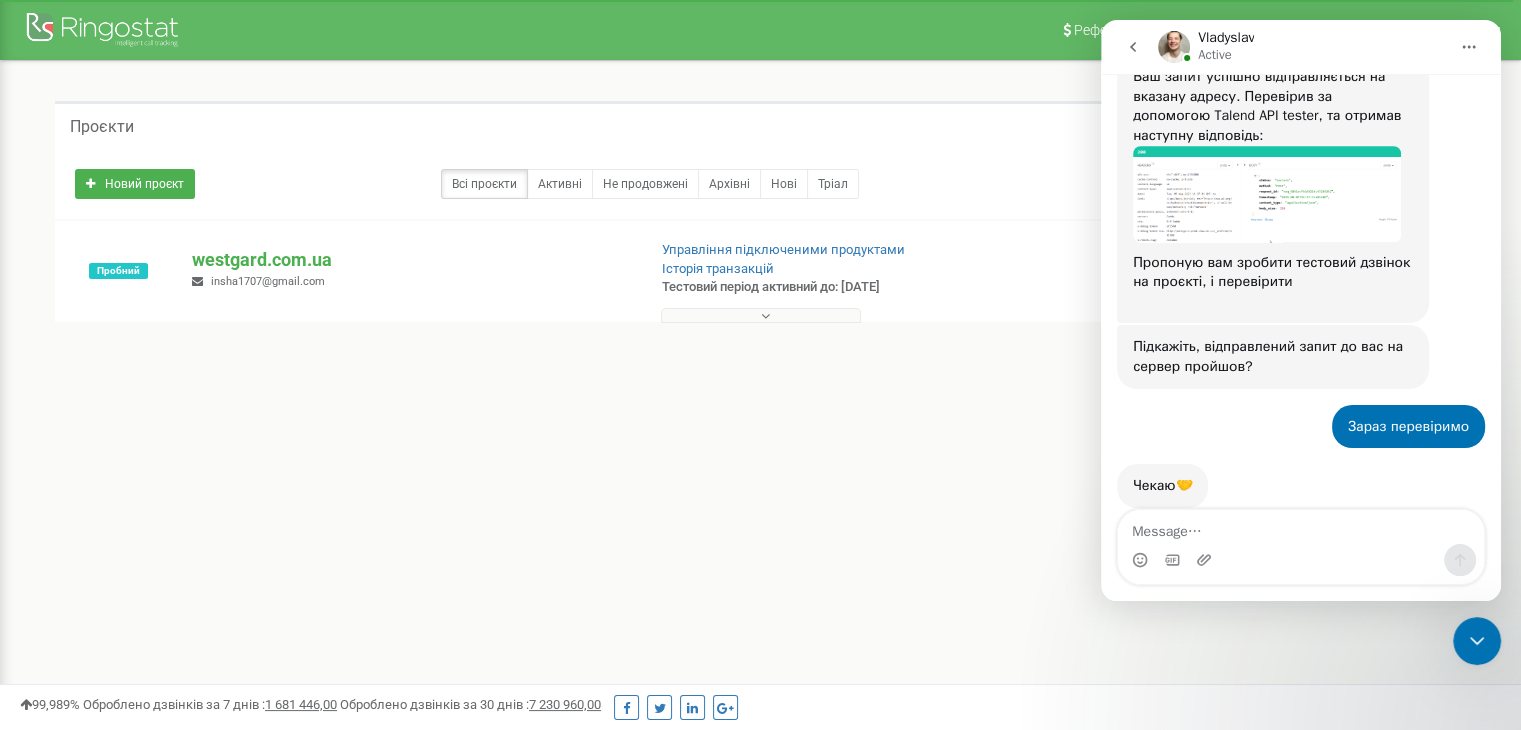 click at bounding box center [761, 315] 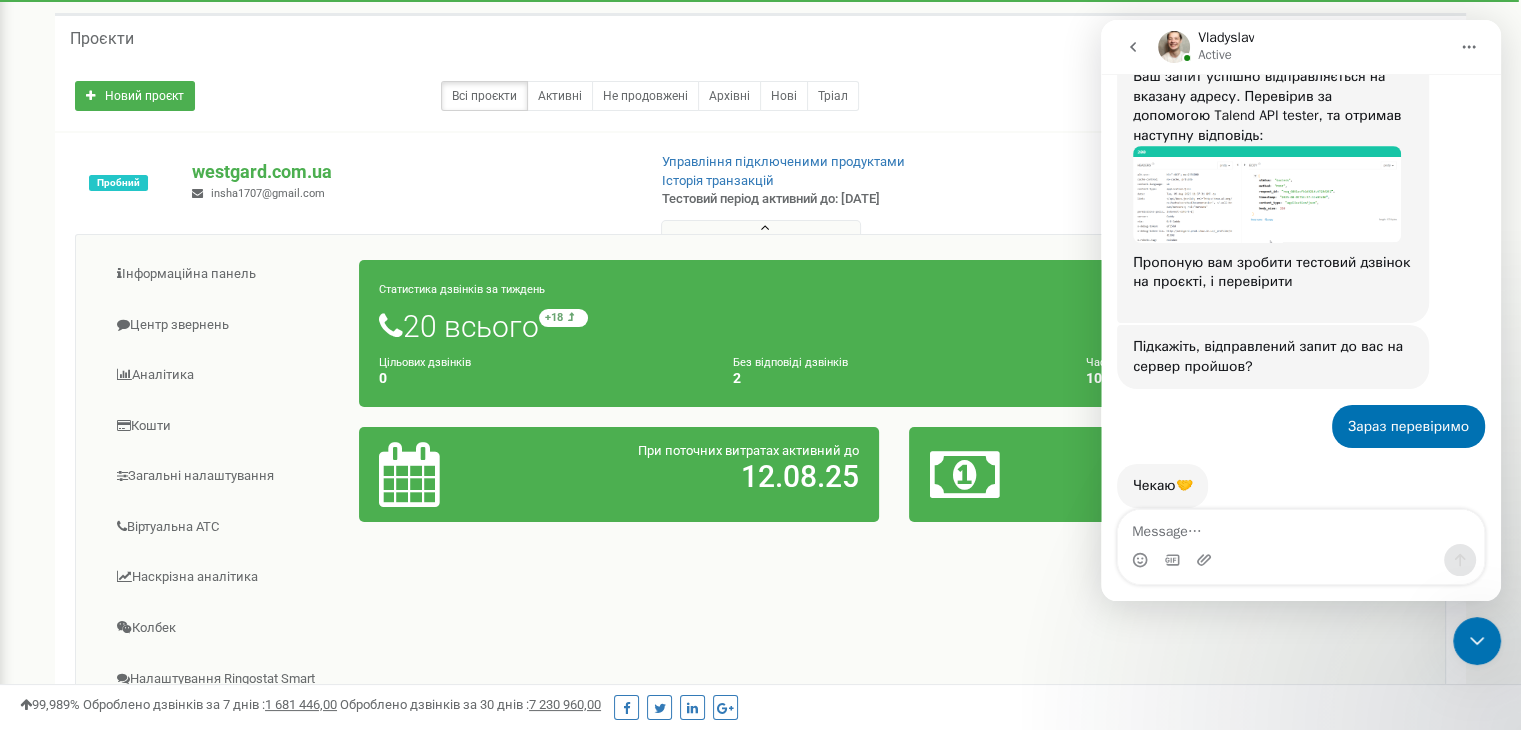 scroll, scrollTop: 91, scrollLeft: 0, axis: vertical 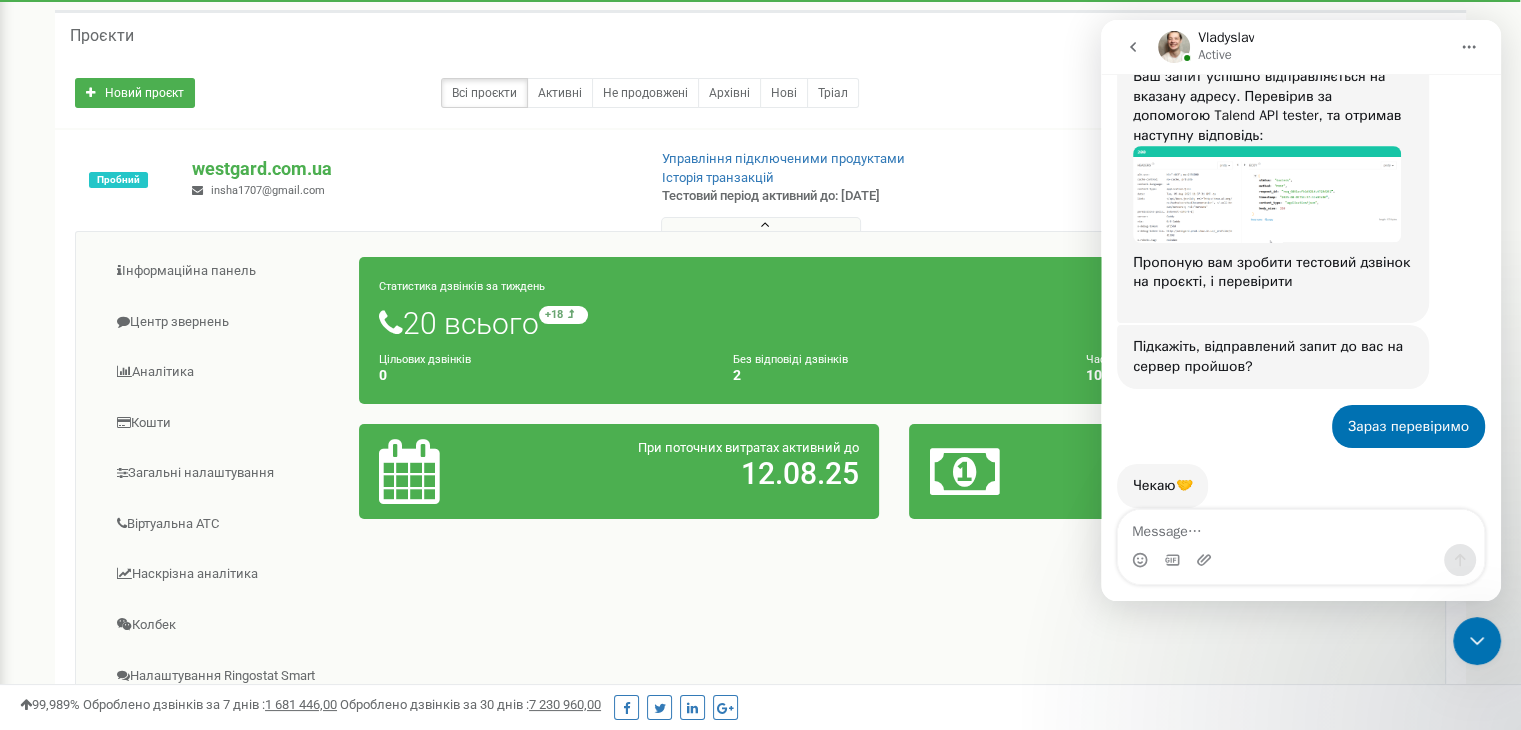 click at bounding box center [1133, 47] 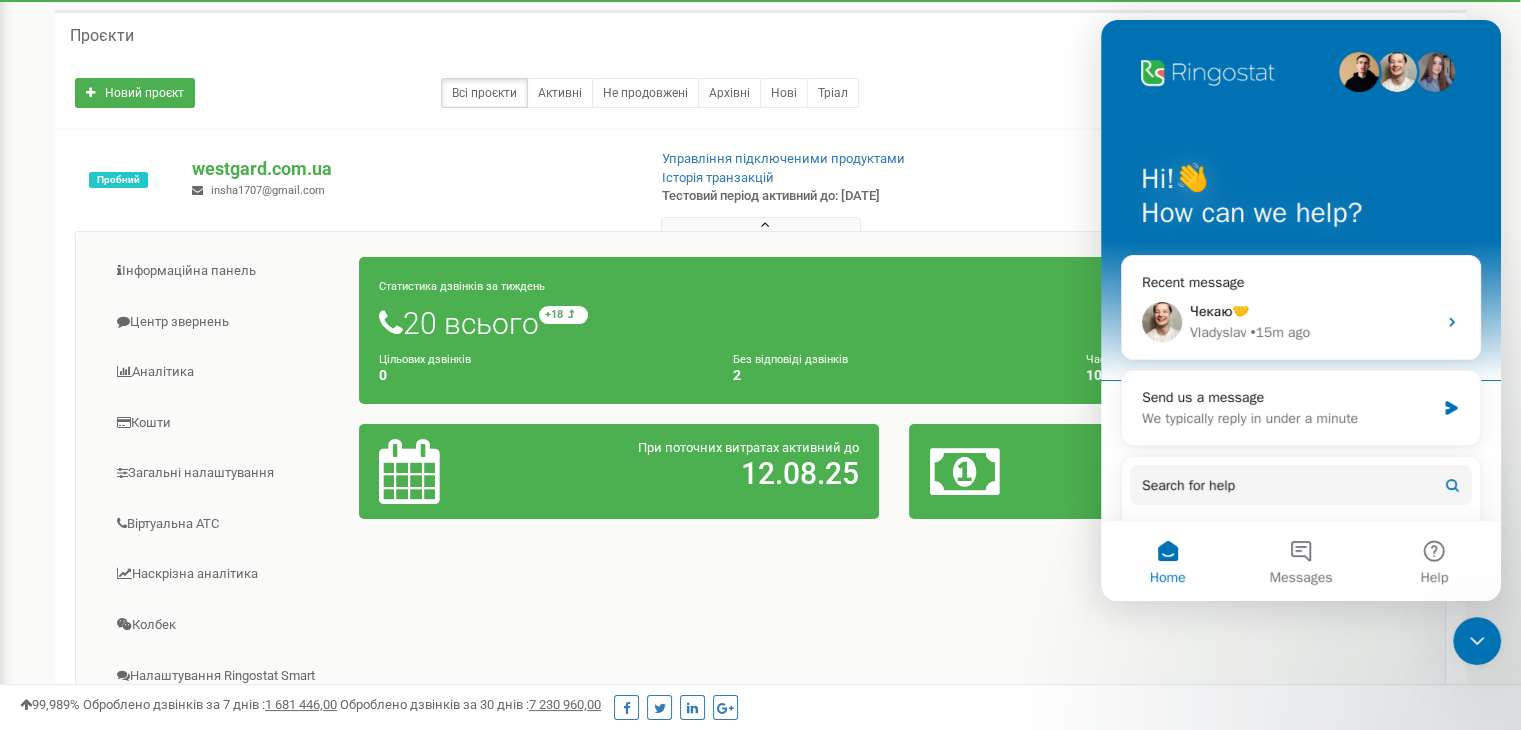 scroll, scrollTop: 0, scrollLeft: 0, axis: both 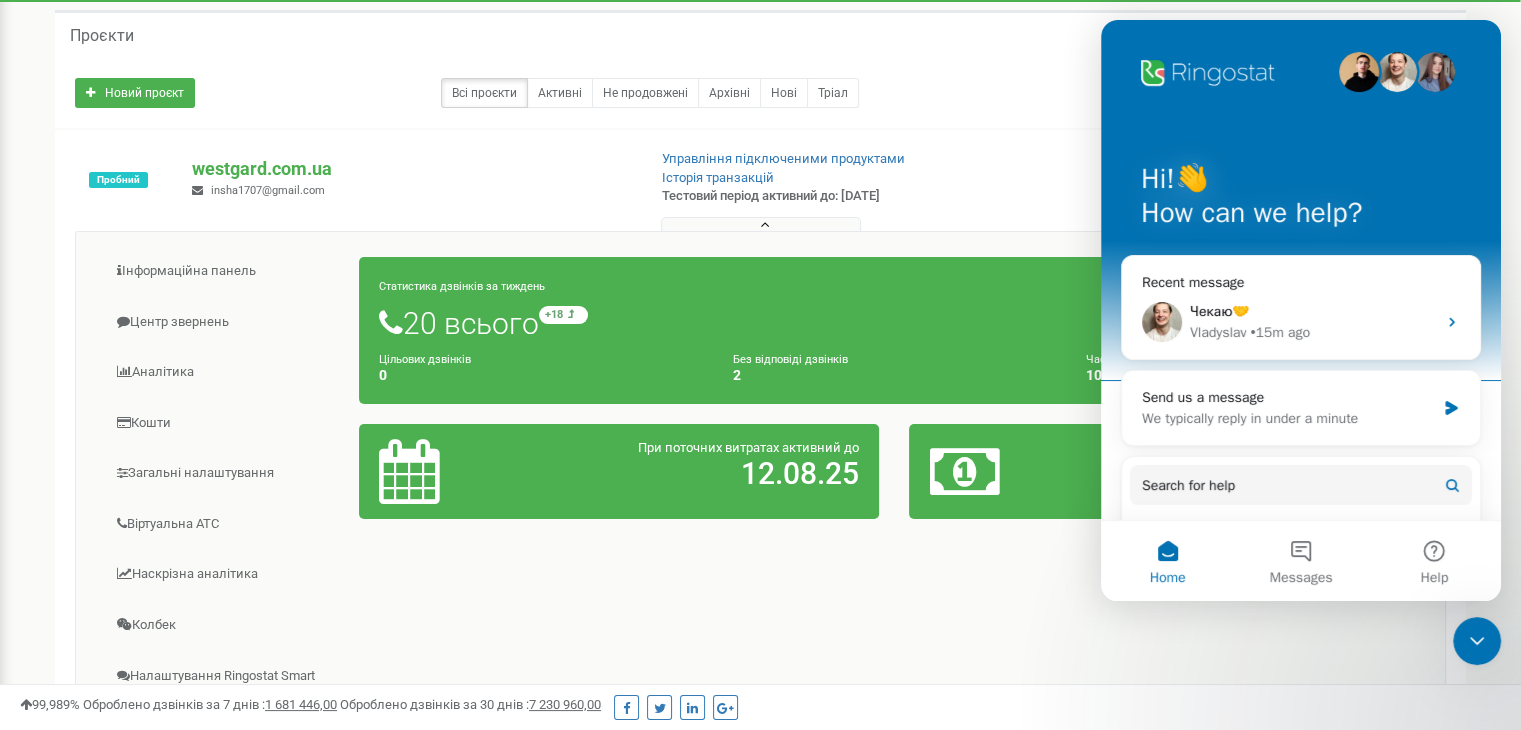 click on "Всі проєкти
Активні
Не продовжені
Архівні
Нові
Тріал" at bounding box center (585, 93) 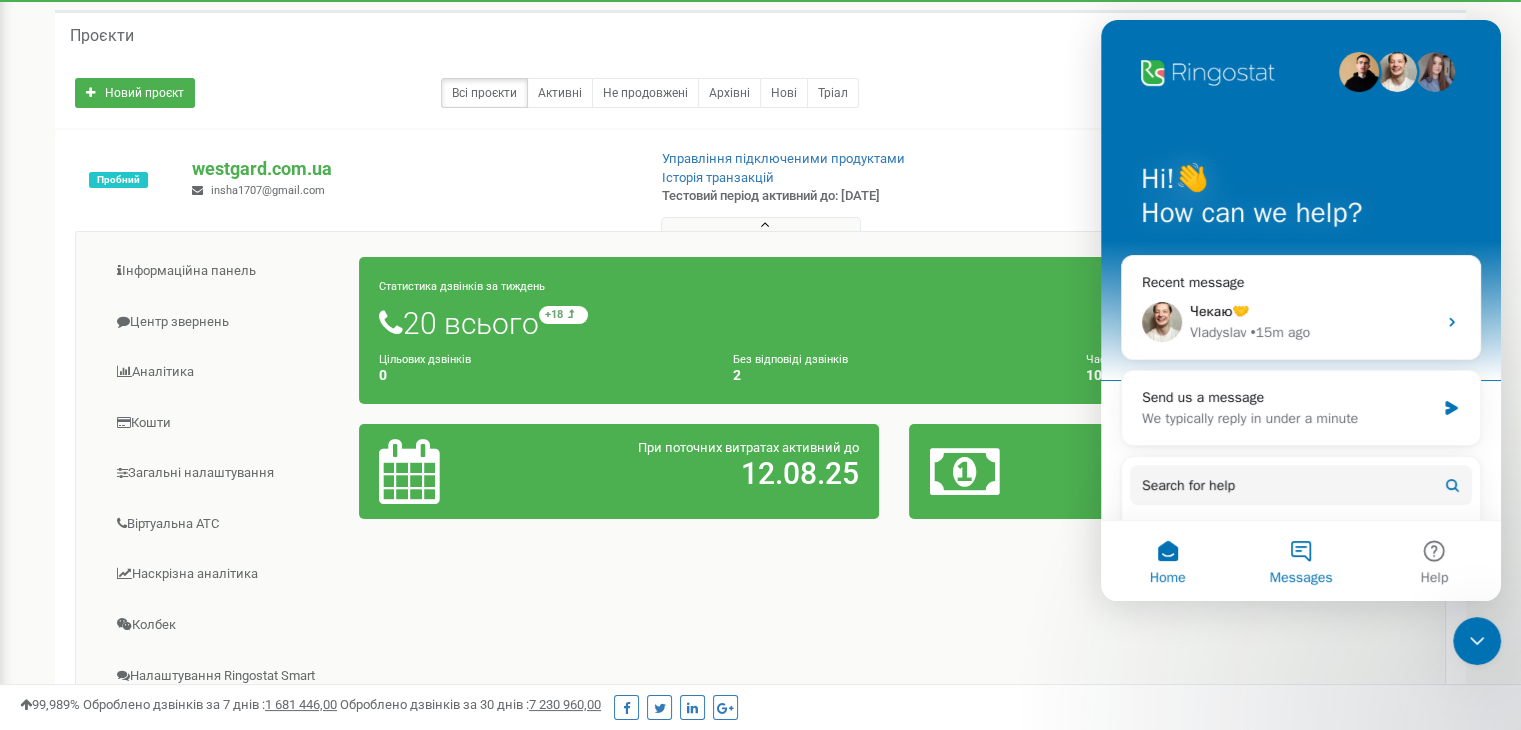 click on "Messages" at bounding box center (1301, 578) 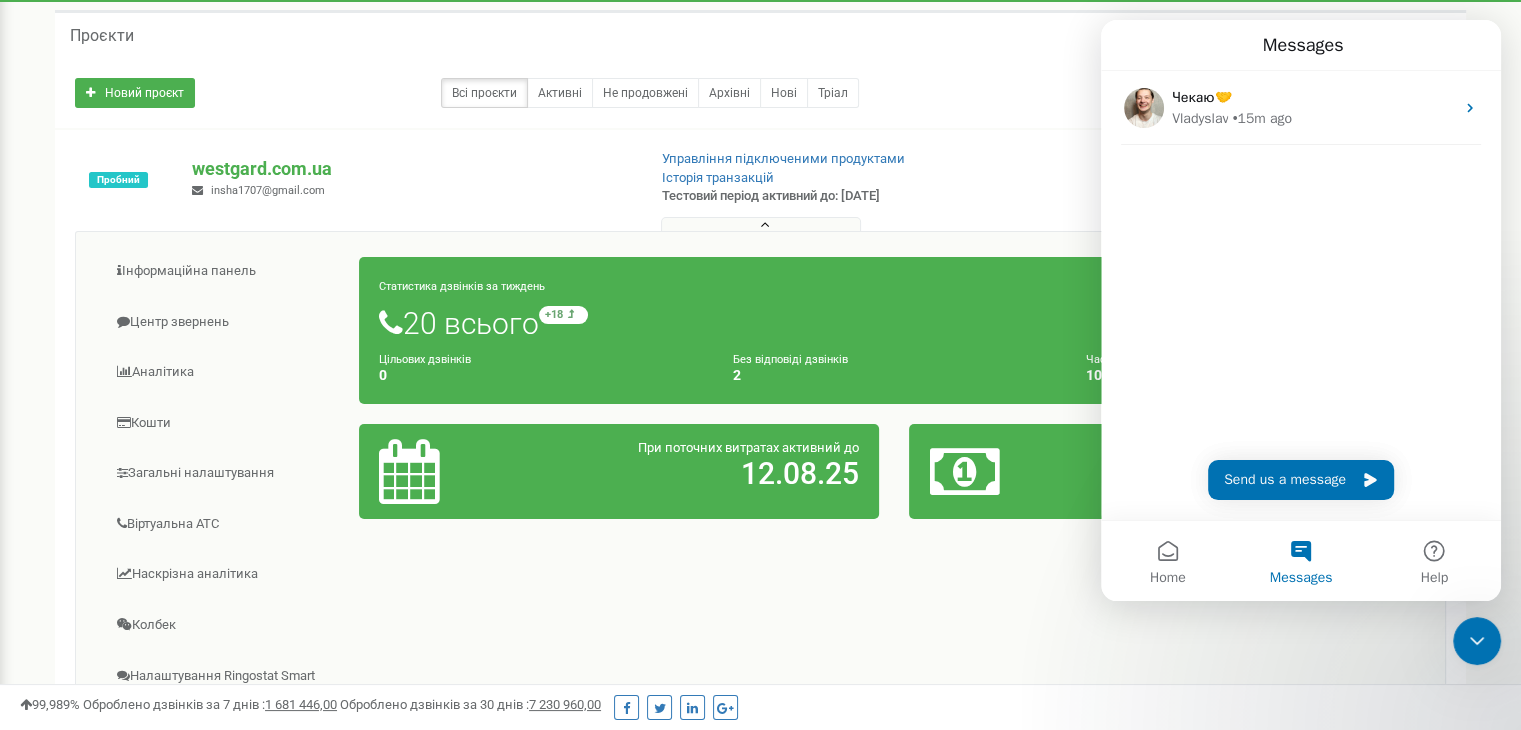 click 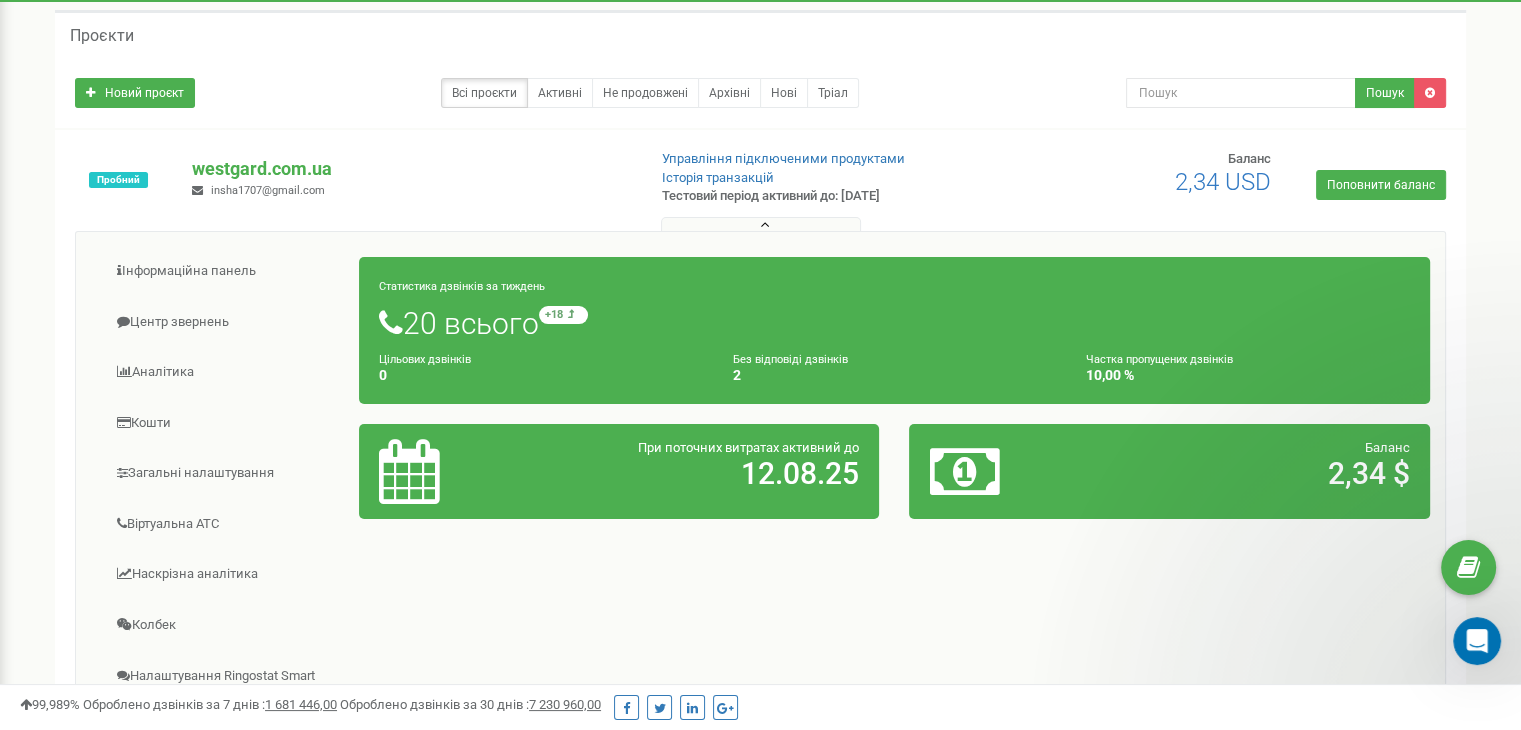 scroll, scrollTop: 0, scrollLeft: 0, axis: both 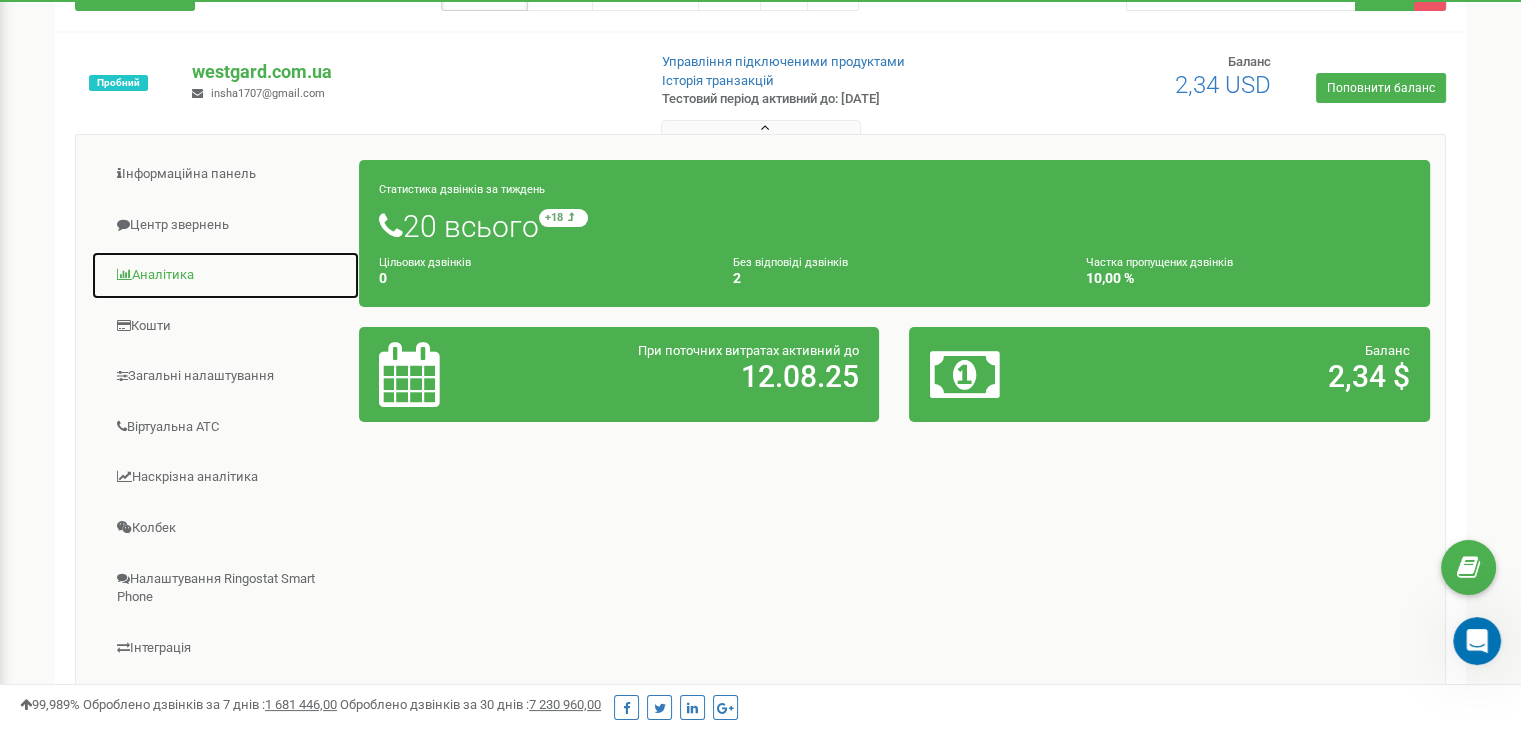 click on "Аналiтика" at bounding box center (225, 275) 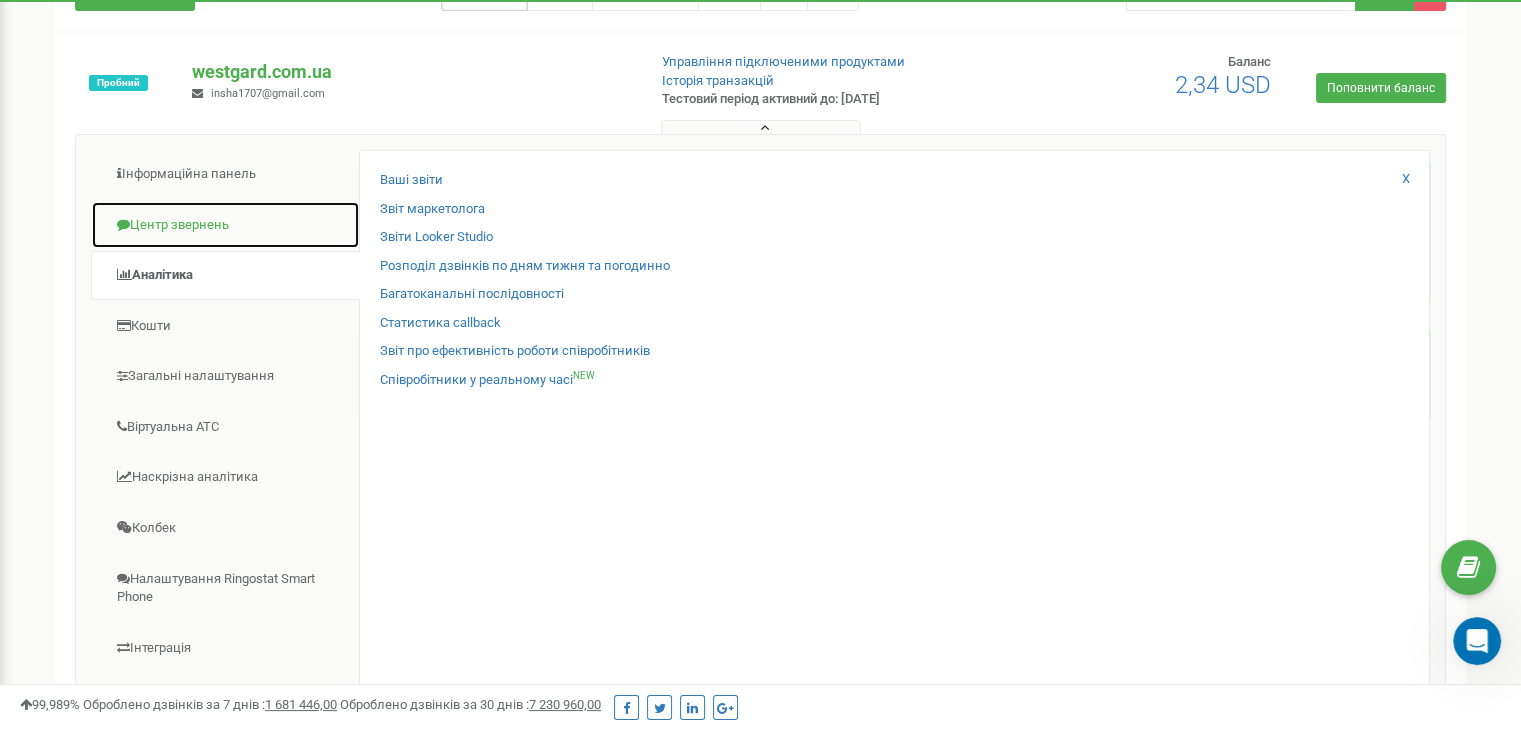 click on "Центр звернень" at bounding box center [225, 225] 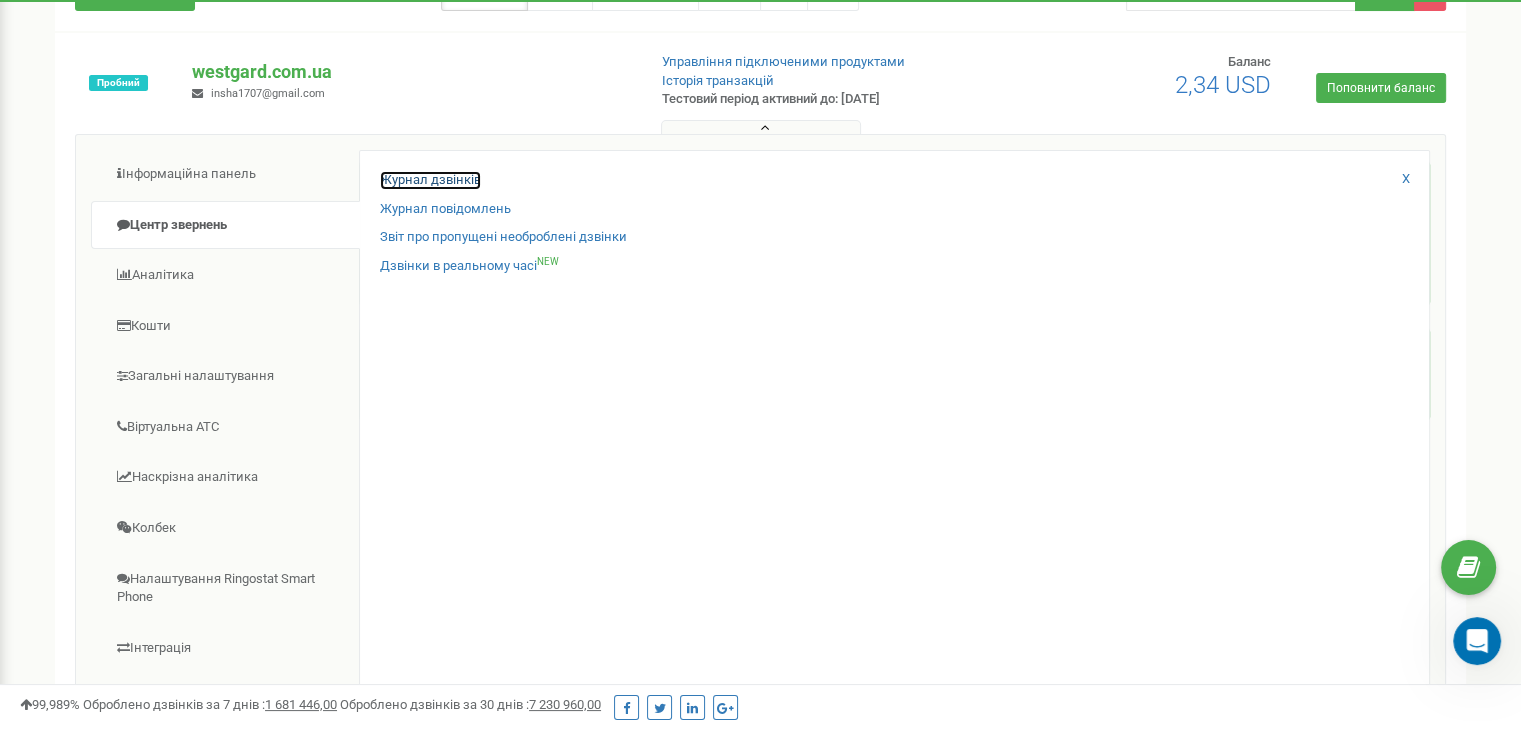 click on "Журнал дзвінків" at bounding box center [430, 180] 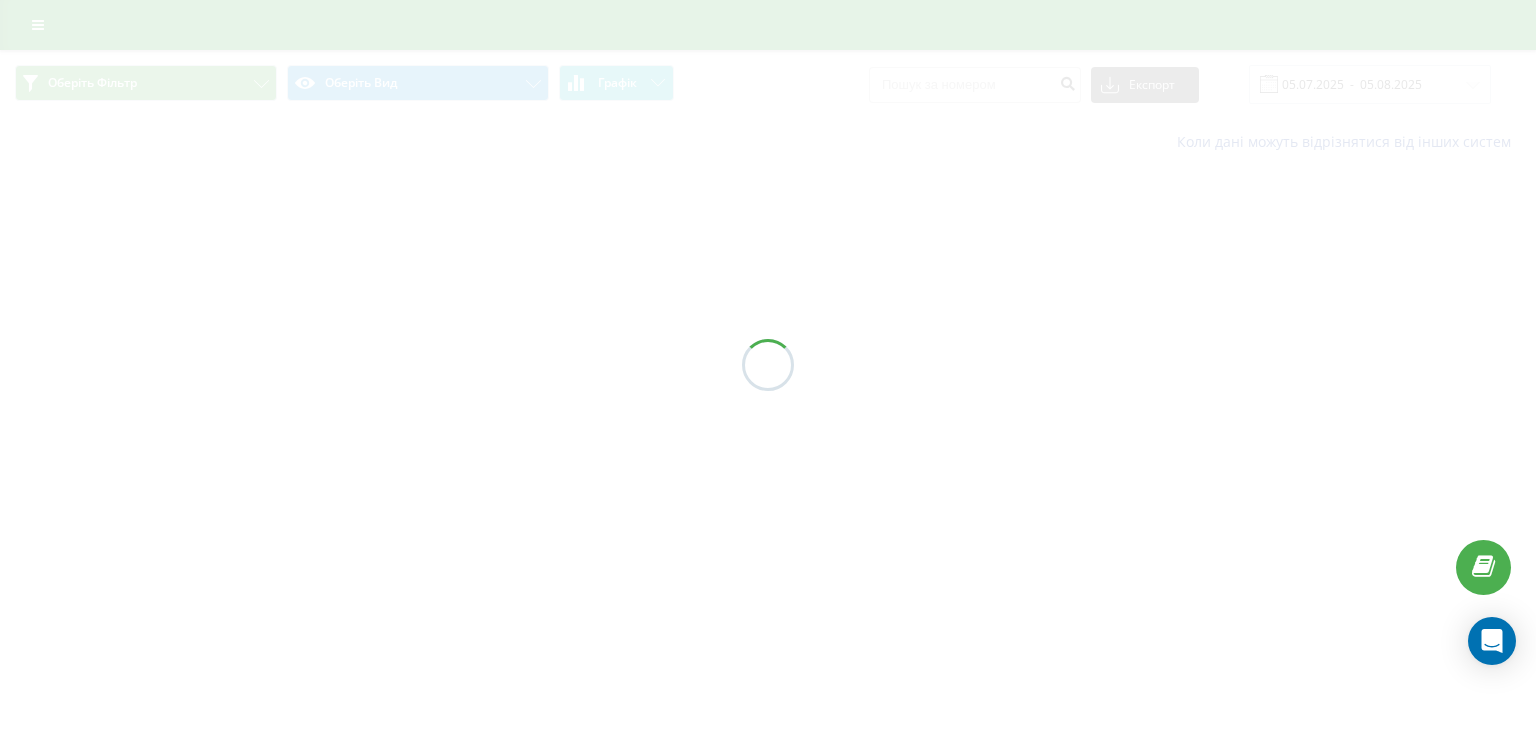 scroll, scrollTop: 0, scrollLeft: 0, axis: both 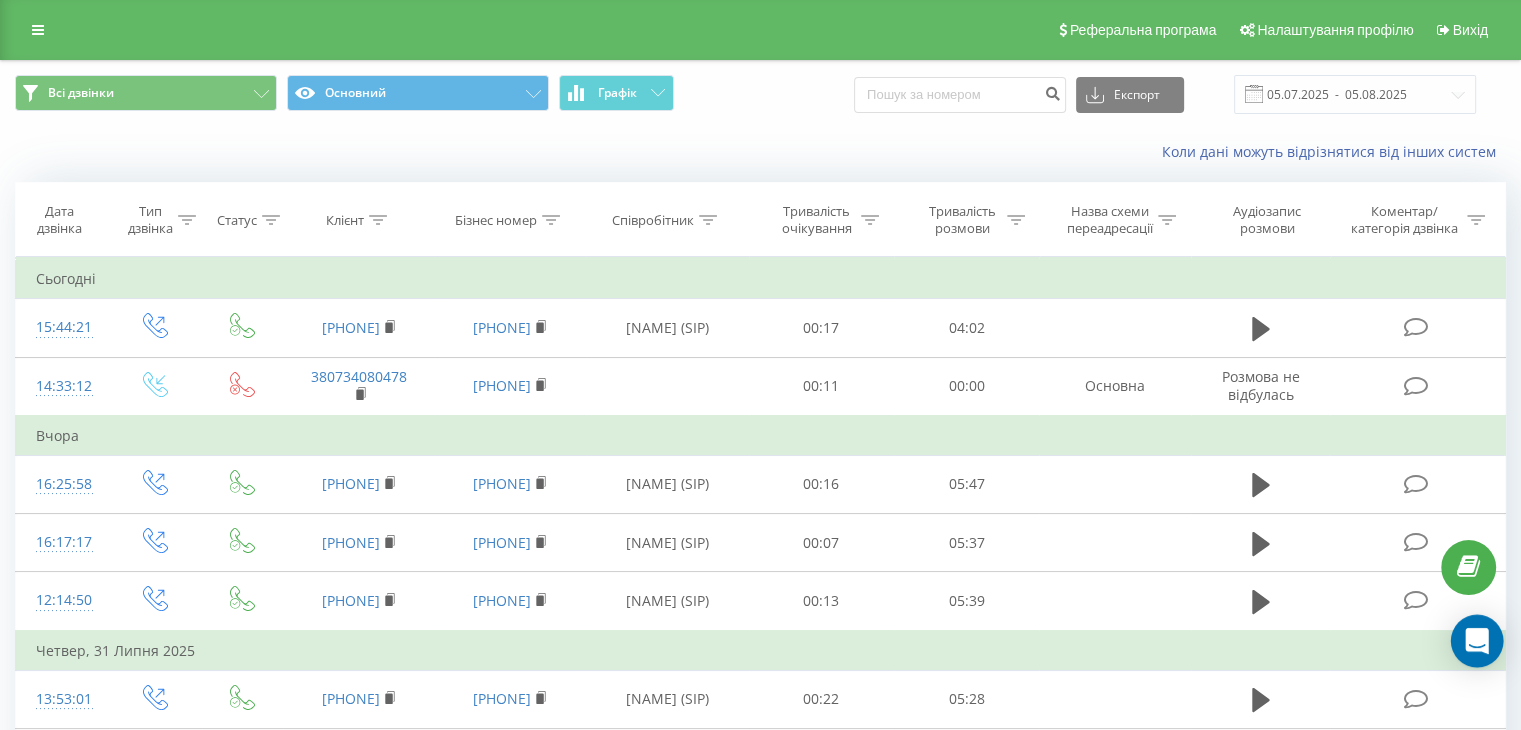 click 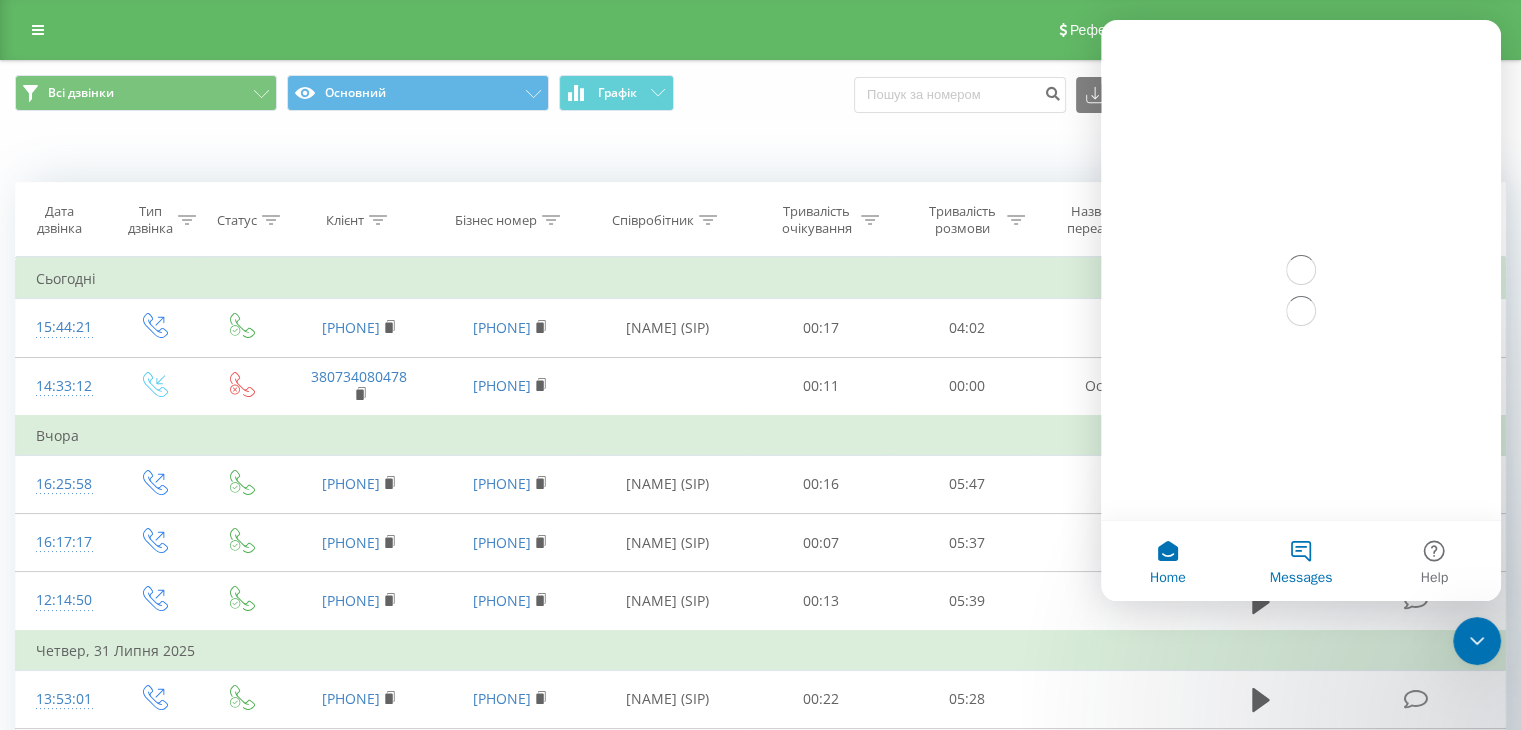 scroll, scrollTop: 0, scrollLeft: 0, axis: both 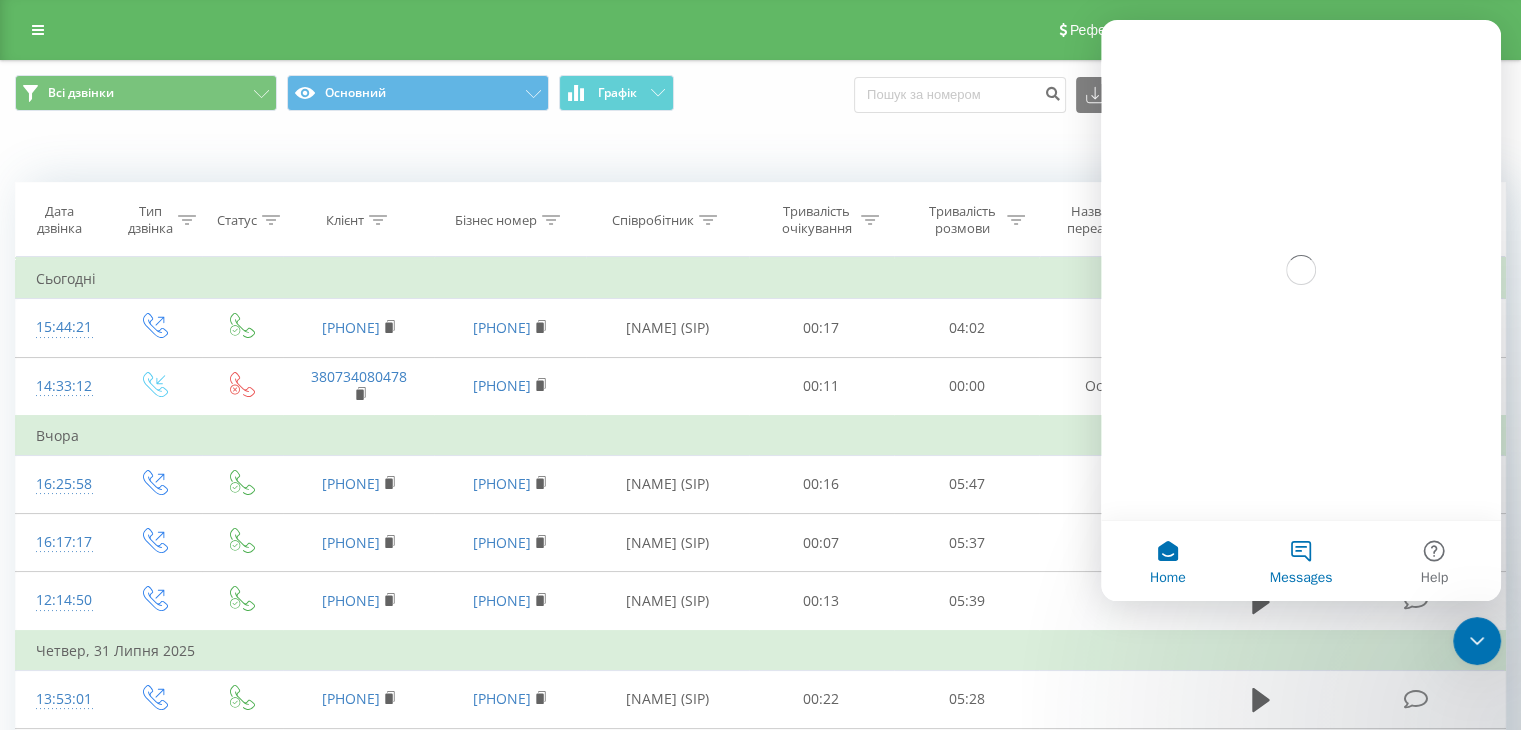 click on "Messages" at bounding box center (1300, 561) 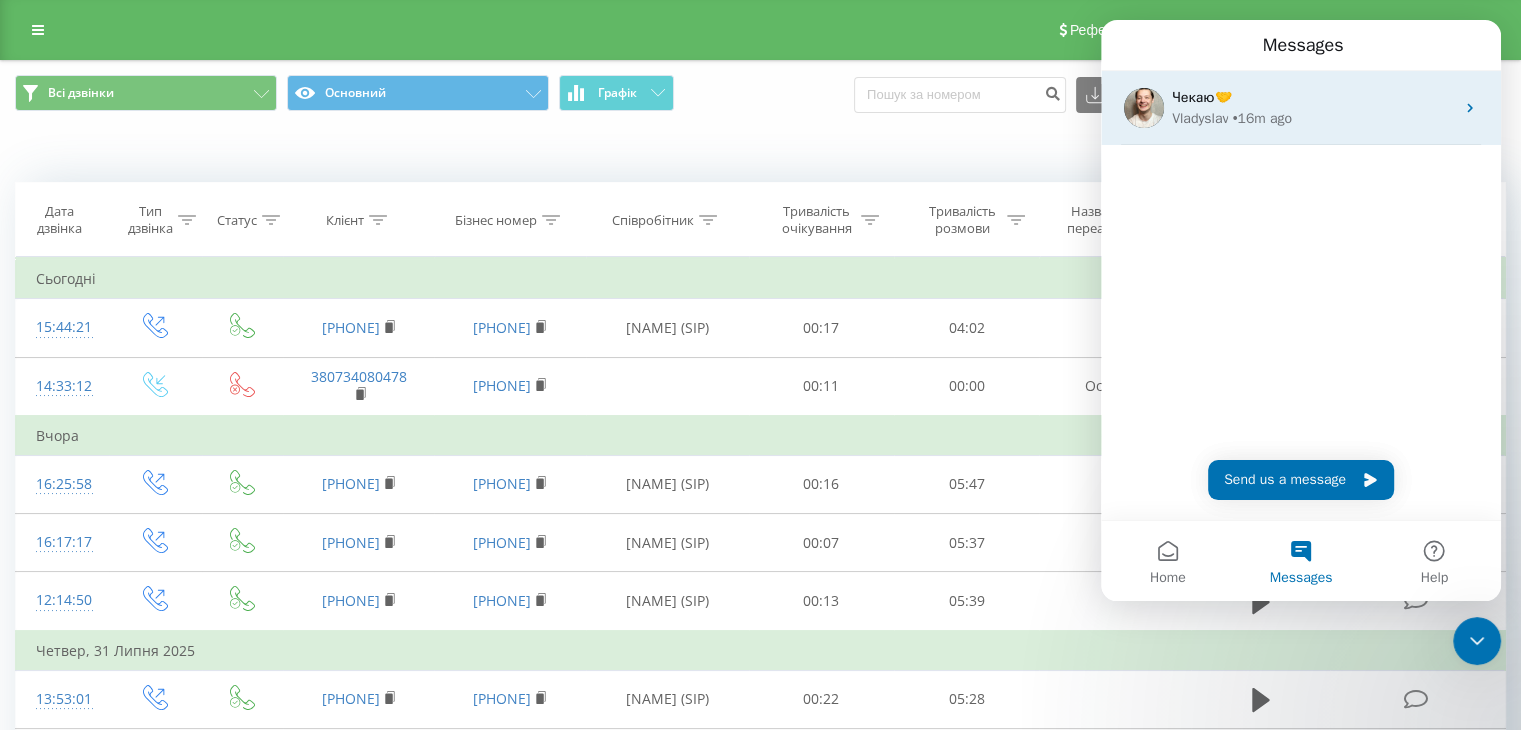 click on "Чекаю🤝 Vladyslav •  16m ago" at bounding box center [1301, 108] 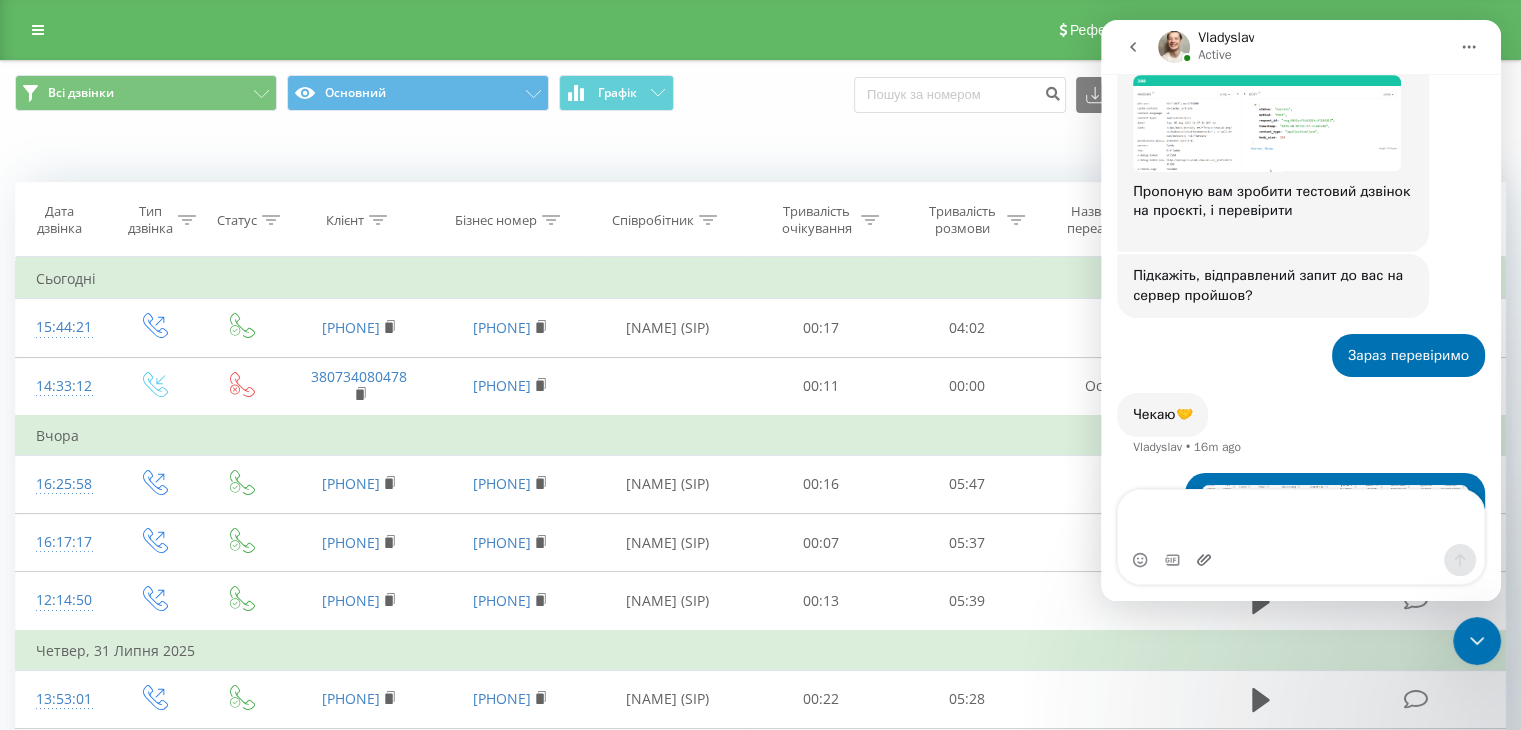 scroll, scrollTop: 2660, scrollLeft: 0, axis: vertical 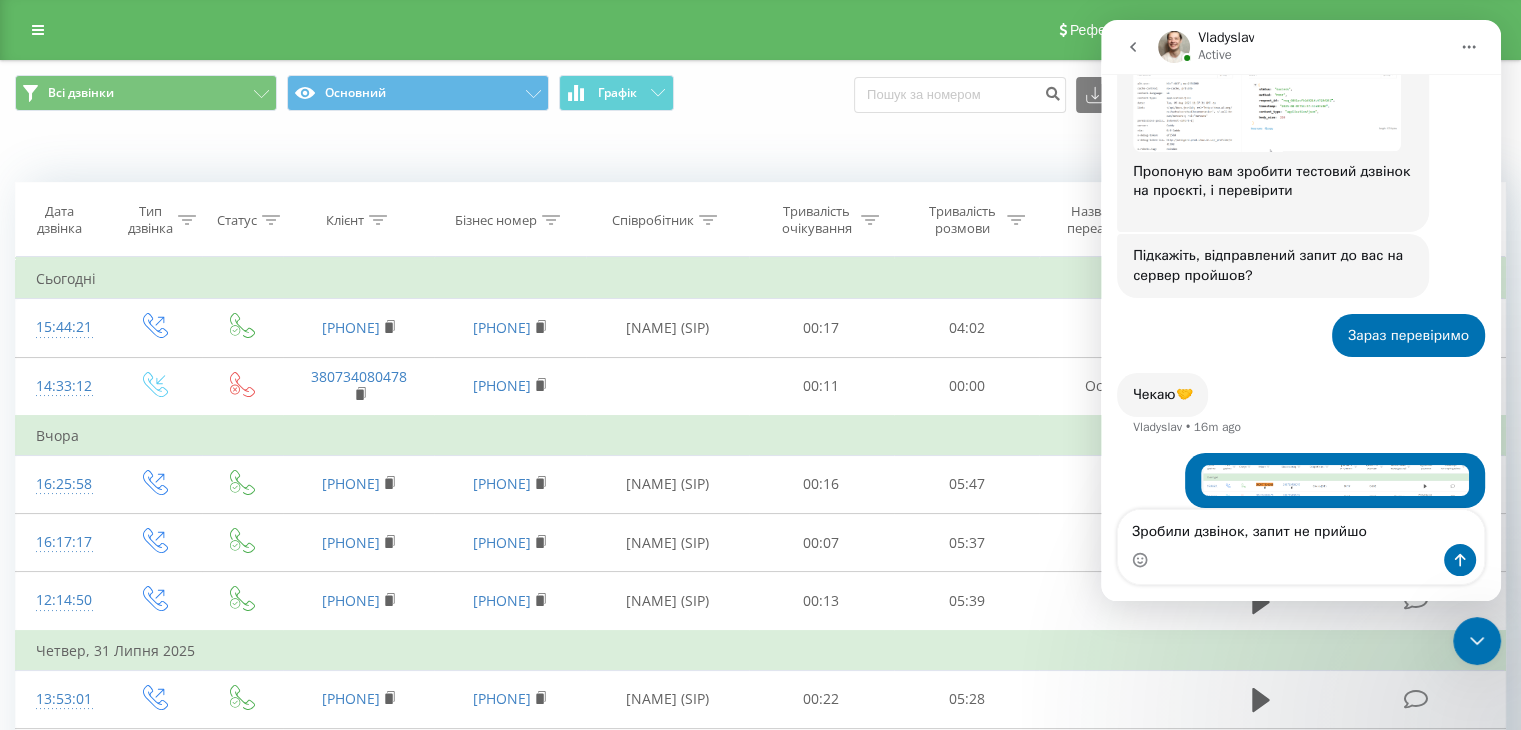 type on "Зробили дзвінок, запит не прийшов" 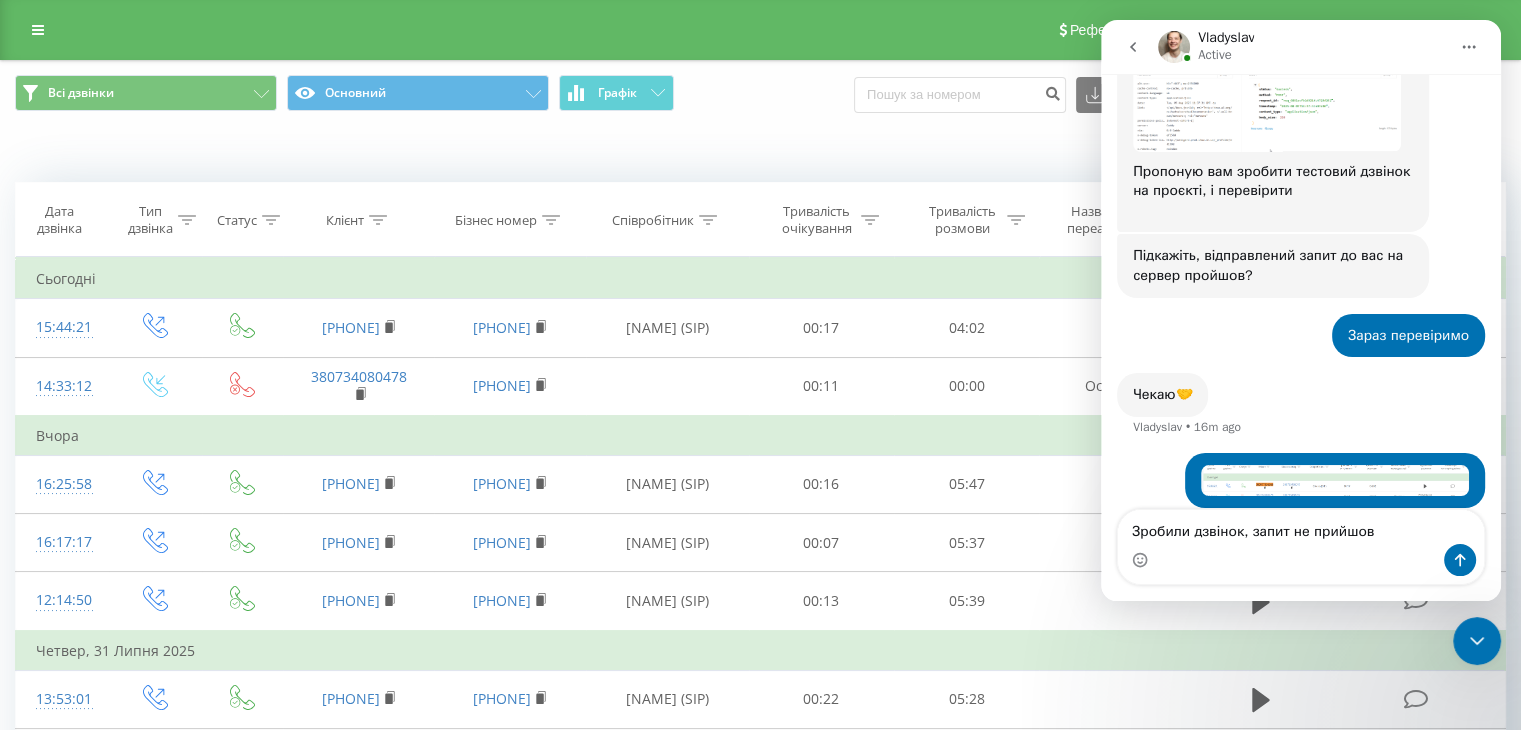 type 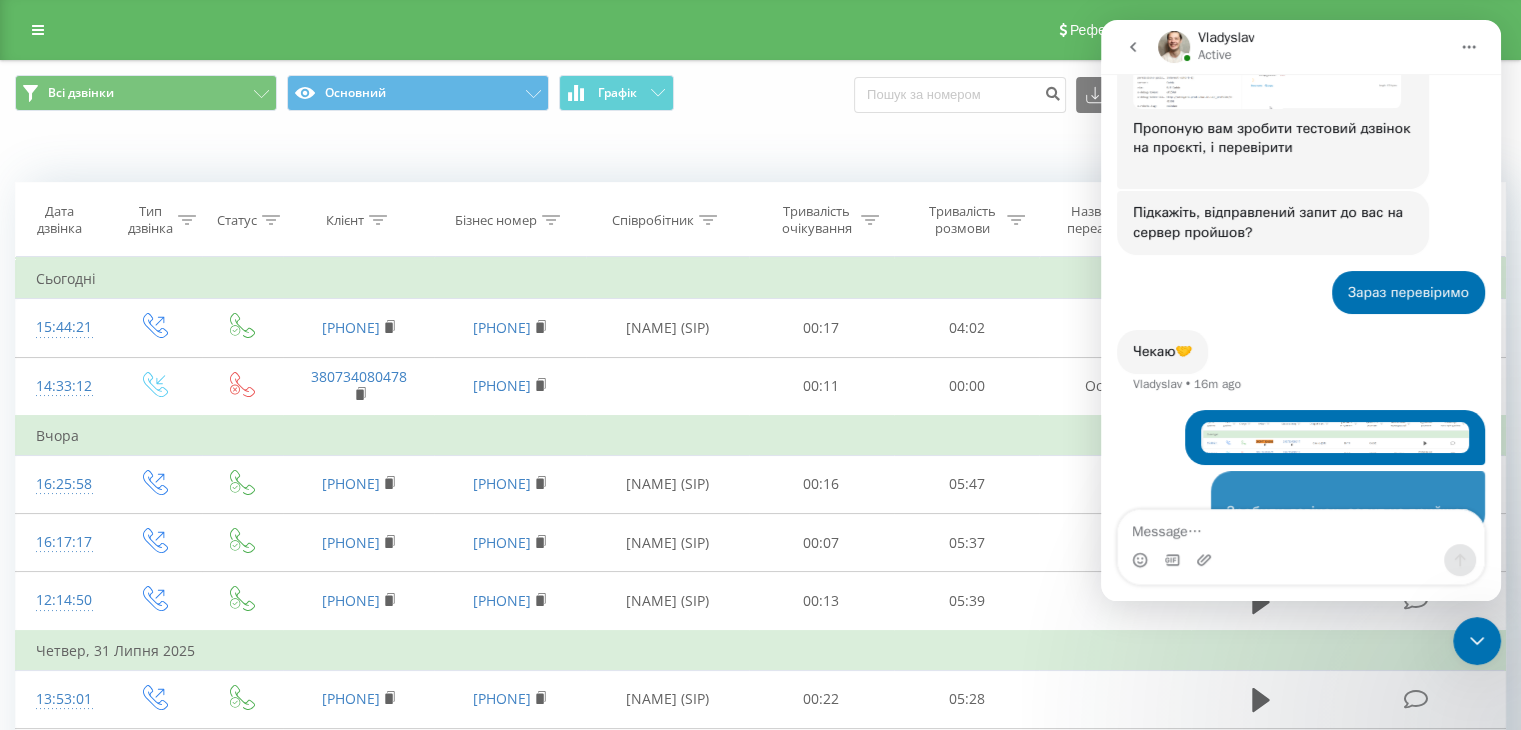 scroll, scrollTop: 2705, scrollLeft: 0, axis: vertical 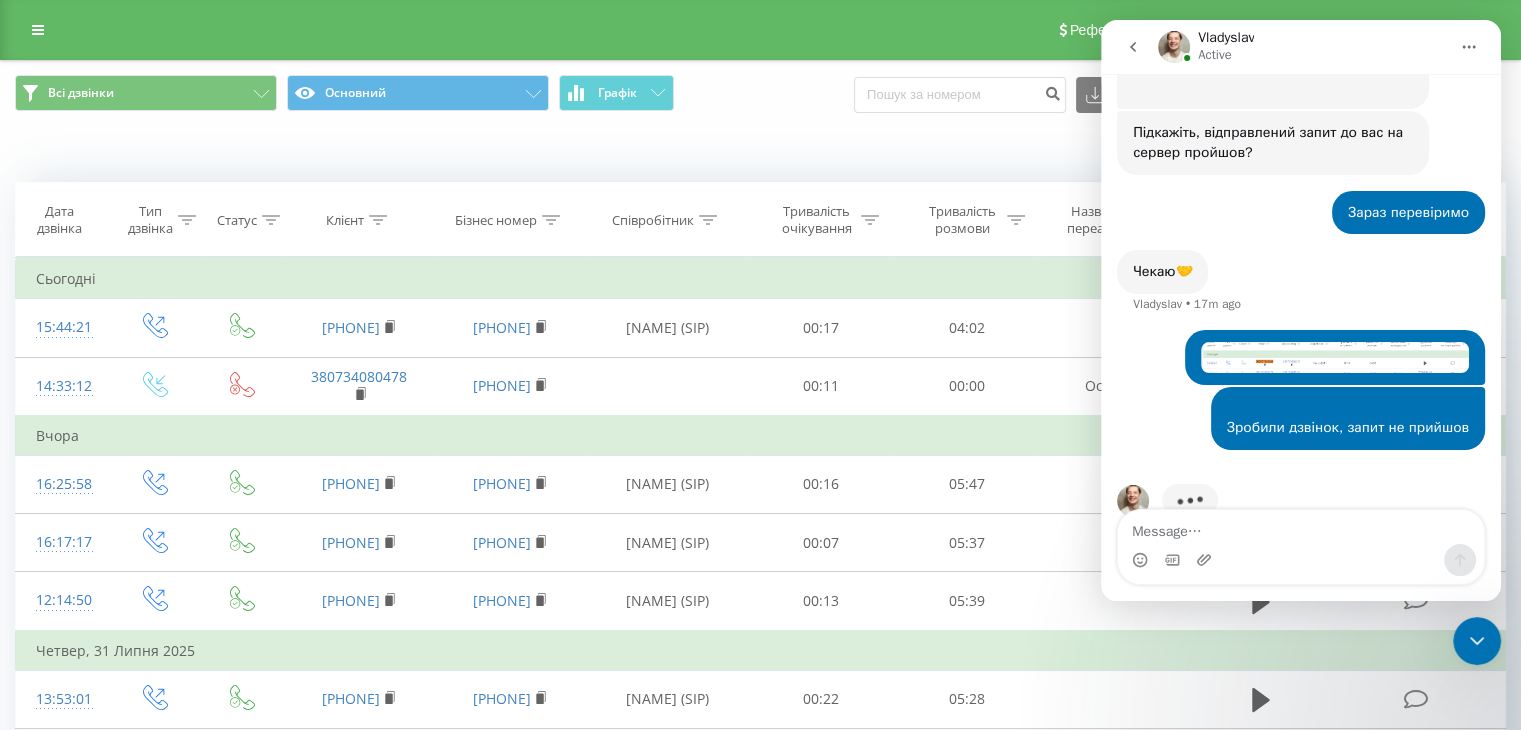click on "Тривалість очікування" at bounding box center [817, 220] 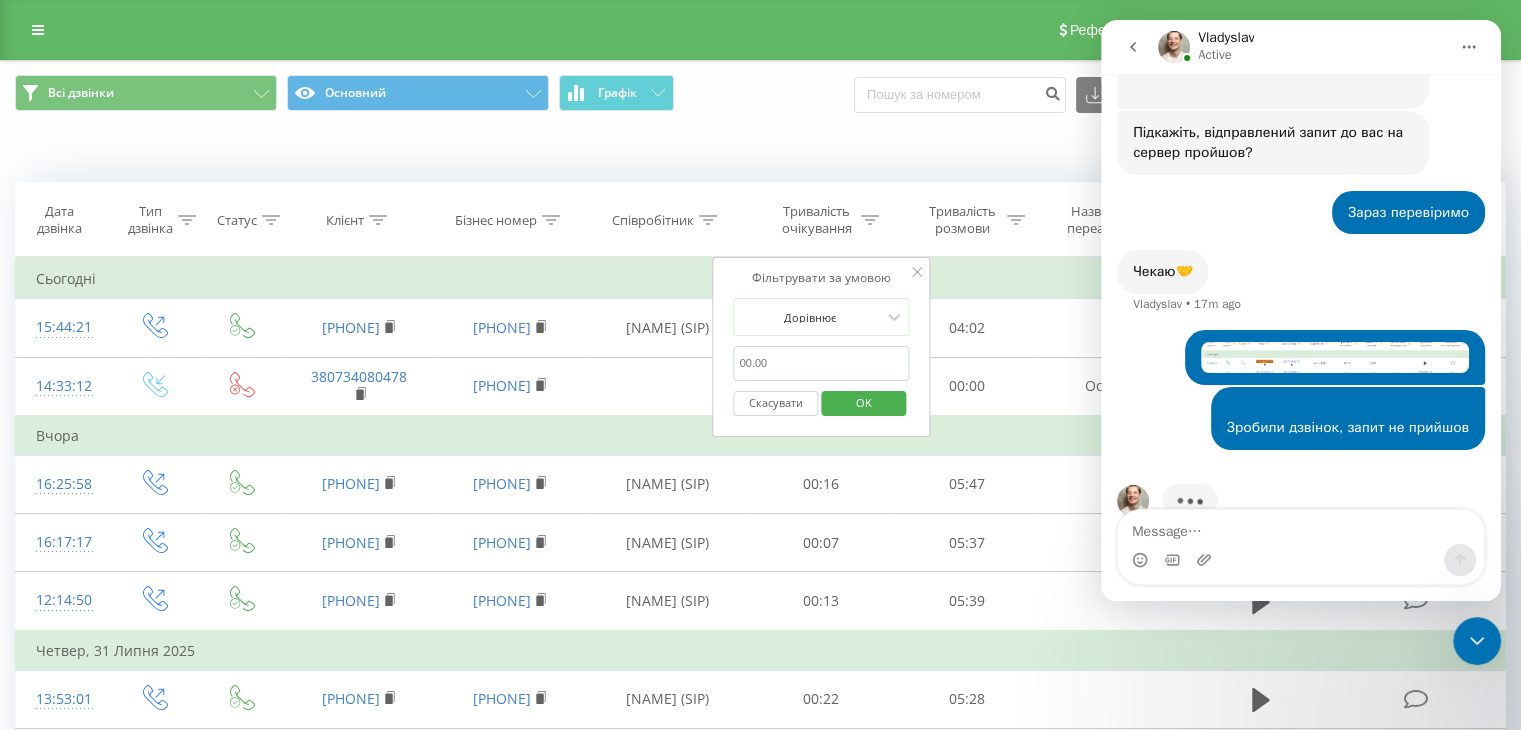 click on "Всі дзвінки Основний Графік Експорт .csv .xls .xlsx 05.07.2025  -  05.08.2025" at bounding box center (760, 94) 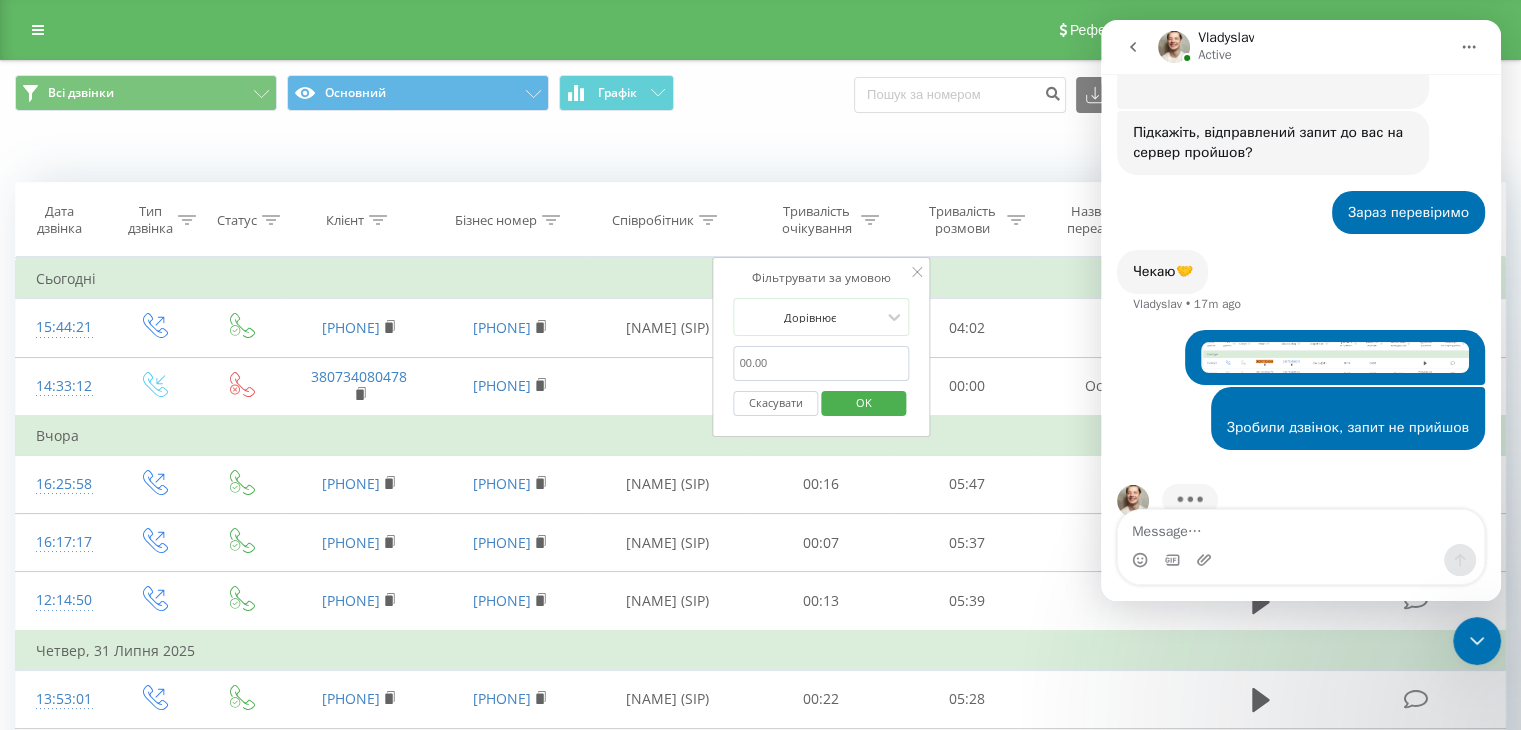 click 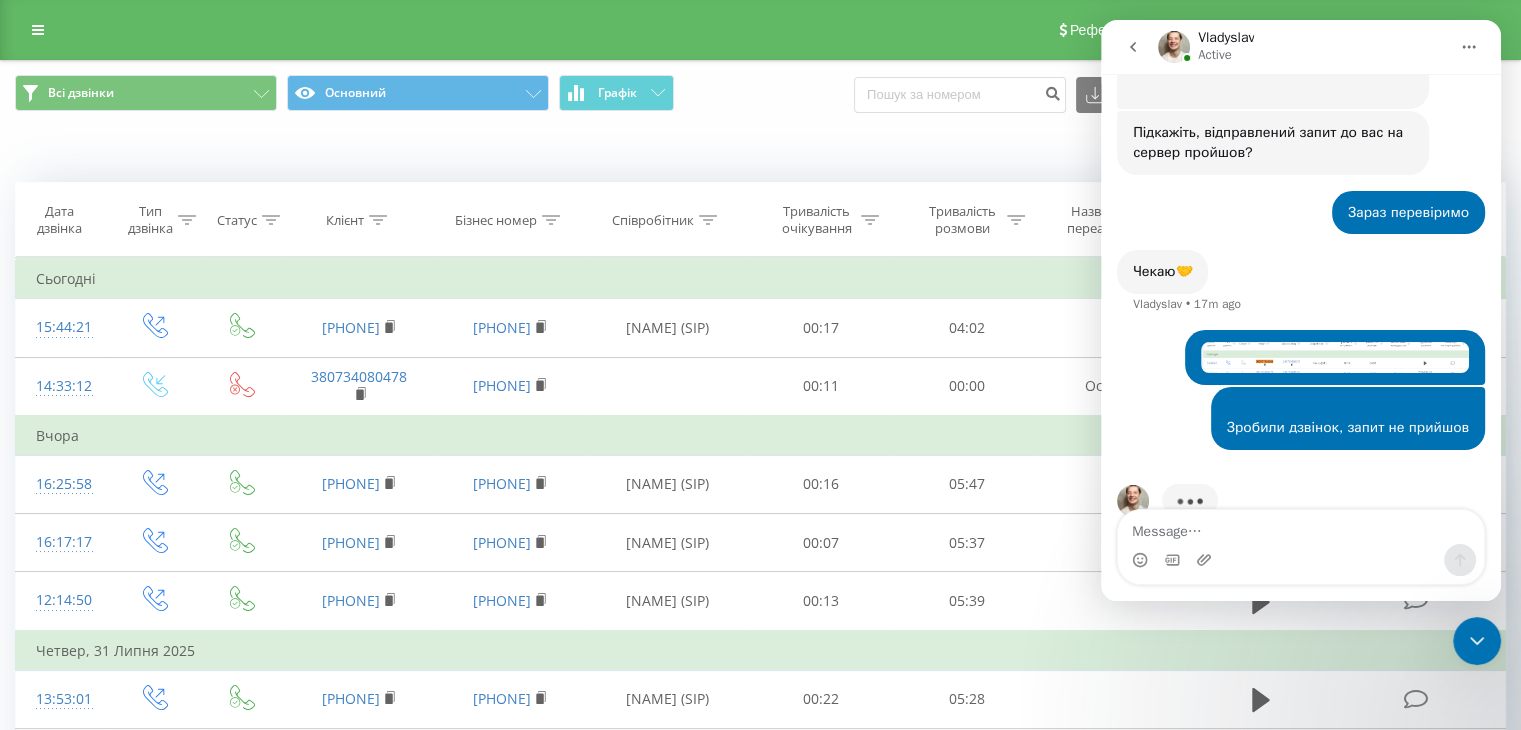 scroll, scrollTop: 2705, scrollLeft: 0, axis: vertical 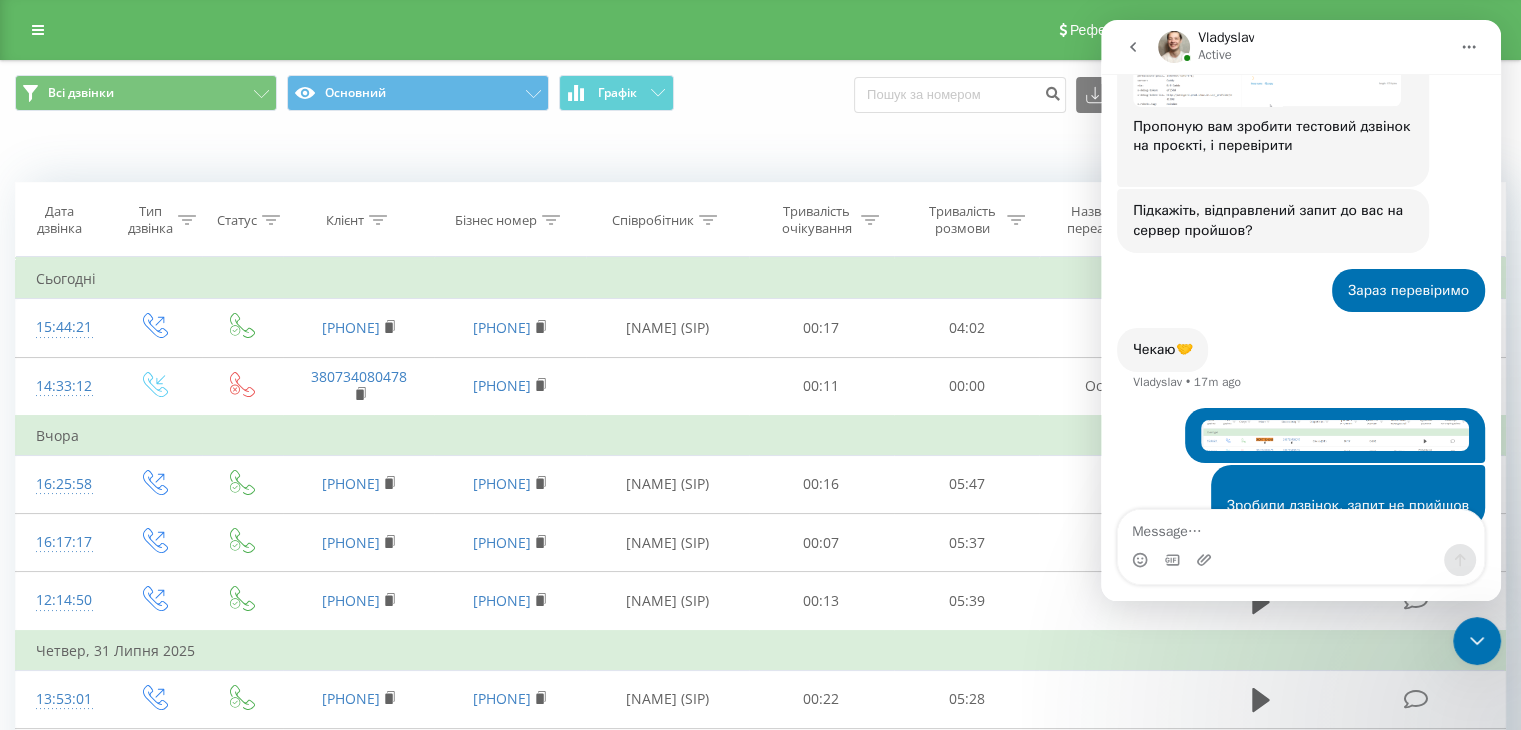 click on "Всі дзвінки Основний Графік Експорт .csv .xls .xlsx 05.07.2025  -  05.08.2025" at bounding box center [760, 94] 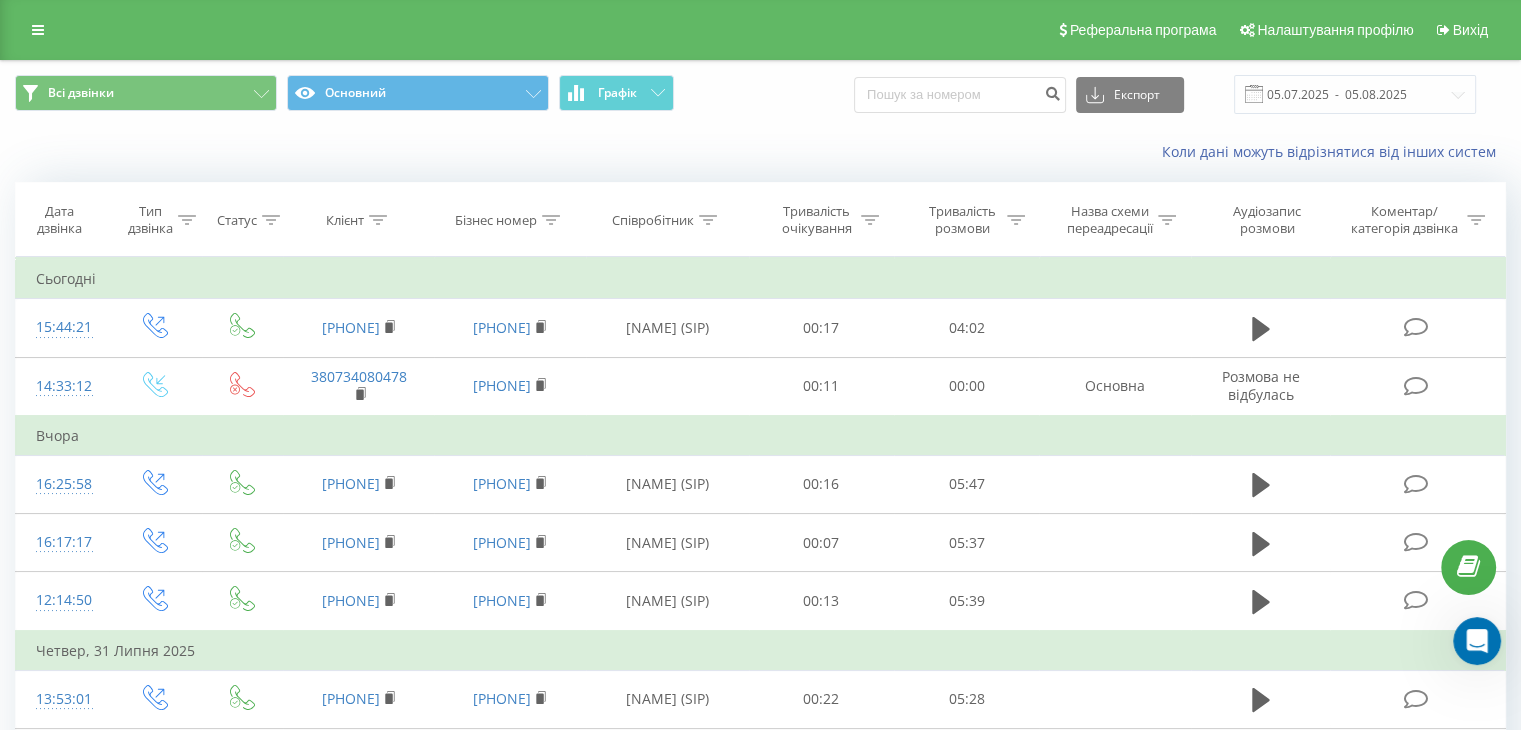 scroll, scrollTop: 0, scrollLeft: 0, axis: both 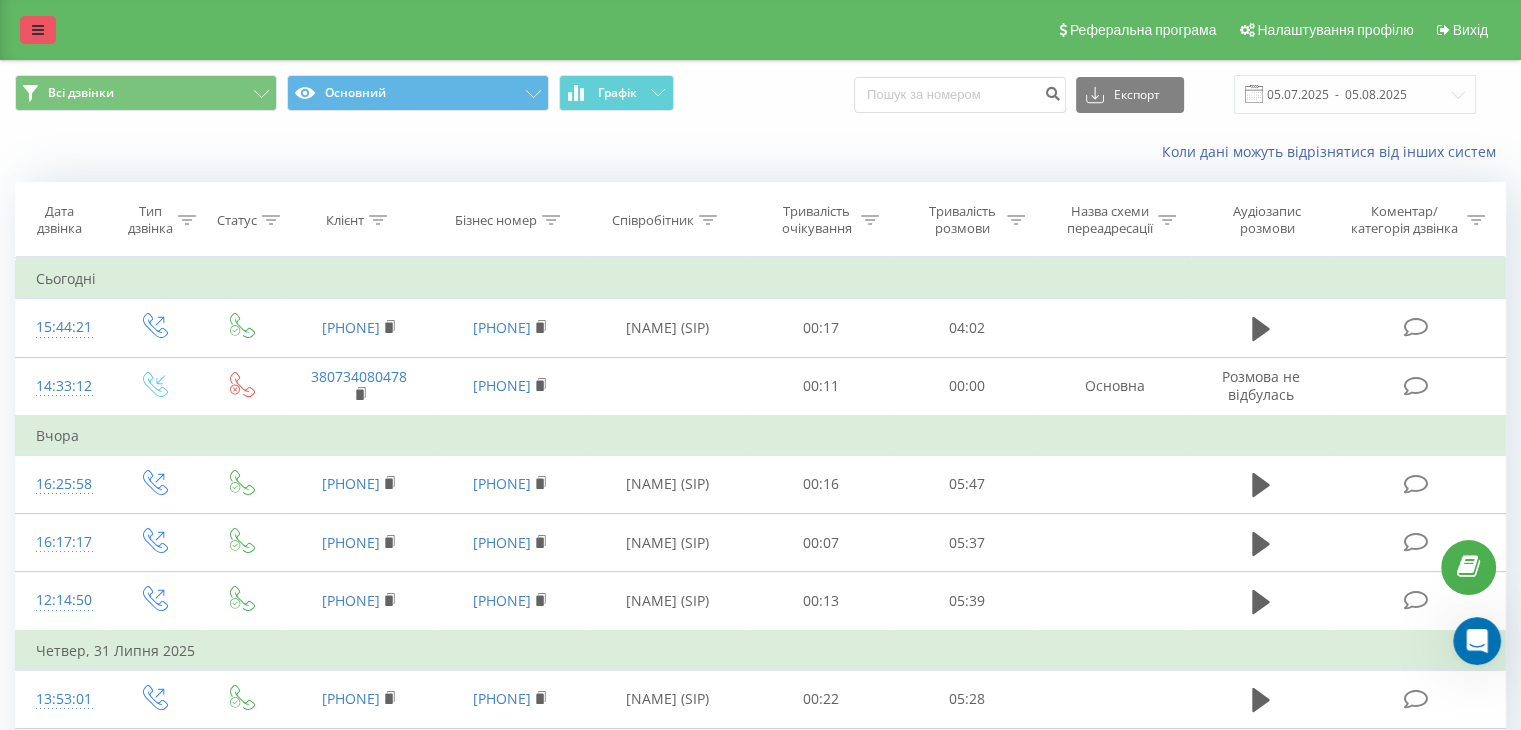click at bounding box center [38, 30] 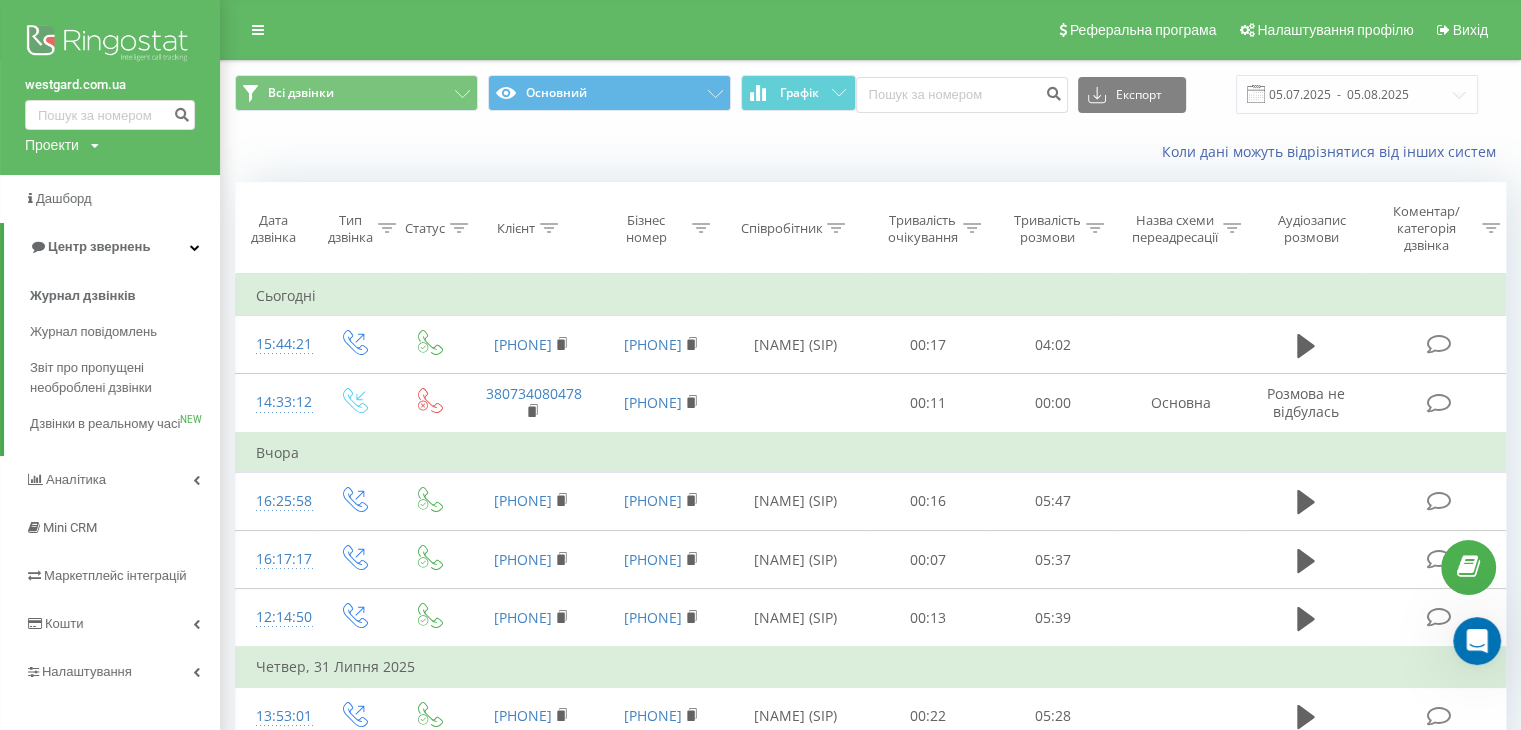 click on "Коли дані можуть відрізнятися вiд інших систем" at bounding box center [870, 152] 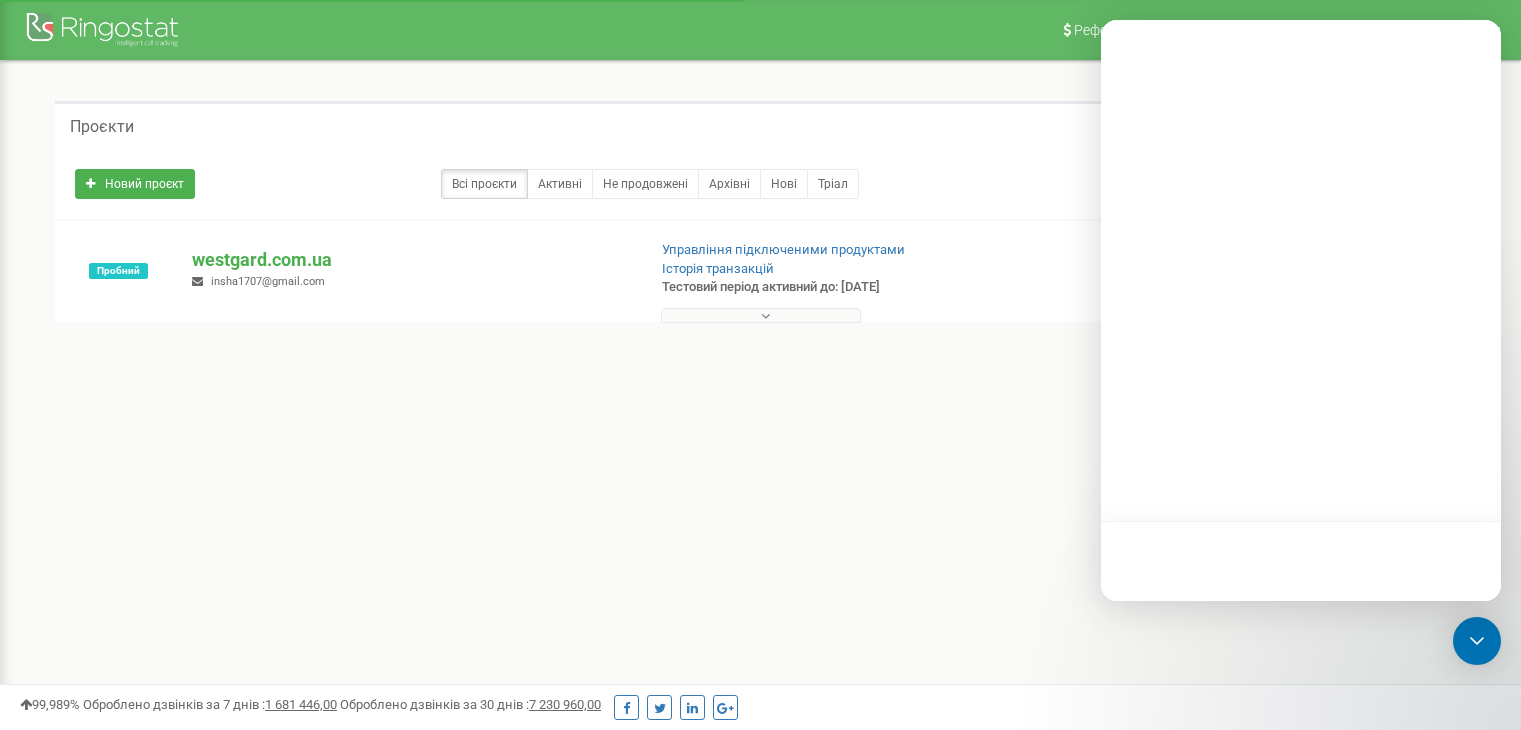 scroll, scrollTop: 0, scrollLeft: 0, axis: both 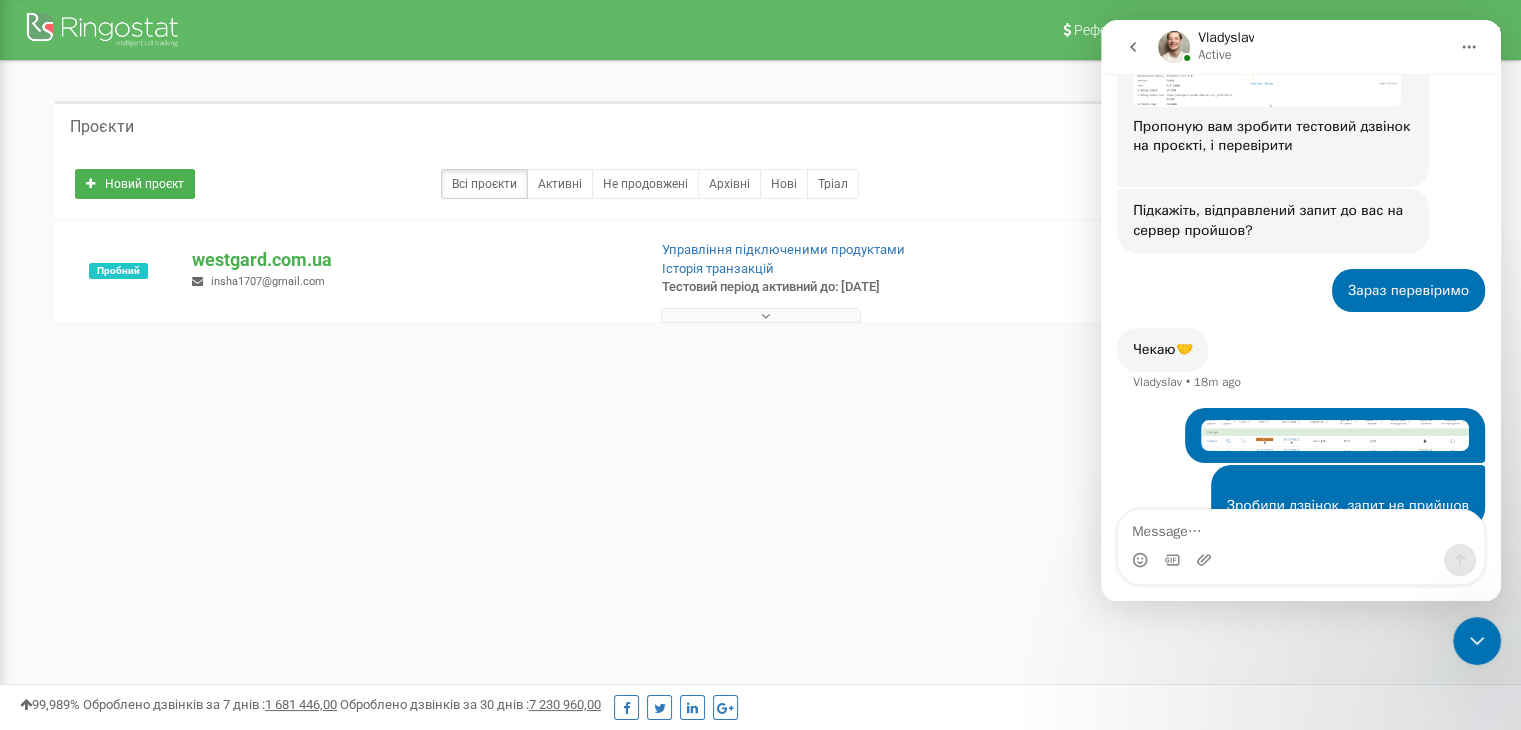click 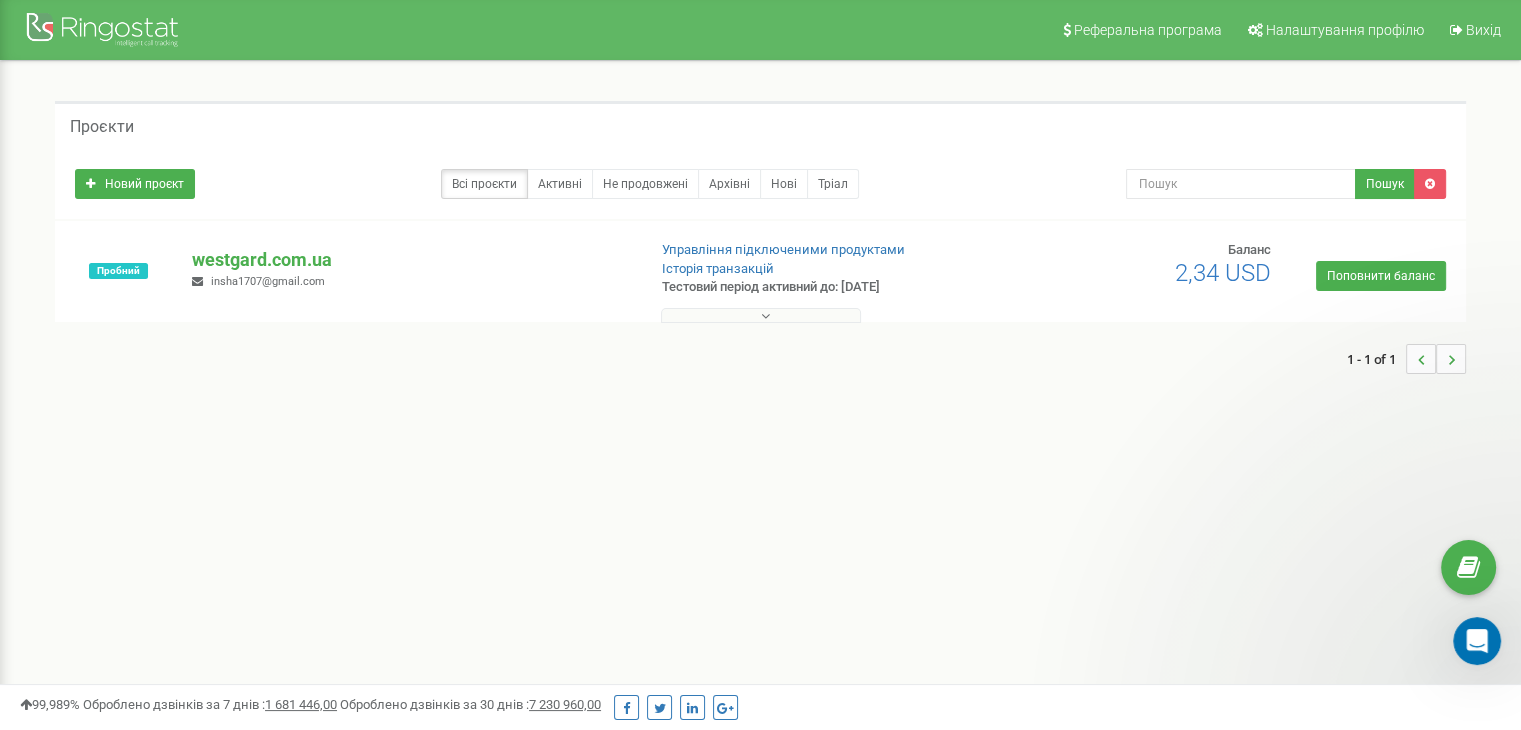 scroll, scrollTop: 0, scrollLeft: 0, axis: both 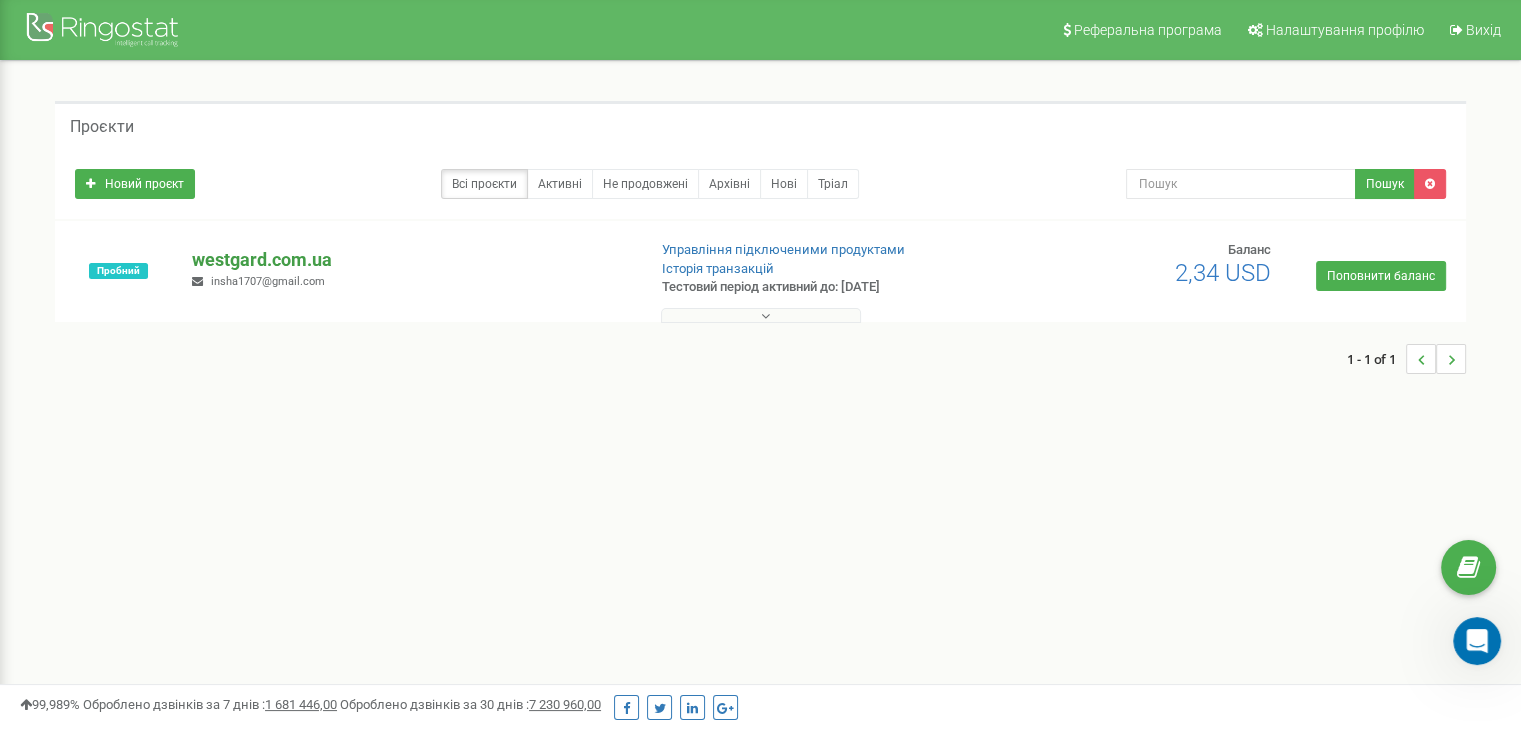 click on "westgard.com.ua" at bounding box center [410, 260] 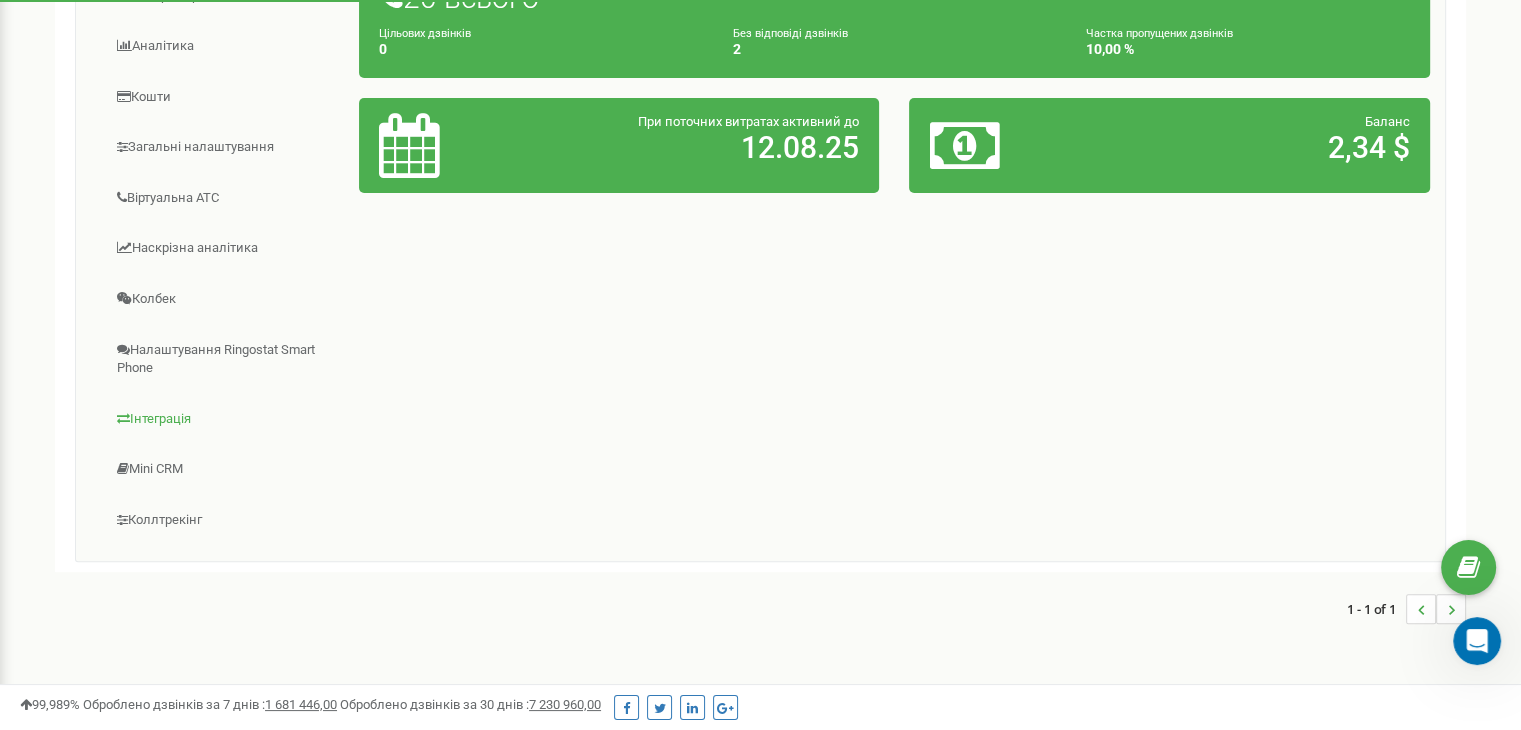 scroll, scrollTop: 418, scrollLeft: 0, axis: vertical 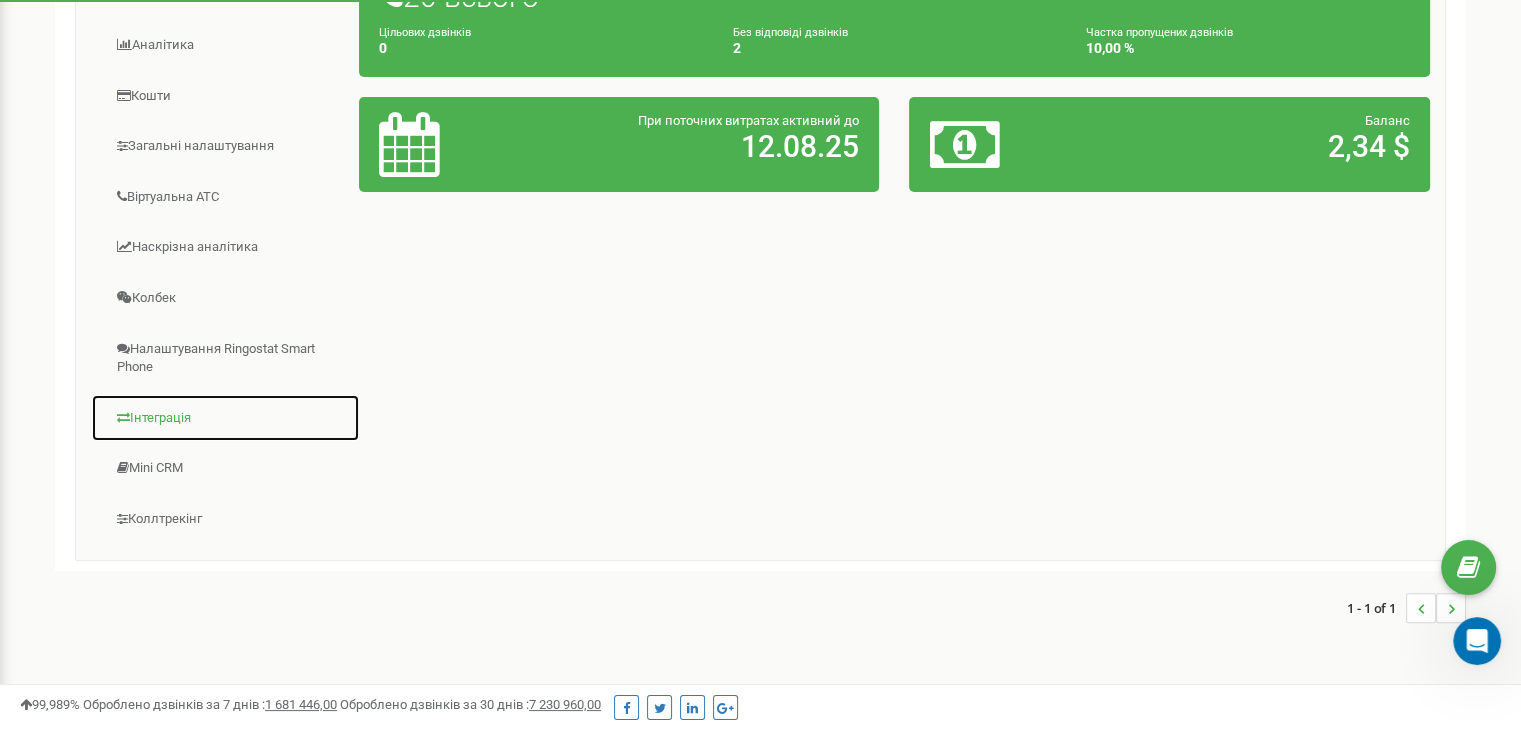 click on "Інтеграція" at bounding box center [225, 418] 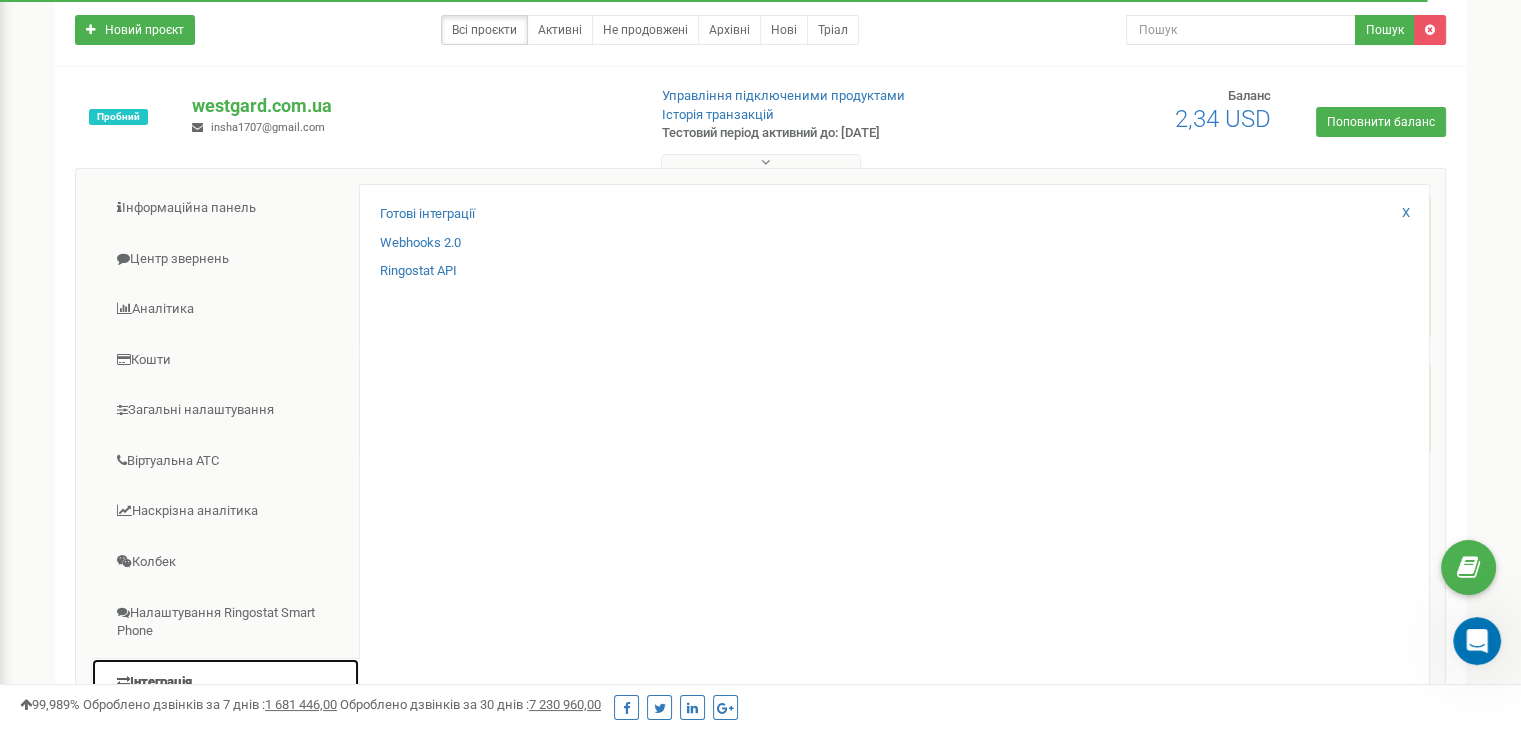 scroll, scrollTop: 148, scrollLeft: 0, axis: vertical 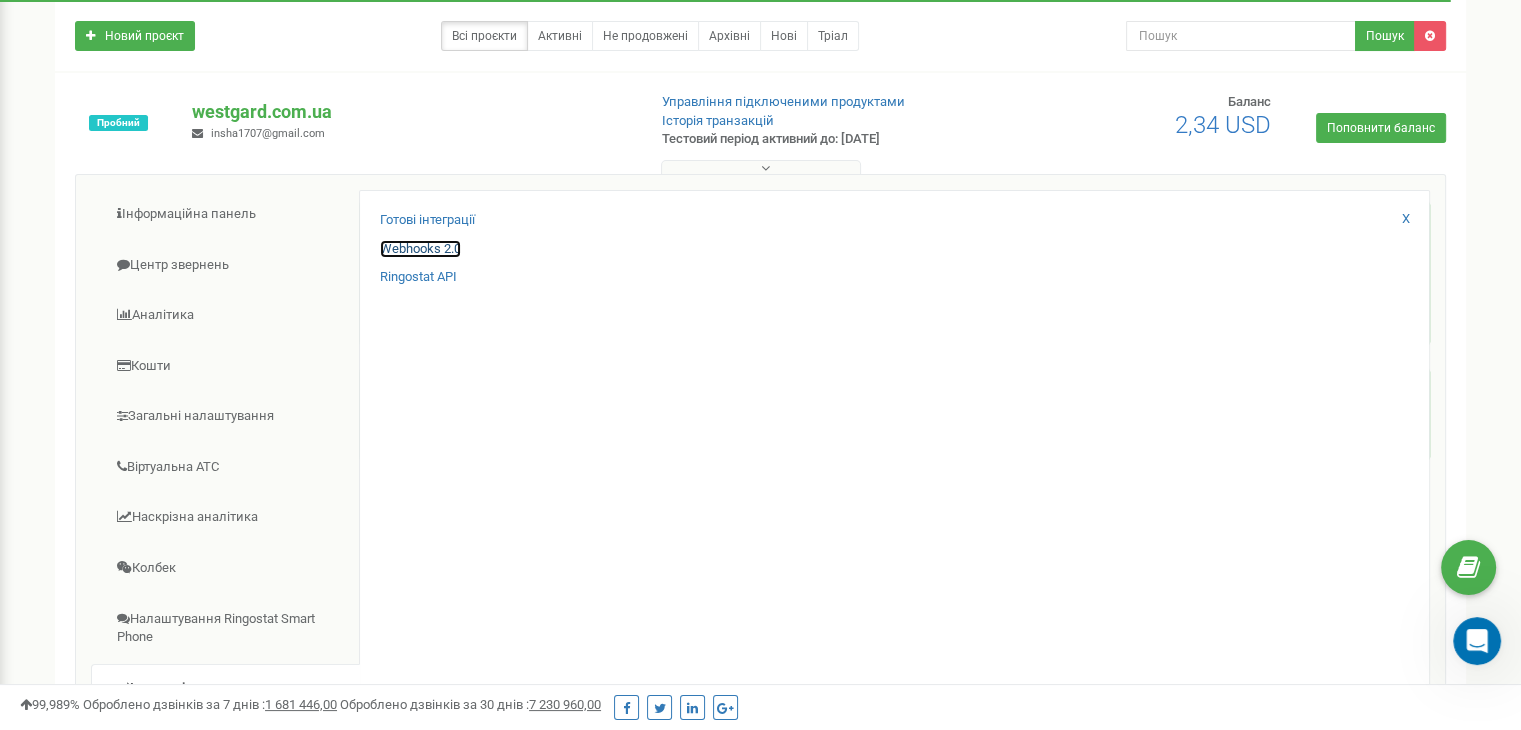 click on "Webhooks 2.0" at bounding box center [420, 249] 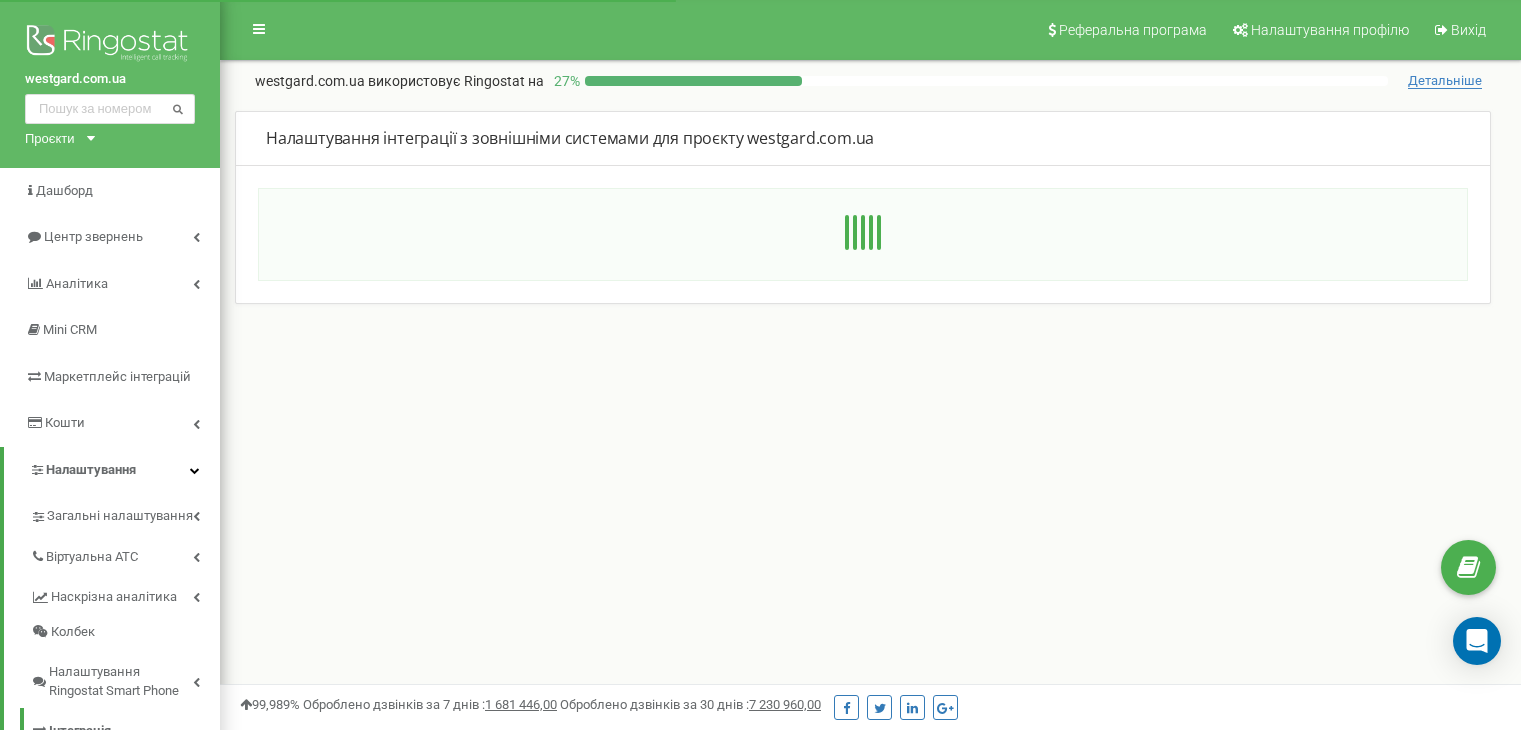 scroll, scrollTop: 0, scrollLeft: 0, axis: both 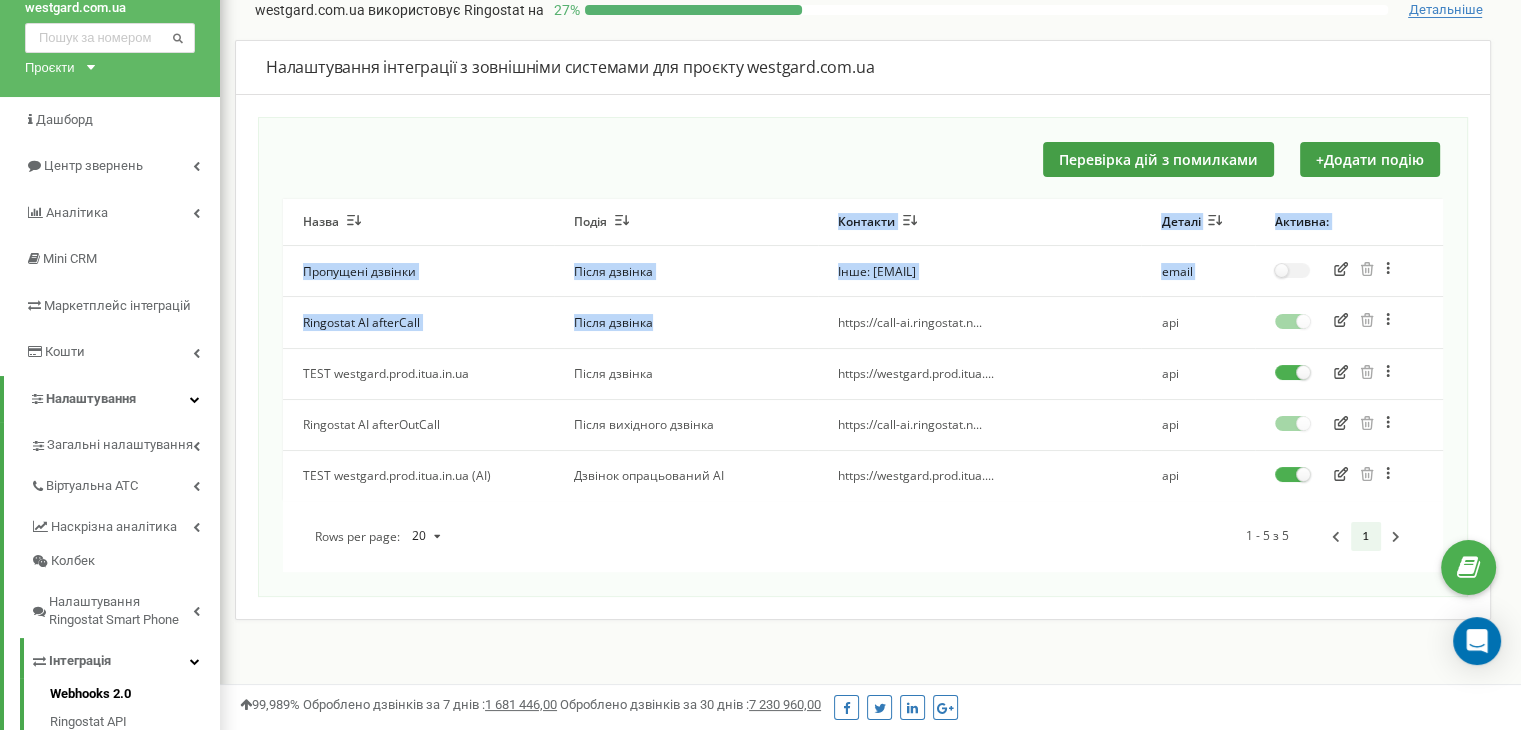 drag, startPoint x: 0, startPoint y: 0, endPoint x: 650, endPoint y: 145, distance: 665.97675 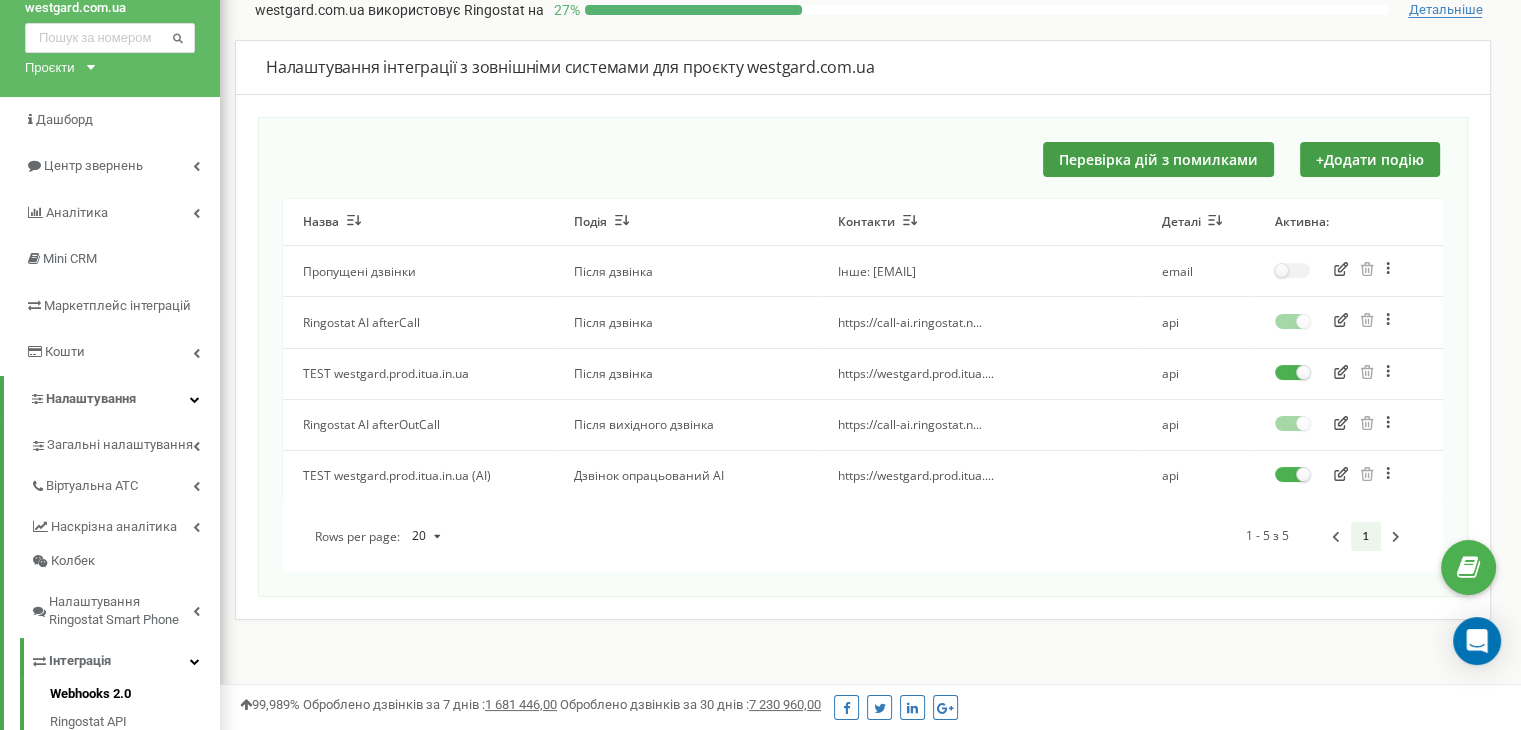 click on "Перевірка дій з помилками +  Додати подію Назва Подія Контакти Деталі Активна: Пропущені дзвінки Після дзвінка Інше: [EMAIL] email Зробити копію Перенести Ringostat AI afterCall Після дзвінка https://call-ai.ringostat.n... api Зробити копію Перенести TEST westgard.prod.itua.in.ua Після дзвінка https://westgard.prod.itua.... api Зробити копію Перенести Ringostat AI afterOutCall Після вихідного дзвінка https://call-ai.ringostat.n... api Зробити копію Перенести TEST westgard.prod.itua.in.ua (AI) Дзвінок опрацьований AI https://westgard.prod.itua.... api Зробити копію Перенести Rows per page:   20 10 20 50 100 1 - 5 з 5 1" at bounding box center [863, 357] 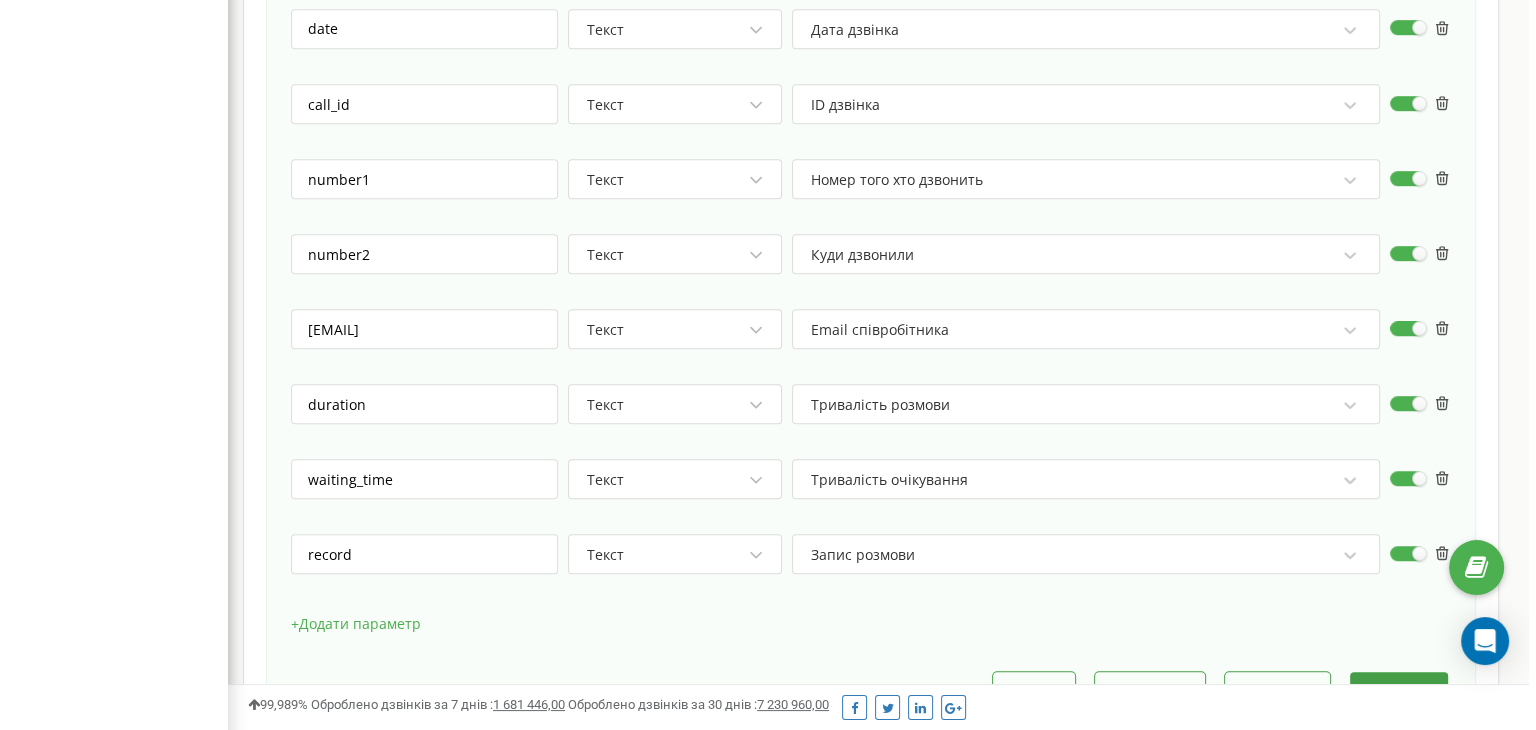 scroll, scrollTop: 1337, scrollLeft: 0, axis: vertical 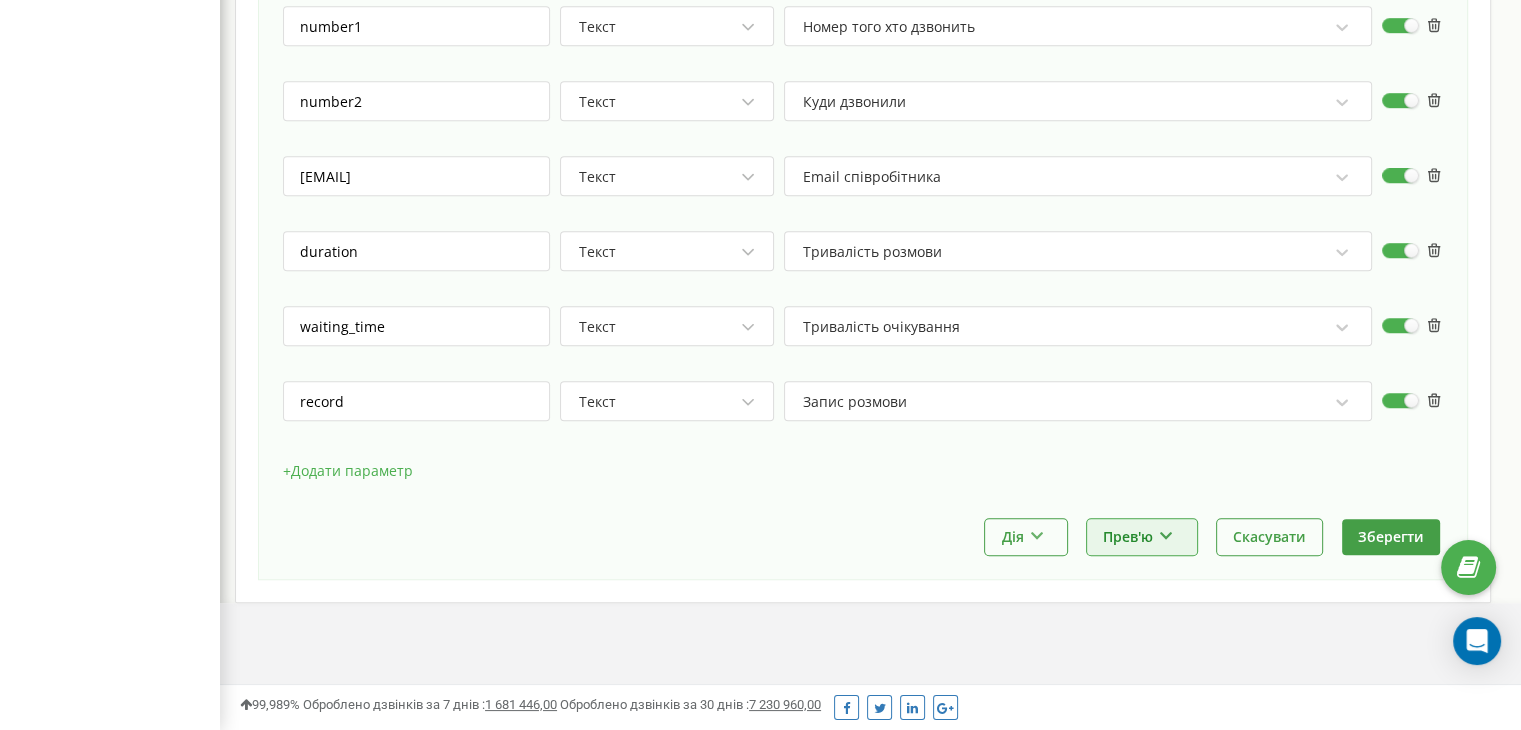 click on "Прев'ю" at bounding box center (1142, 536) 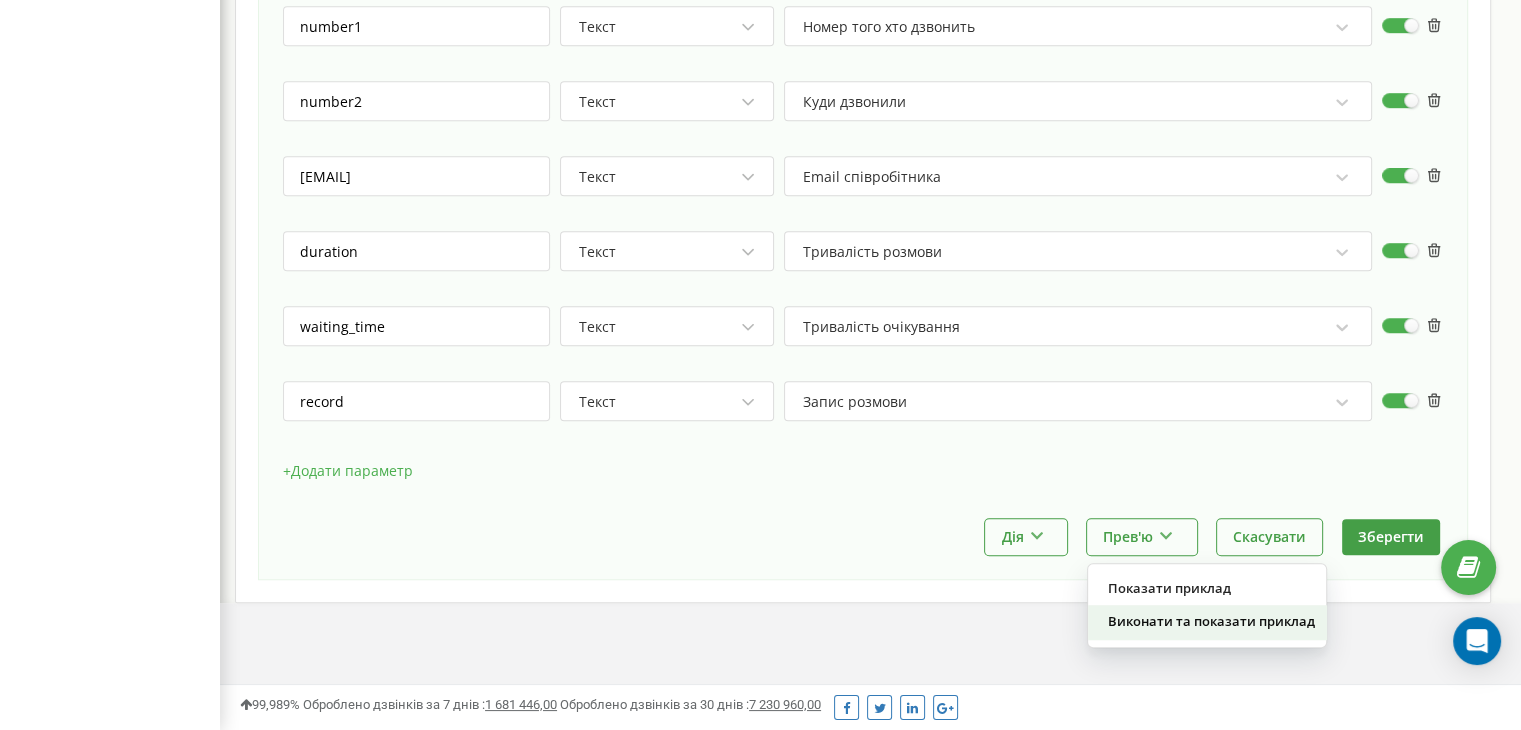 click on "Виконати та показати приклад" at bounding box center [1207, 621] 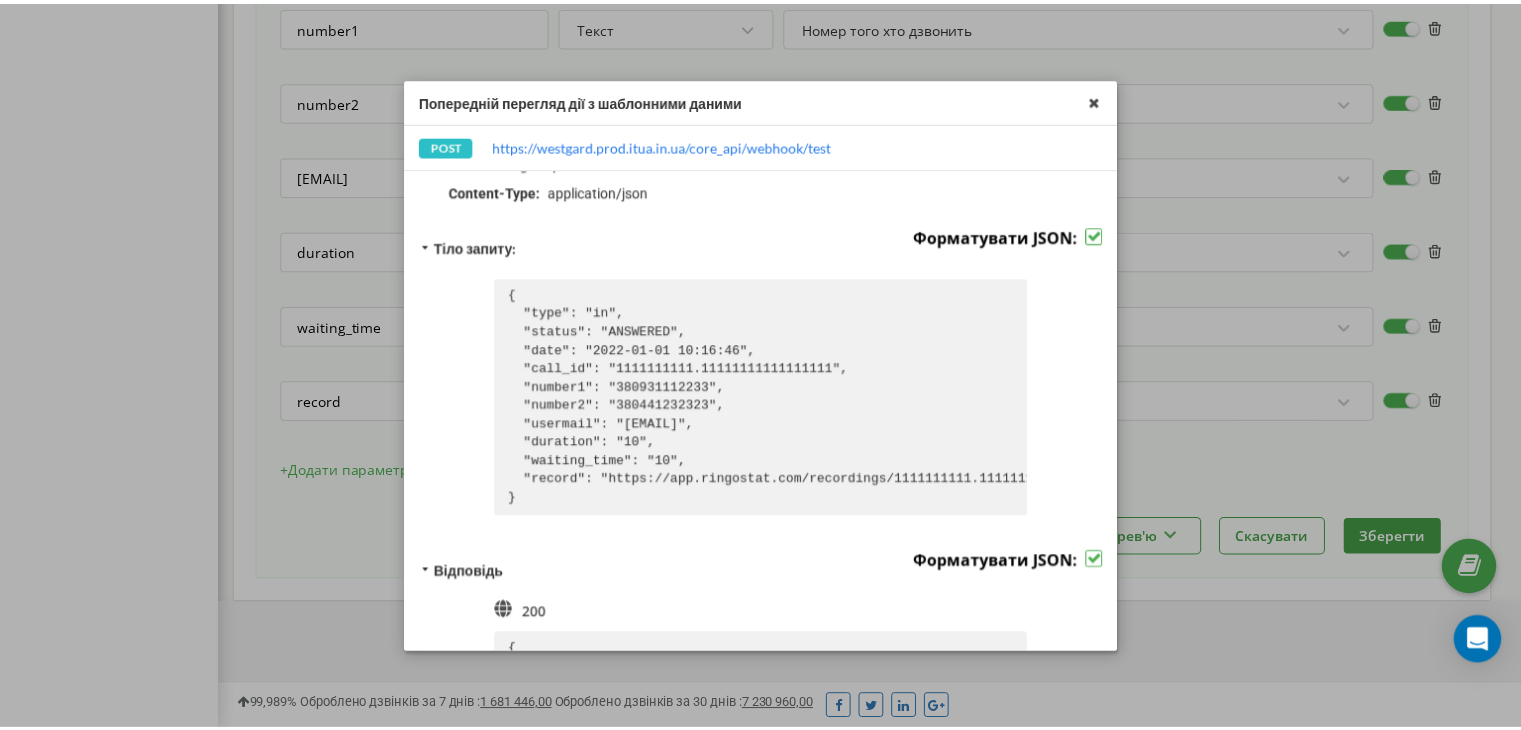 scroll, scrollTop: 124, scrollLeft: 0, axis: vertical 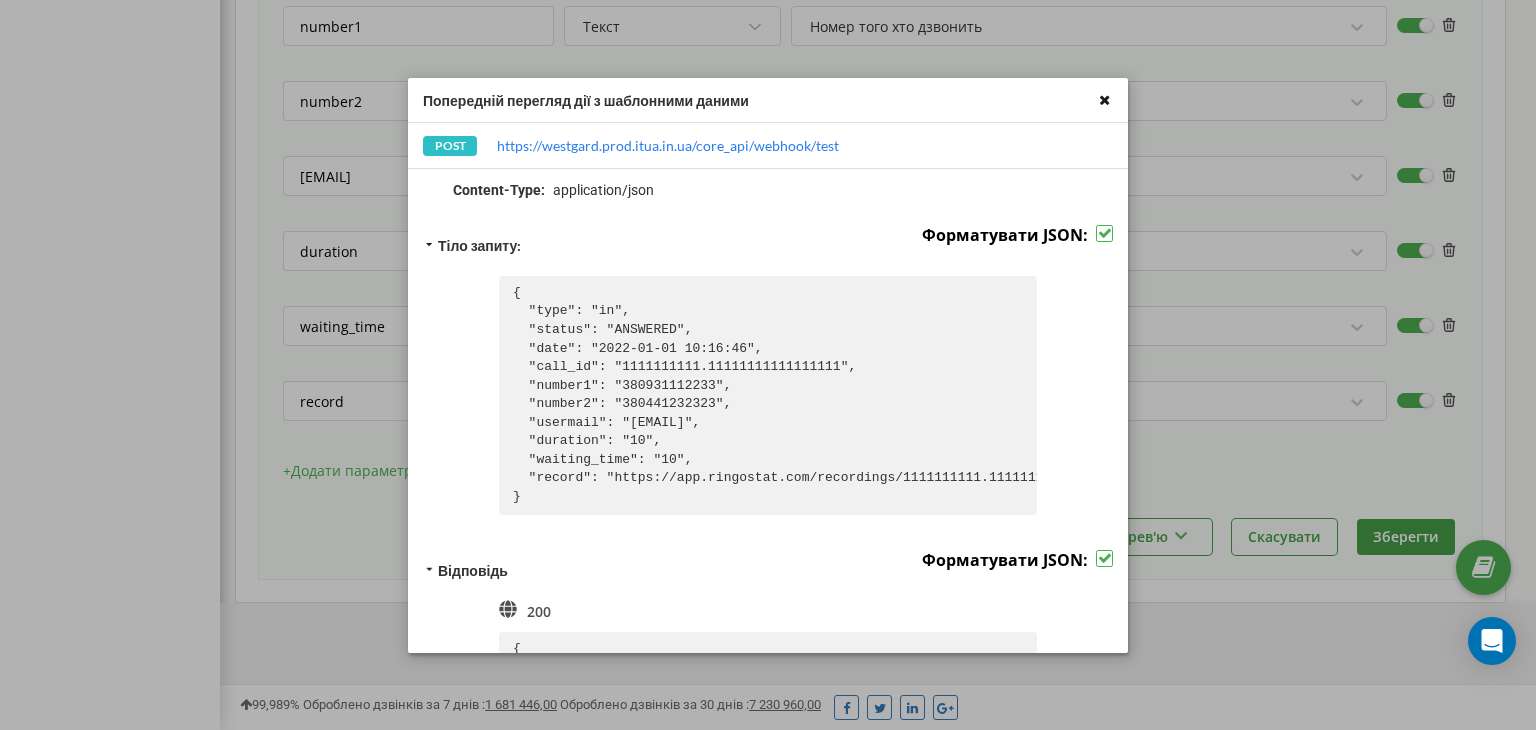 click at bounding box center [1104, 99] 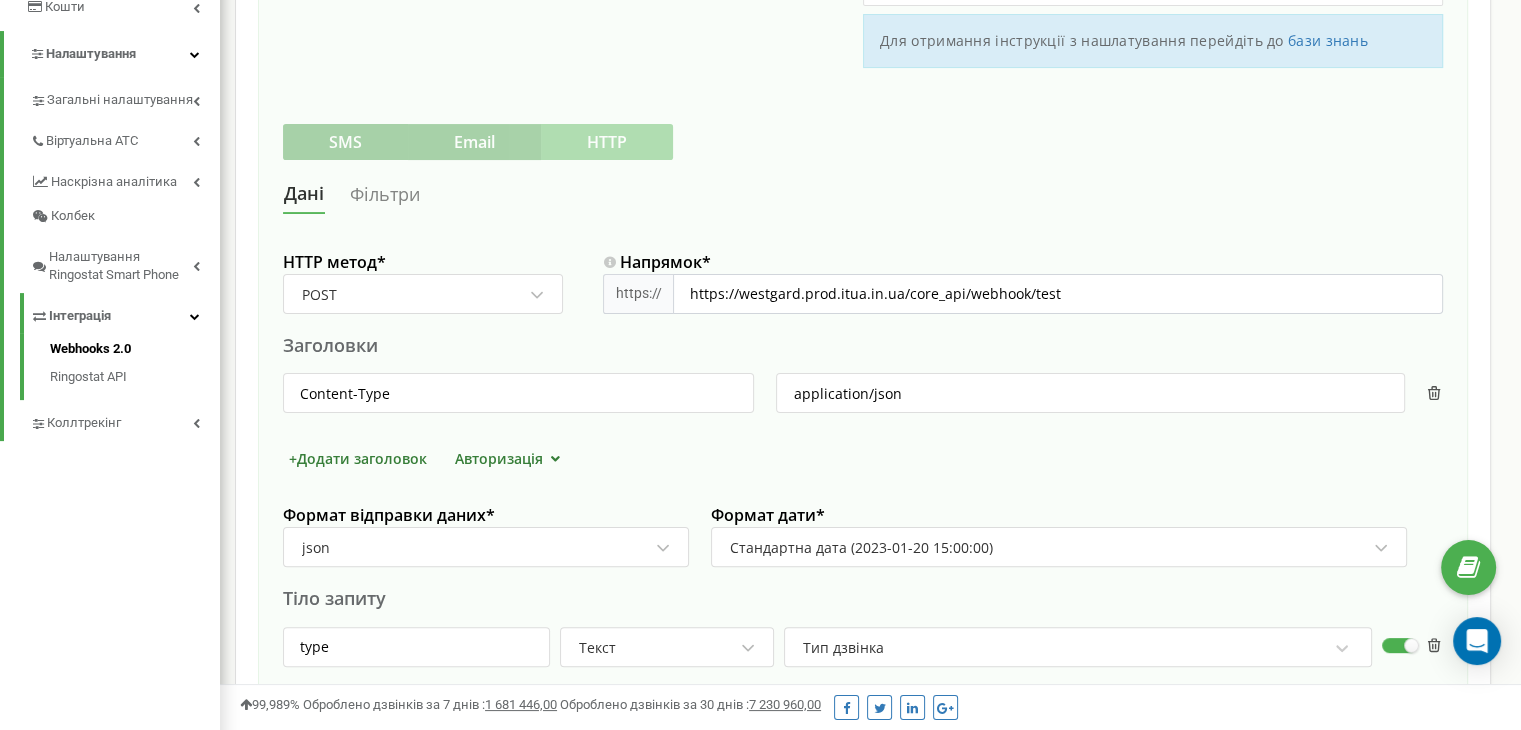 scroll, scrollTop: 252, scrollLeft: 0, axis: vertical 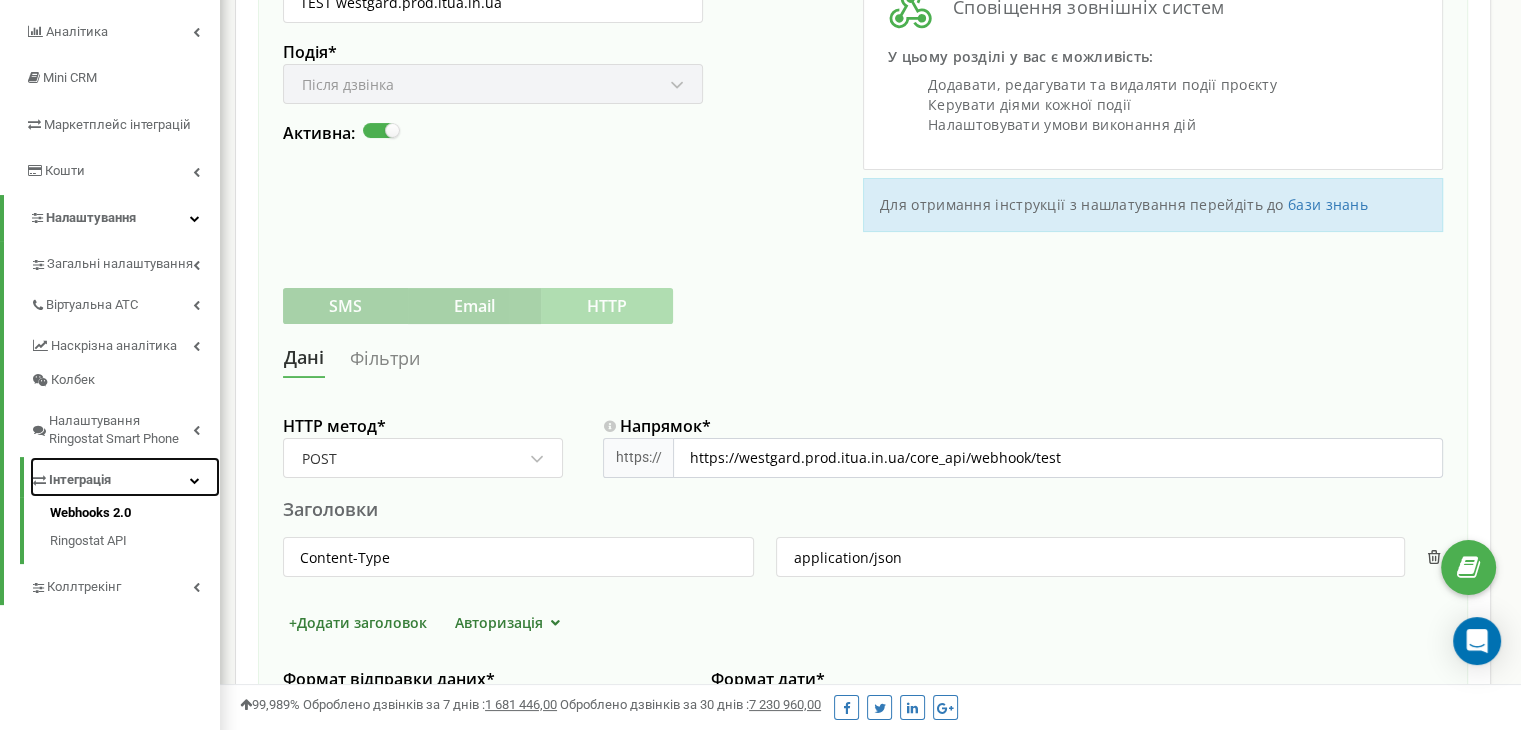 click on "Інтеграція" at bounding box center [80, 480] 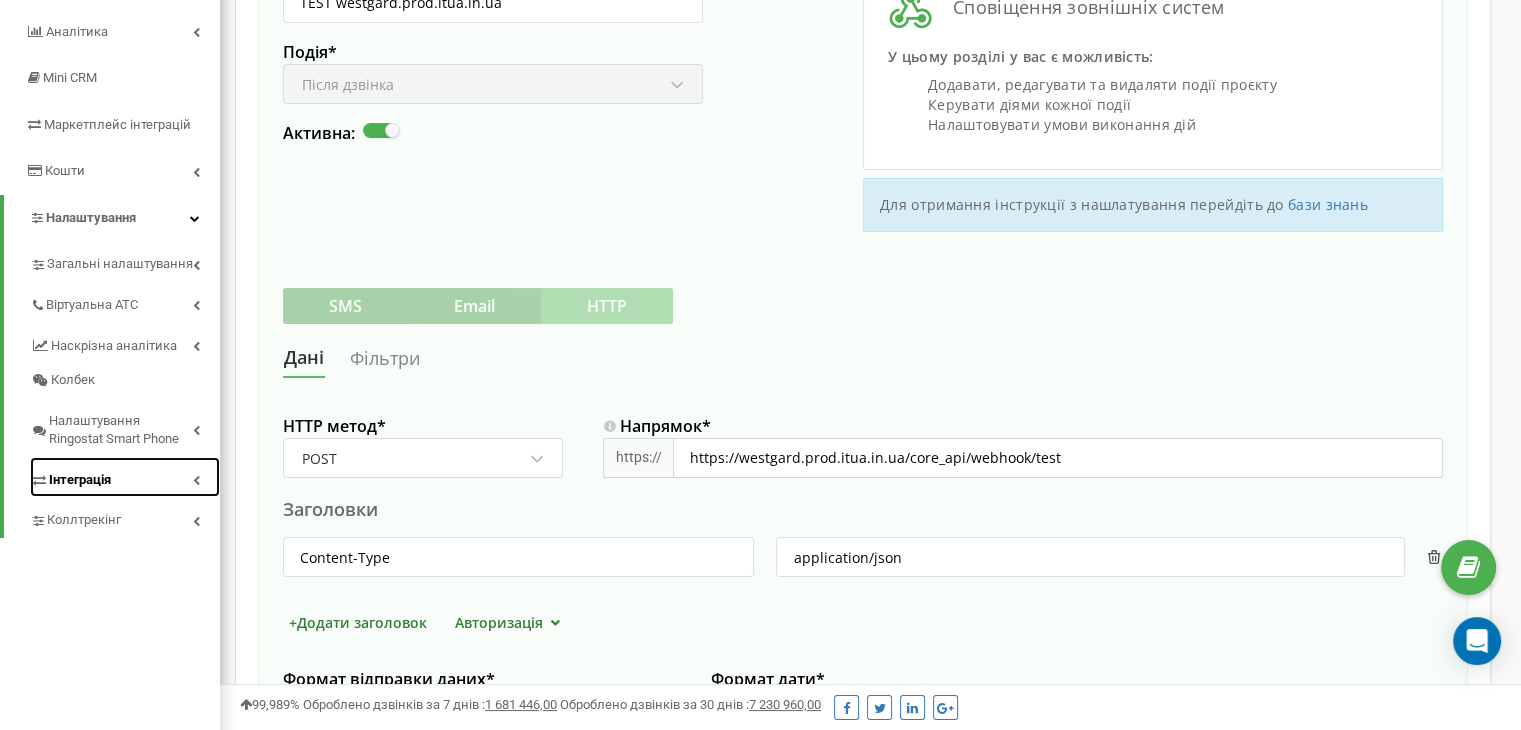 click on "Інтеграція" at bounding box center (80, 480) 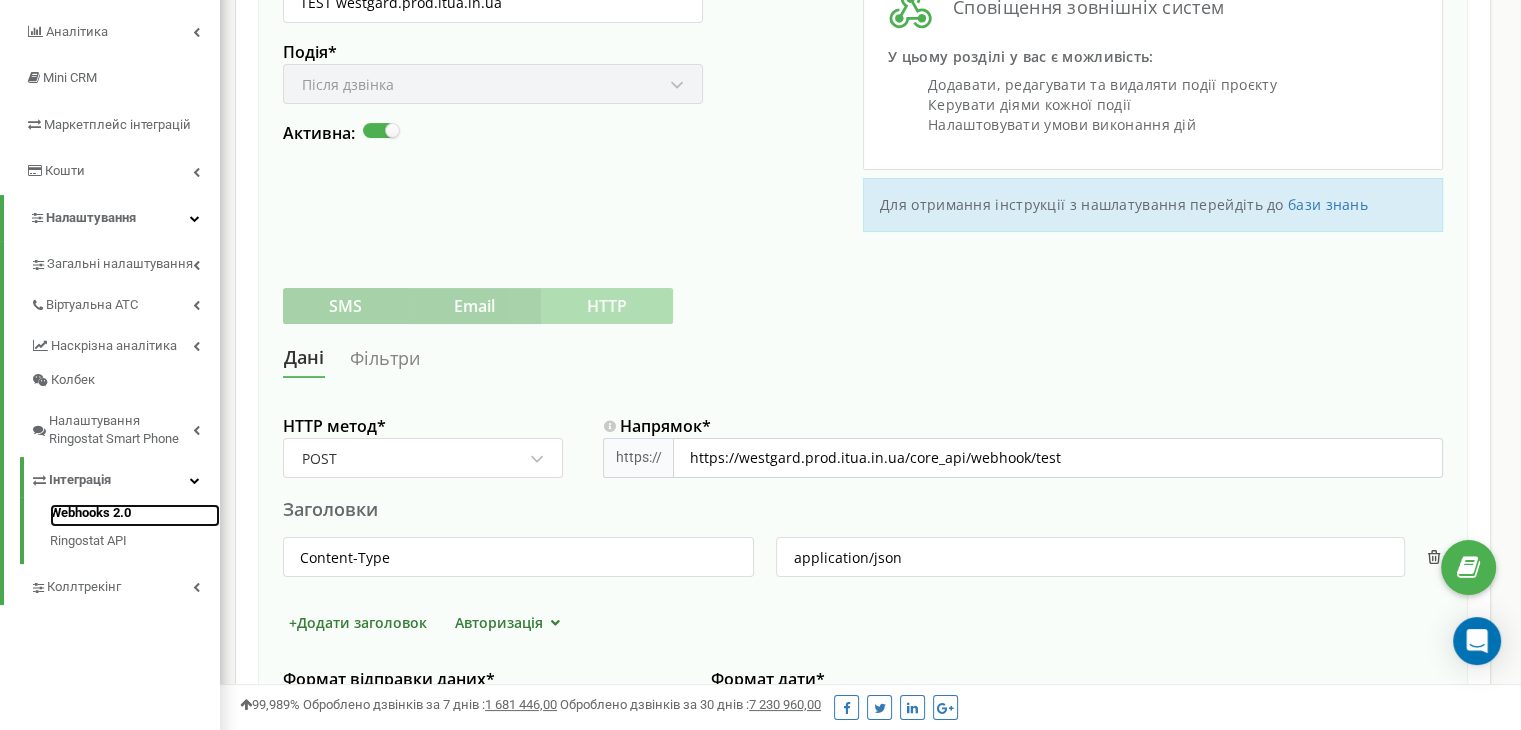 click on "Webhooks 2.0" at bounding box center (135, 516) 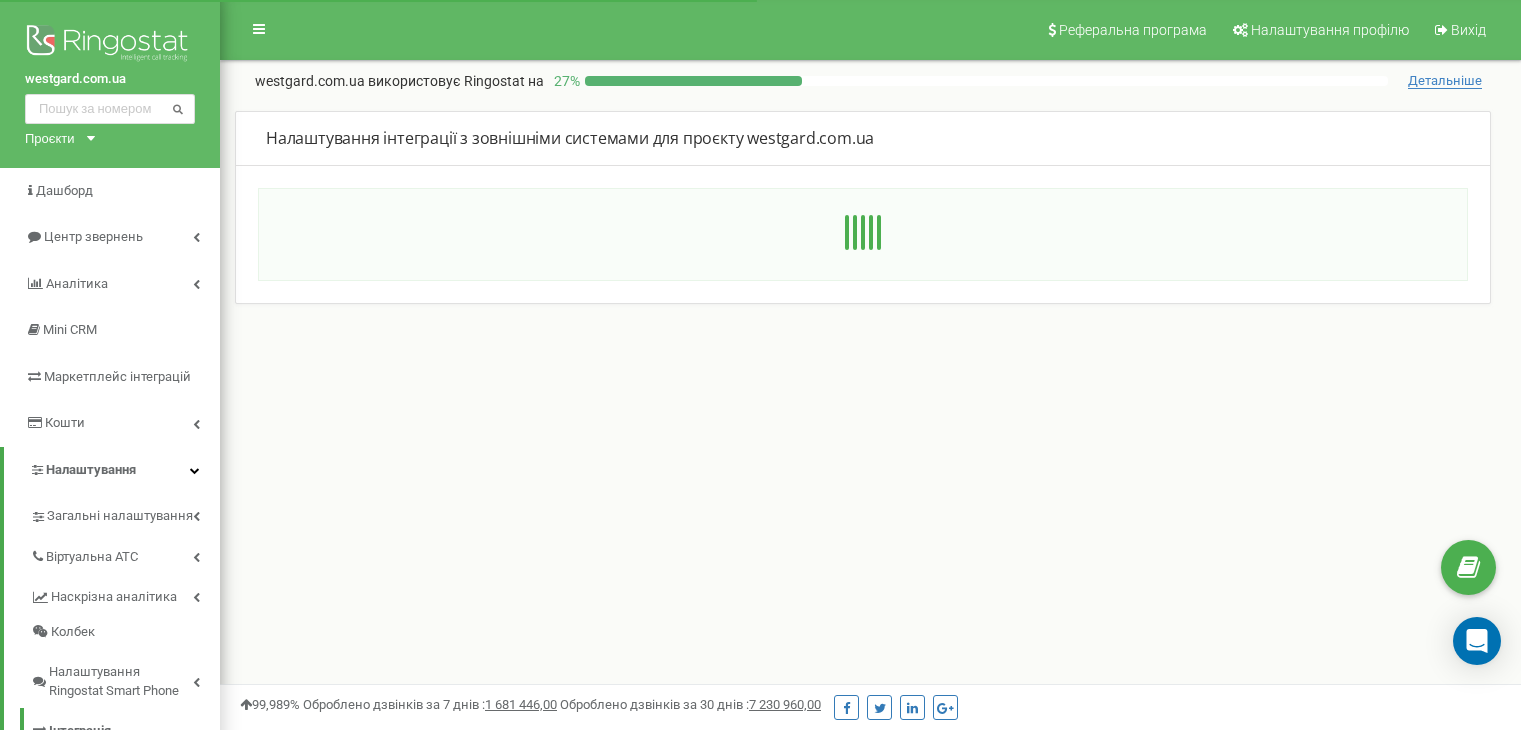 scroll, scrollTop: 0, scrollLeft: 0, axis: both 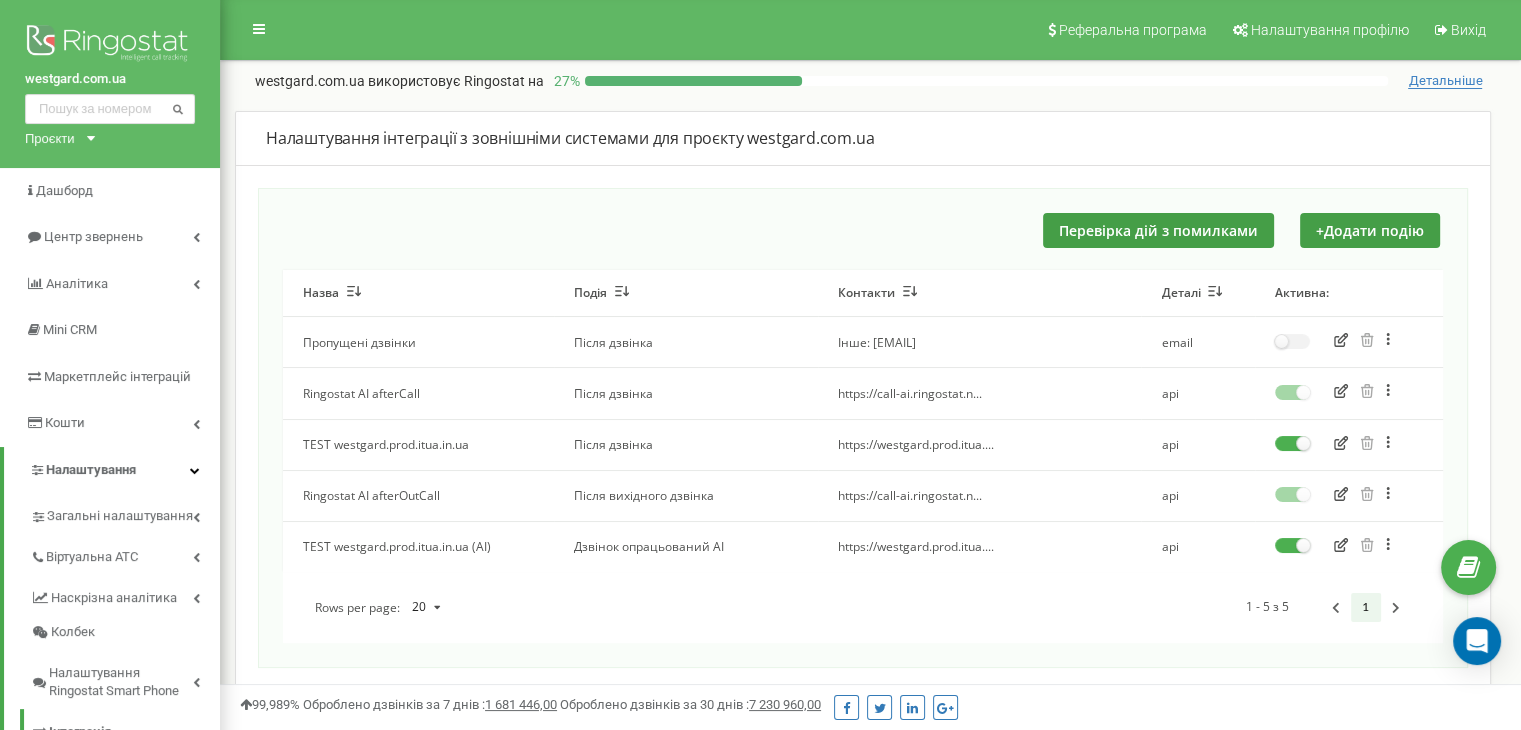 click on "Перевірка дій з помилками +  Додати подію Назва Подія Контакти Деталі Активна: Пропущені дзвінки Після дзвінка Інше: [EMAIL] email Зробити копію Перенести Ringostat AI afterCall Після дзвінка https://call-ai.ringostat.n... api Зробити копію Перенести TEST westgard.prod.itua.in.ua Після дзвінка https://westgard.prod.itua.... api Зробити копію Перенести Ringostat AI afterOutCall Після вихідного дзвінка https://call-ai.ringostat.n... api Зробити копію Перенести TEST westgard.prod.itua.in.ua (AI) Дзвінок опрацьований AI https://westgard.prod.itua.... api Зробити копію Перенести Rows per page:   20 10 20 50 100 1 - 5 з 5 1" at bounding box center [863, 428] 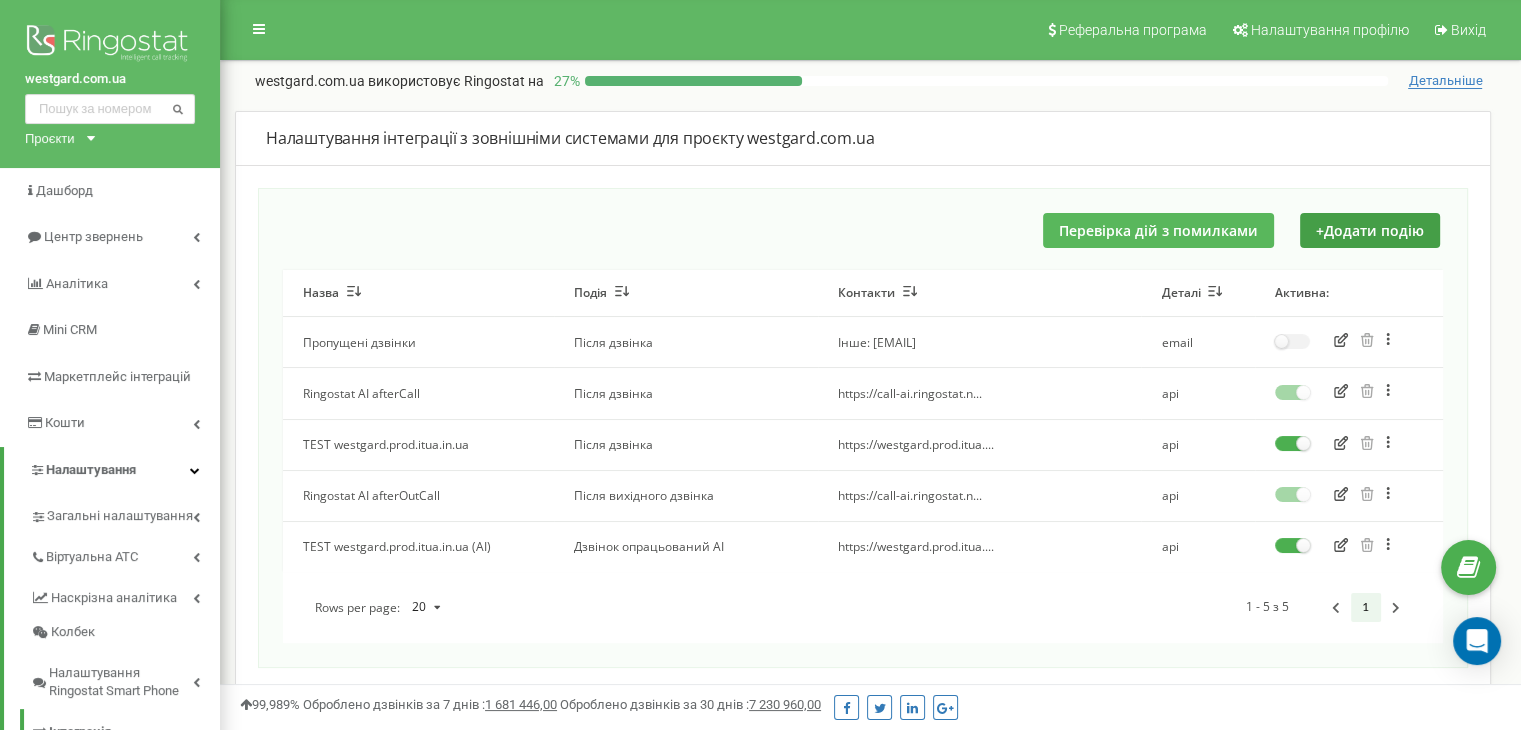 click on "Перевірка дій з помилками" at bounding box center (1158, 230) 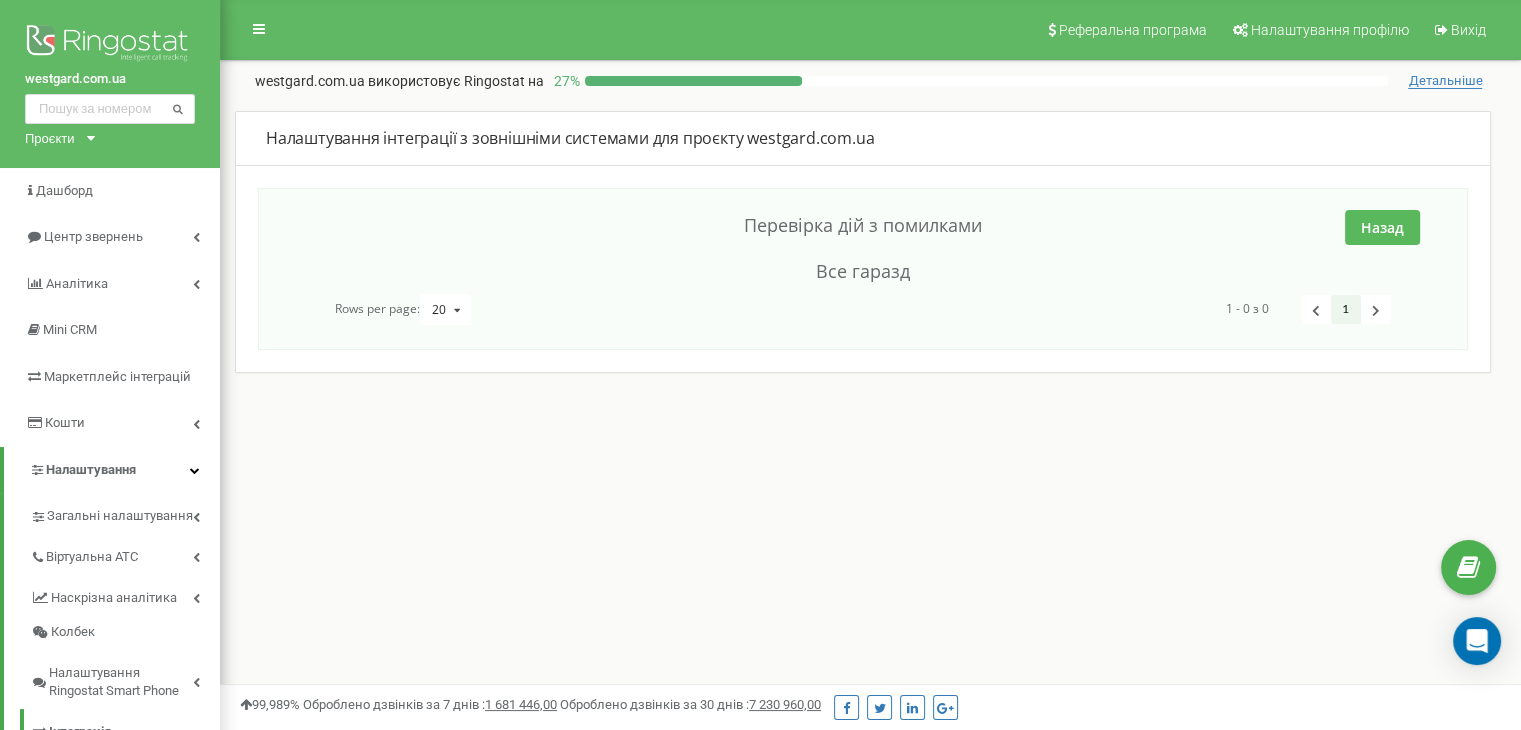 click on "Назад" at bounding box center [1382, 227] 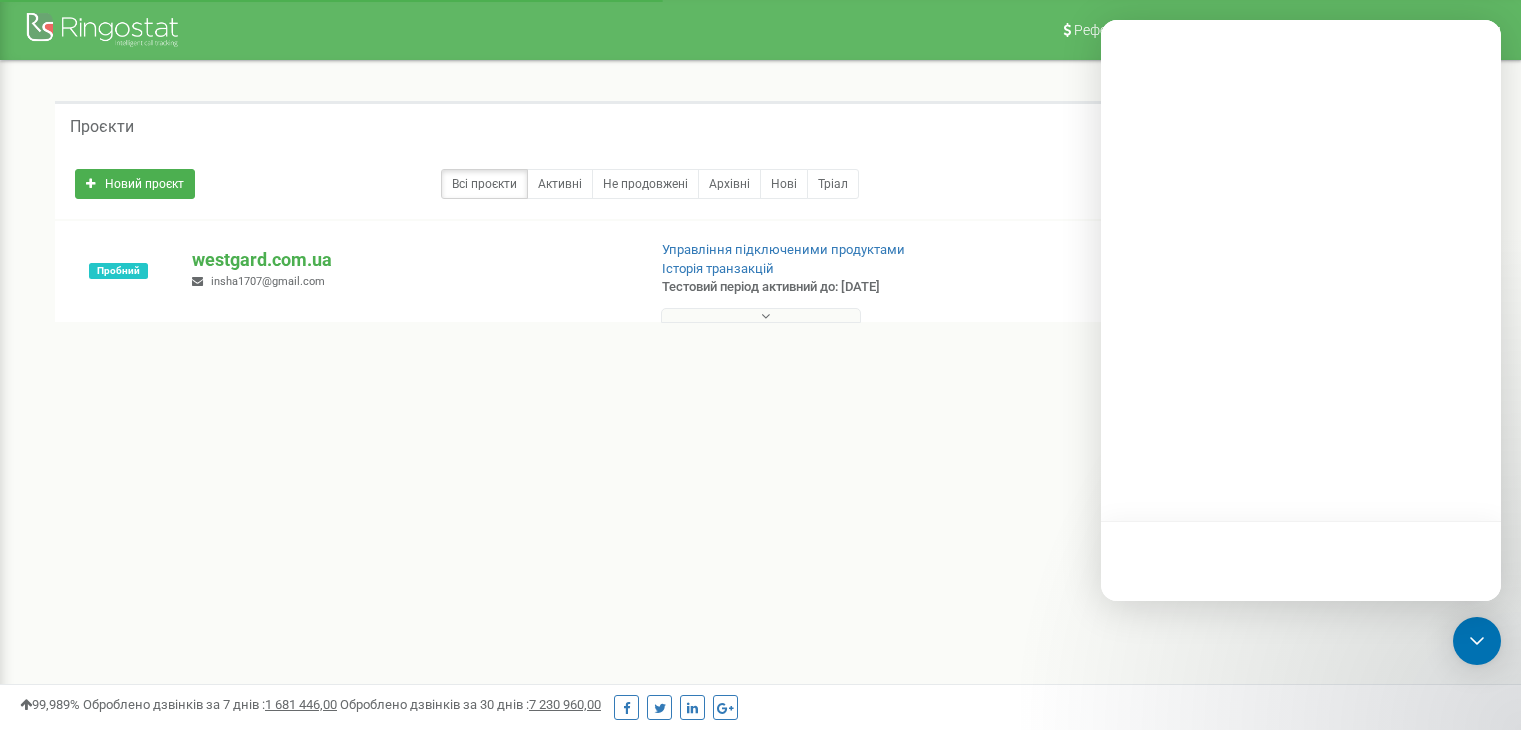 scroll, scrollTop: 0, scrollLeft: 0, axis: both 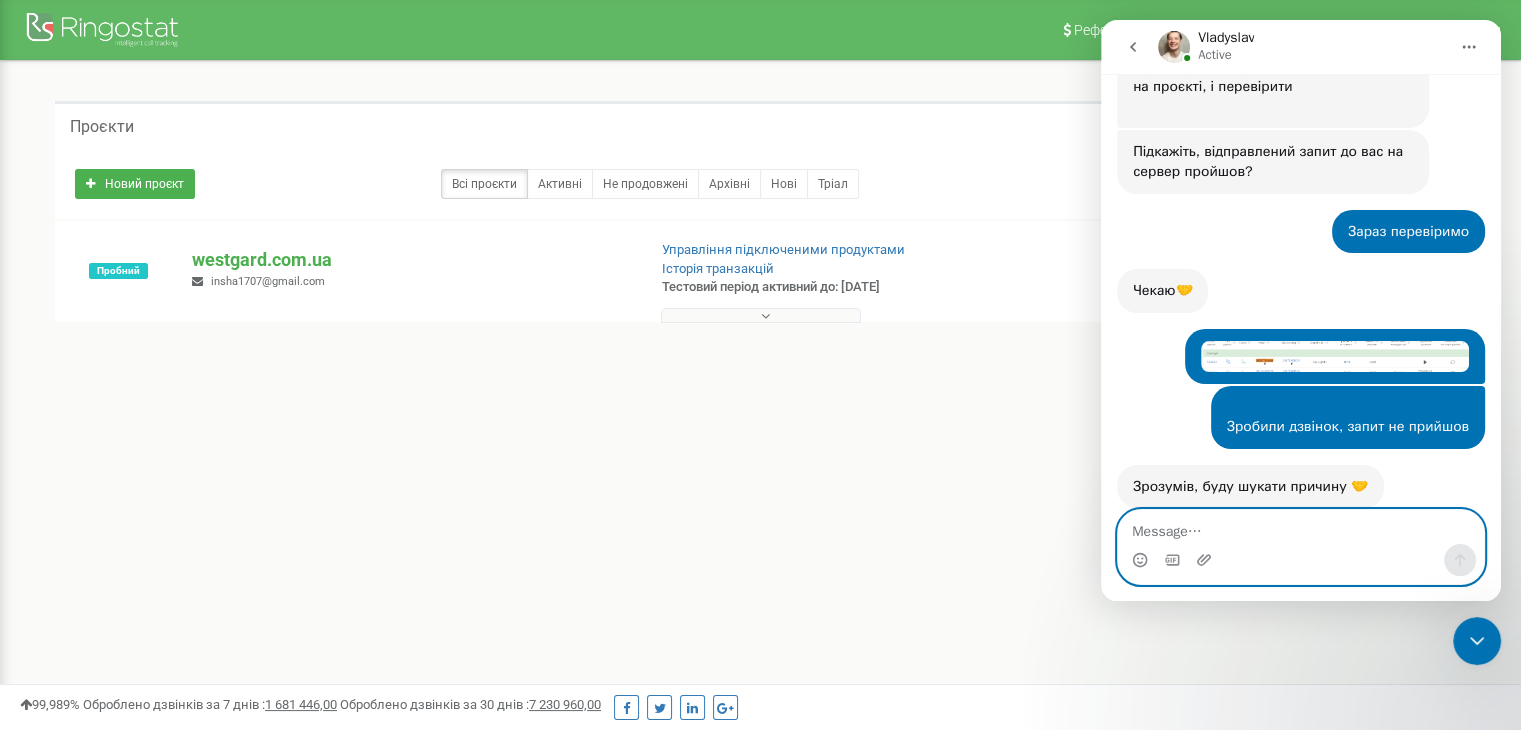 click at bounding box center (1301, 527) 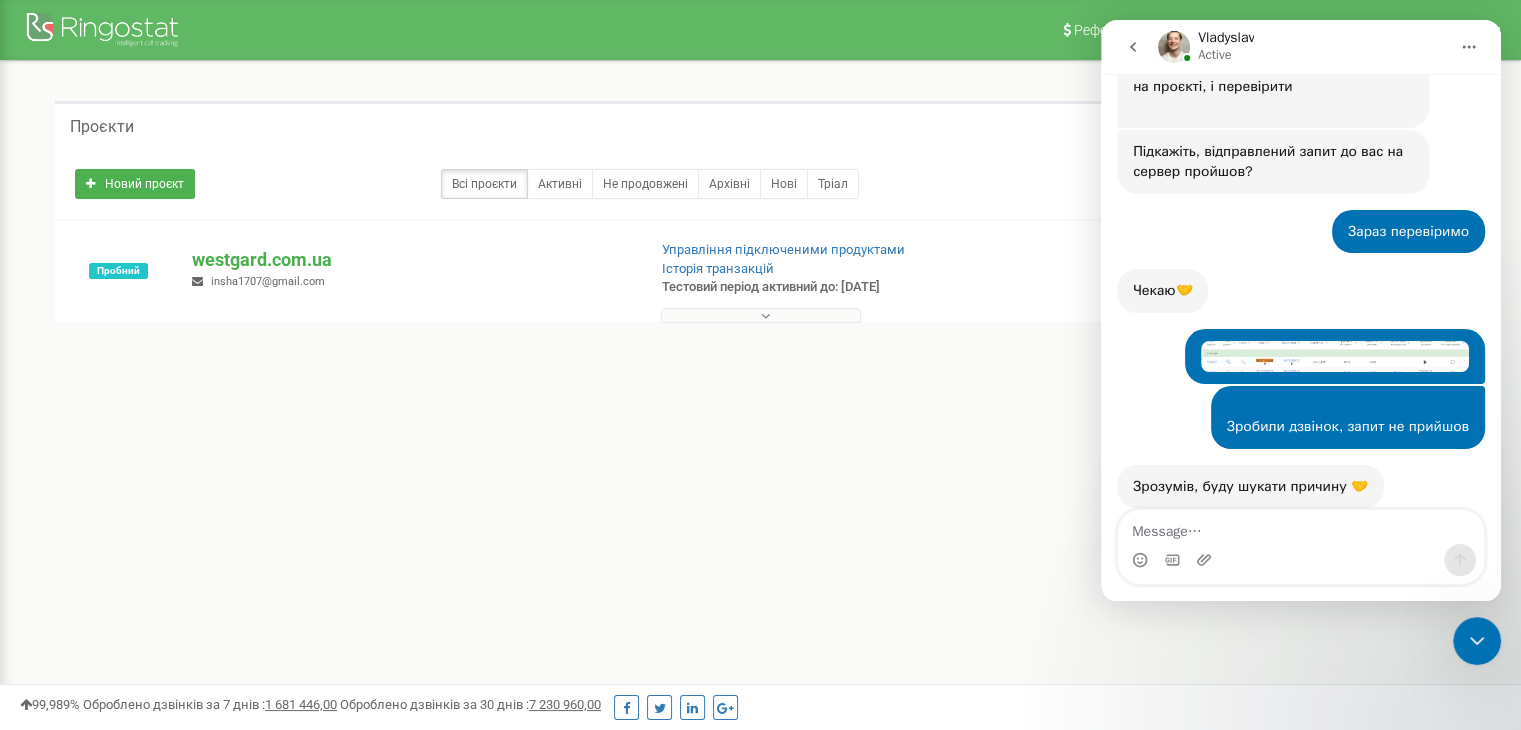 click on "Реферальна програма
Налаштування профілю
Вихід
Проєкти
Новий проєкт
Всі проєкти
Активні
Не продовжені
Архівні Нові Тріал" at bounding box center [760, 600] 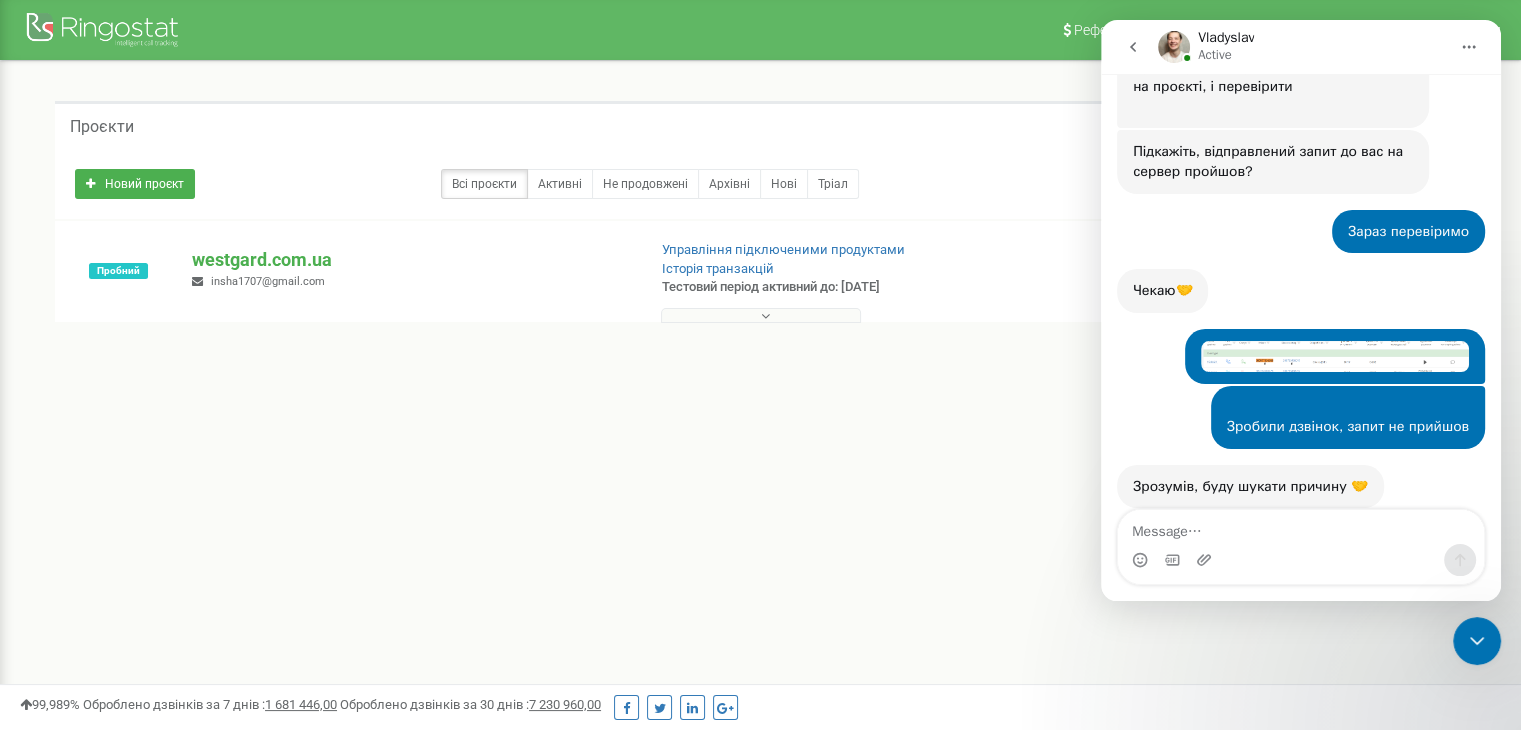 click 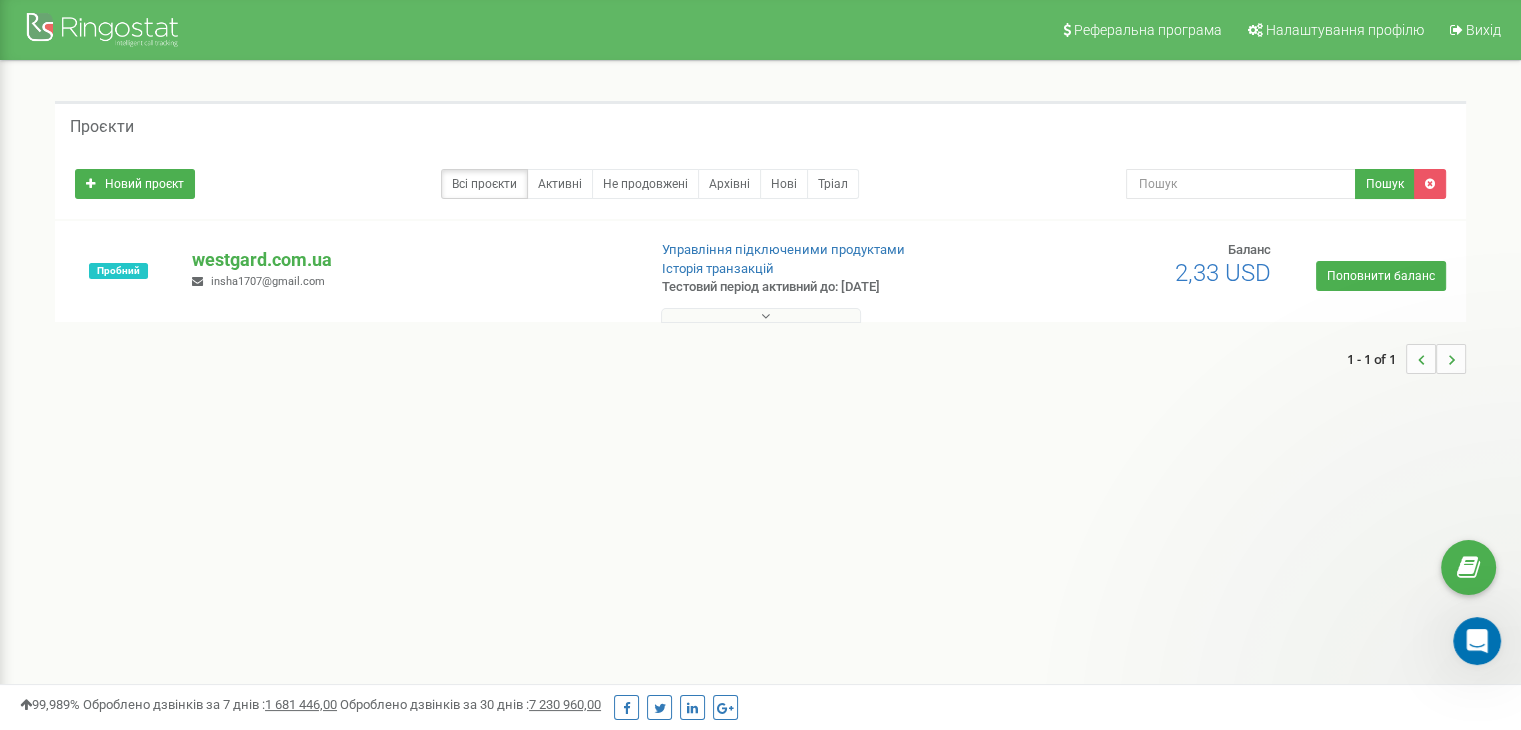 scroll, scrollTop: 0, scrollLeft: 0, axis: both 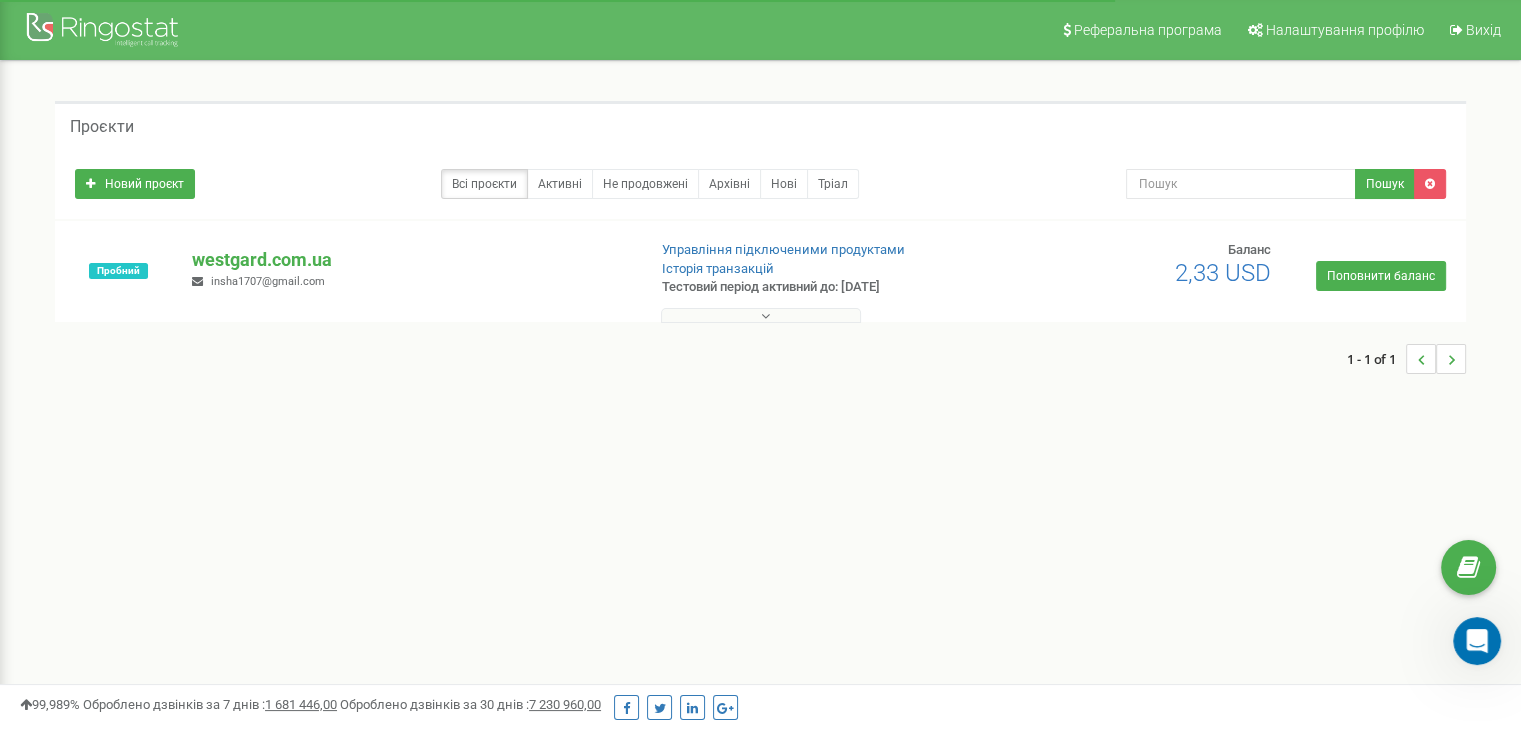 click 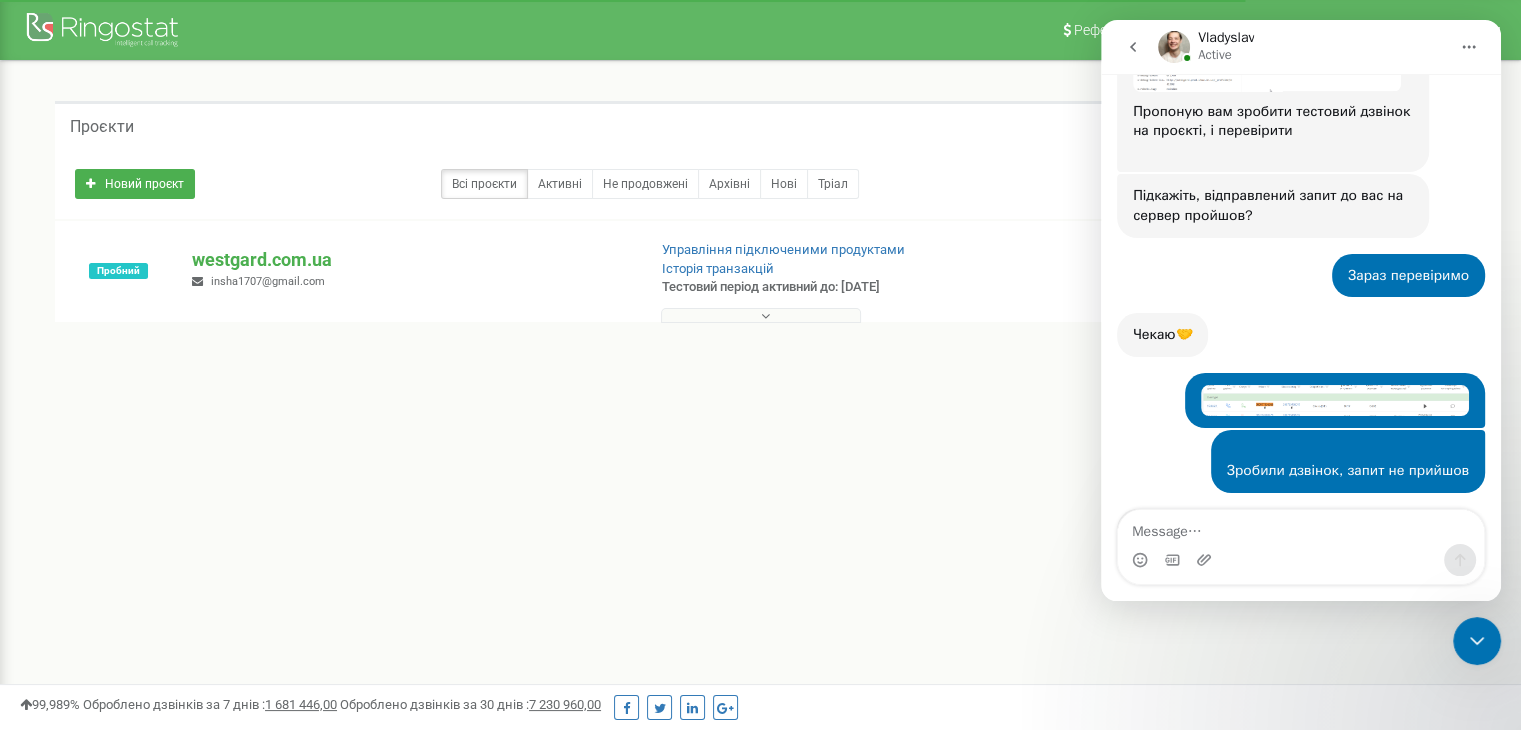 scroll, scrollTop: 2765, scrollLeft: 0, axis: vertical 